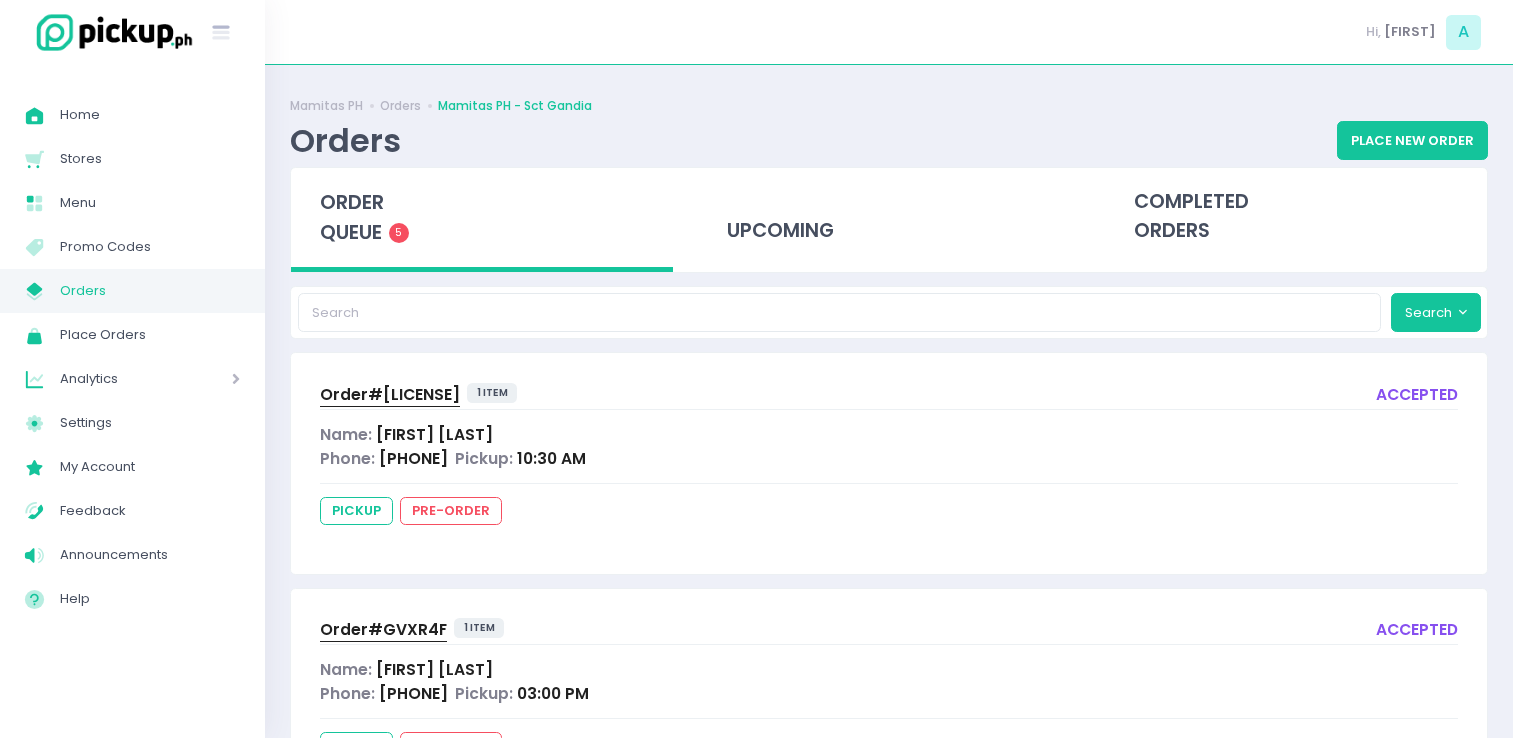 scroll, scrollTop: 0, scrollLeft: 0, axis: both 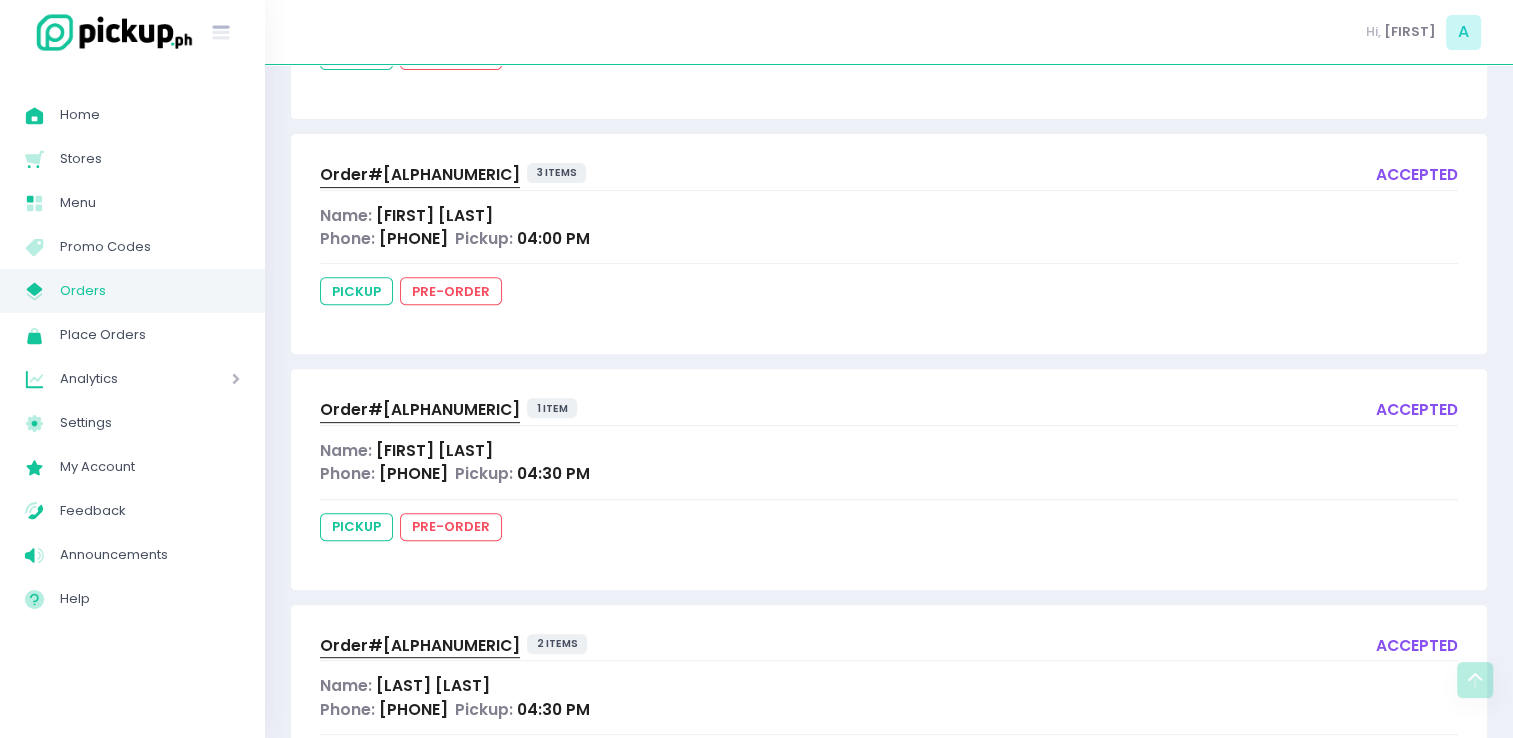 click on "Orders" at bounding box center [150, 291] 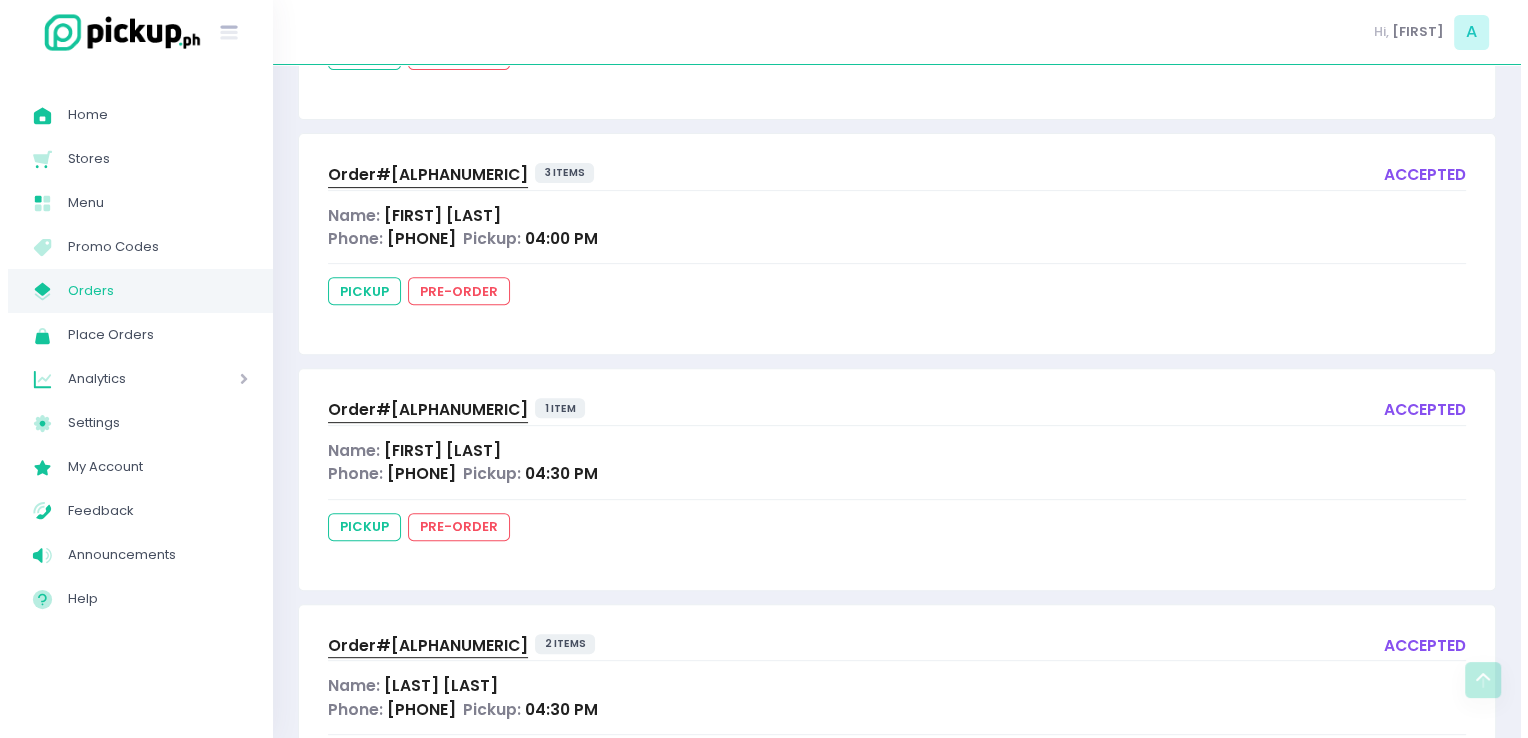 scroll, scrollTop: 0, scrollLeft: 0, axis: both 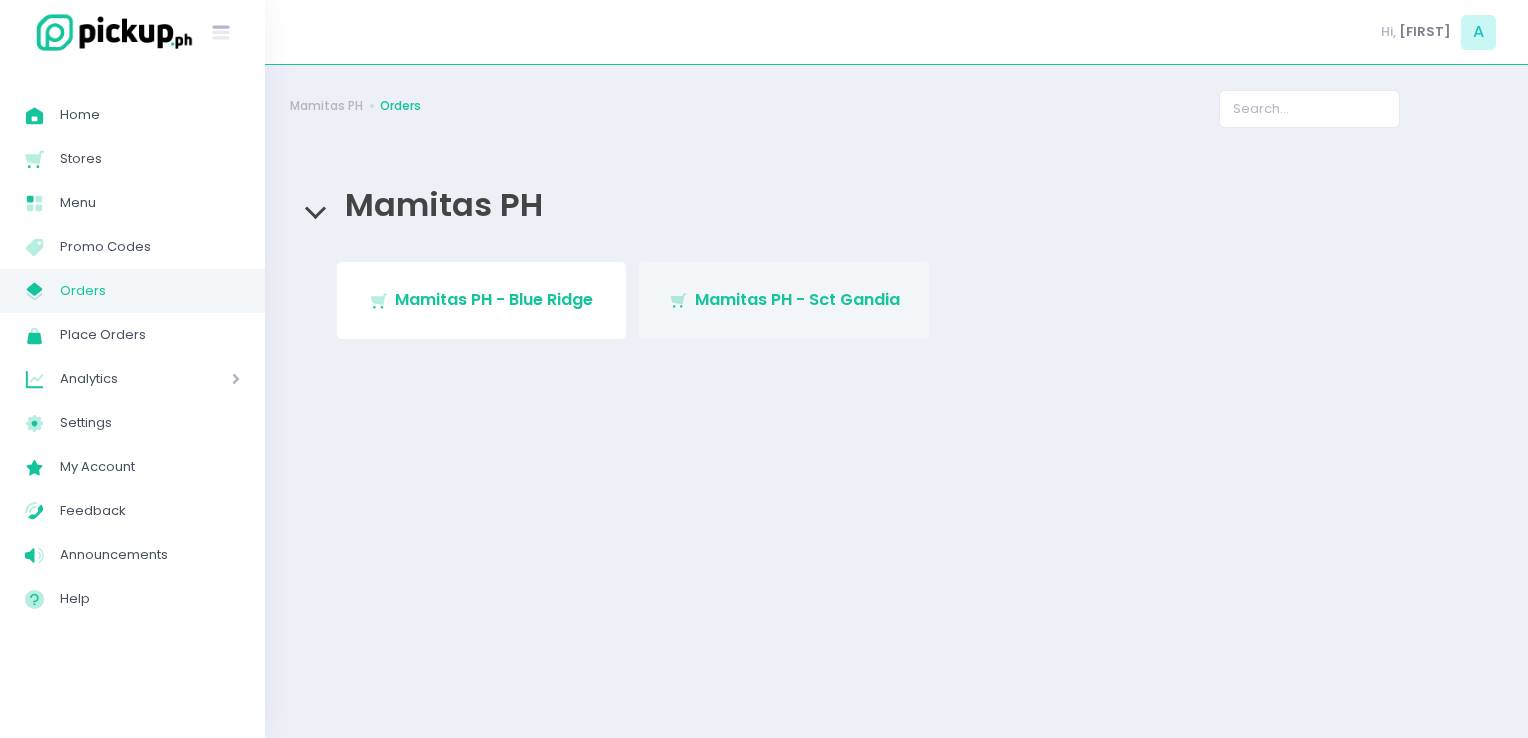click on "Mamitas PH - Sct Gandia" at bounding box center (797, 299) 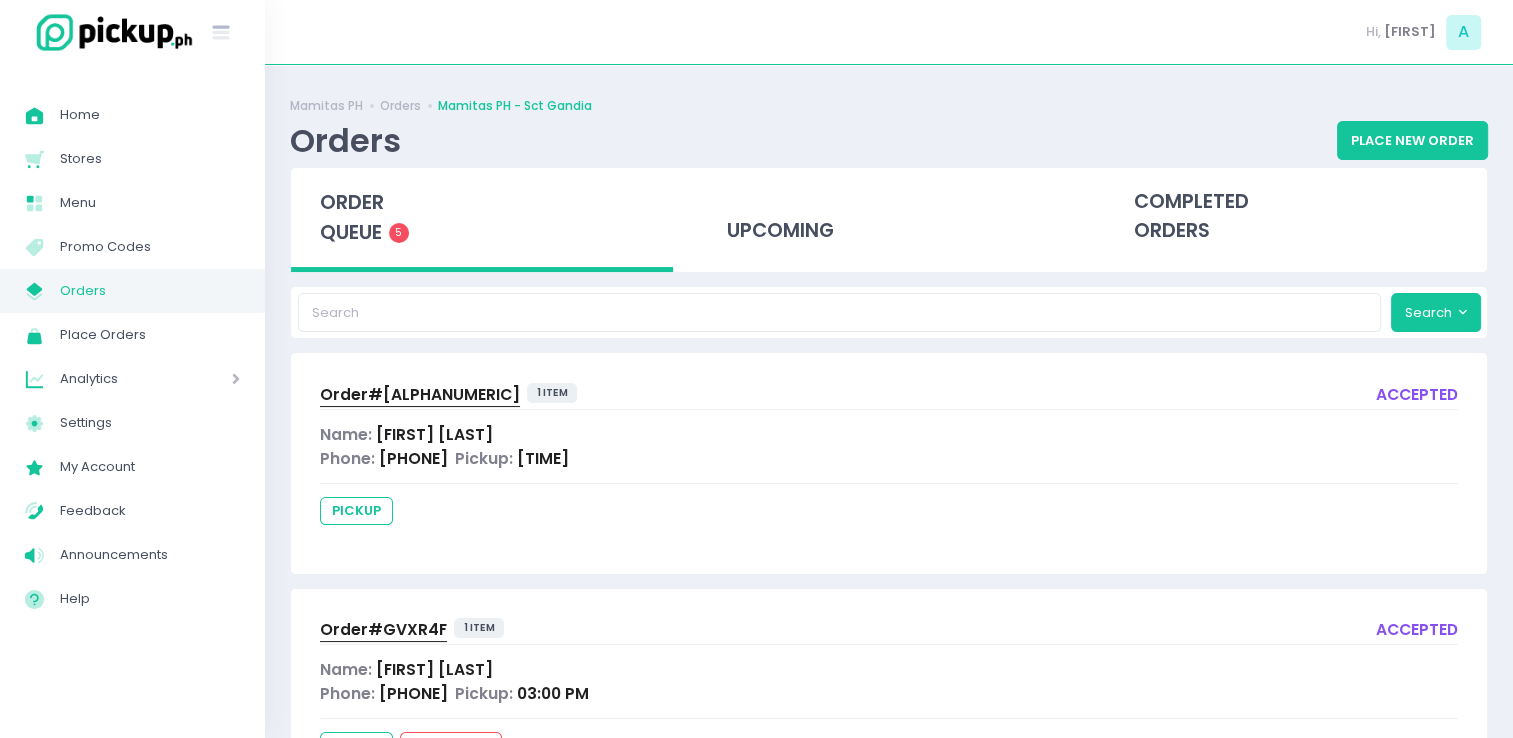 click on "Orders" at bounding box center (150, 291) 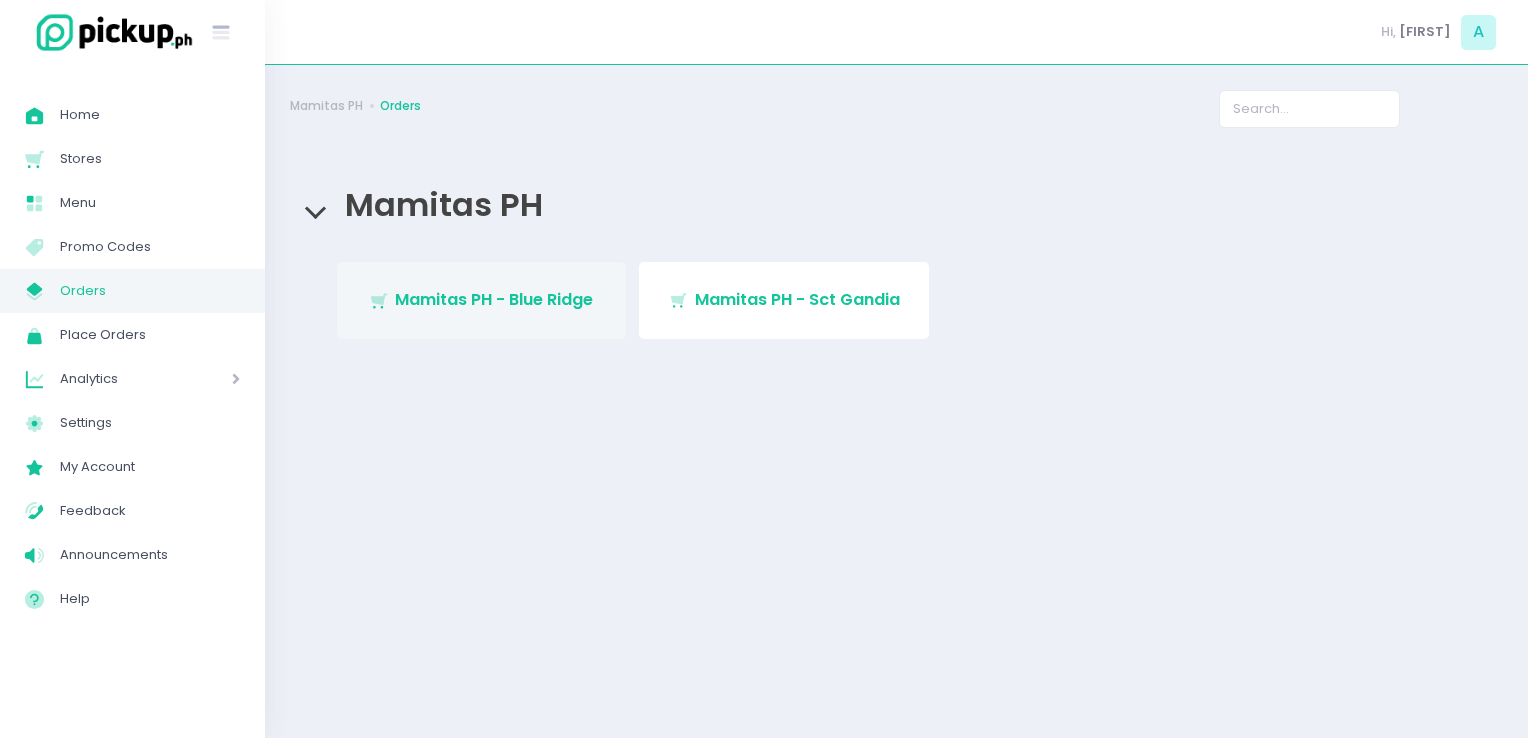 click on "Mamitas PH - Blue Ridge" at bounding box center (494, 299) 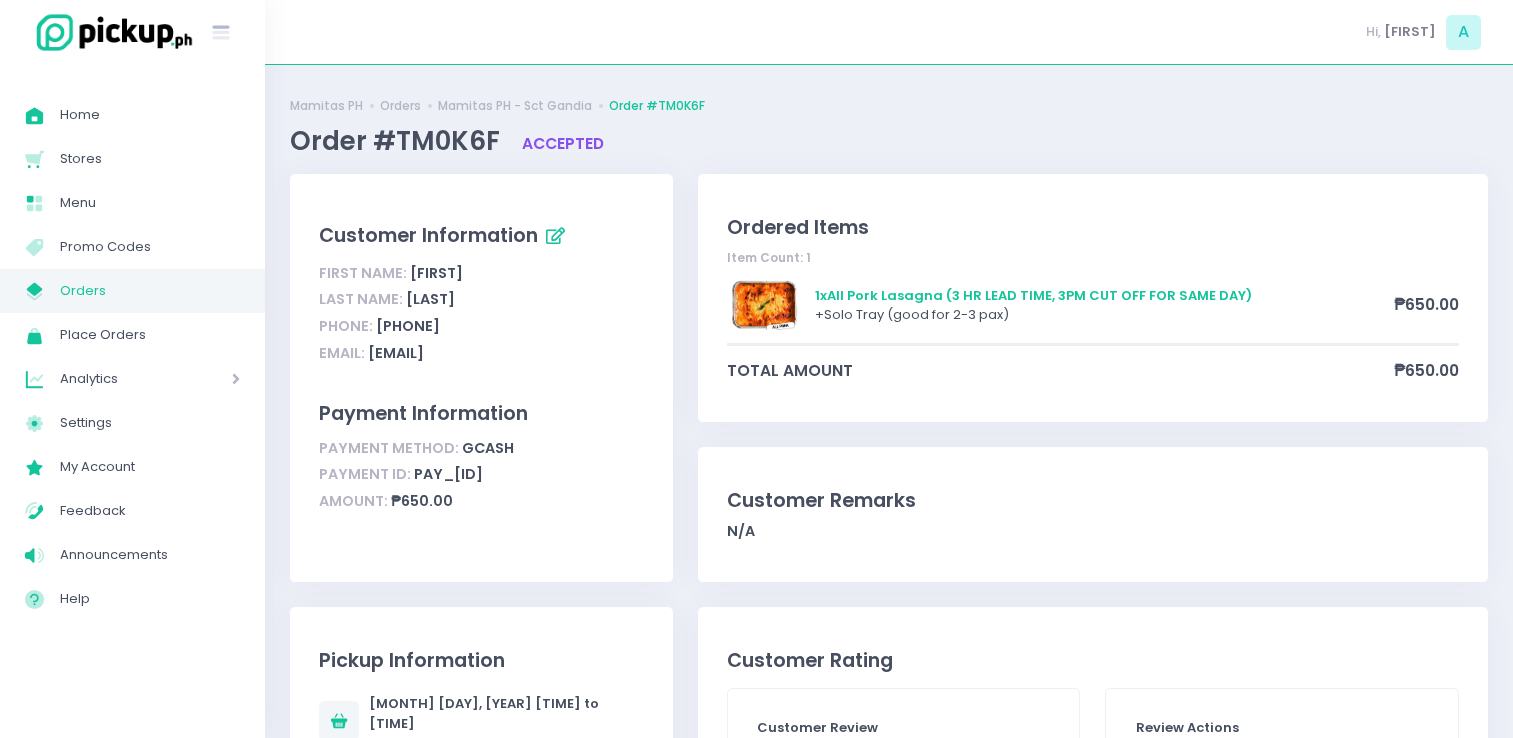 scroll, scrollTop: 0, scrollLeft: 0, axis: both 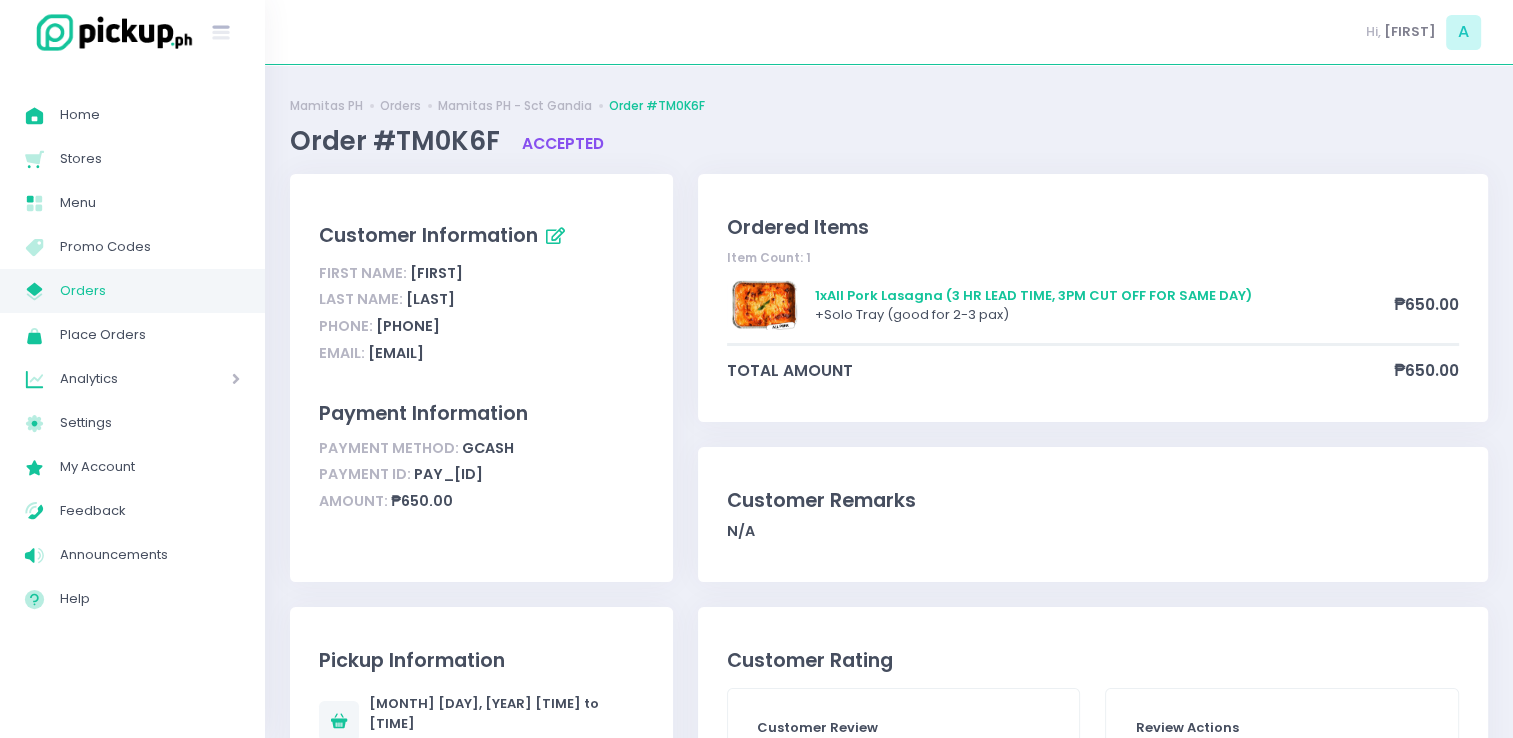 click on "Orders" at bounding box center [150, 291] 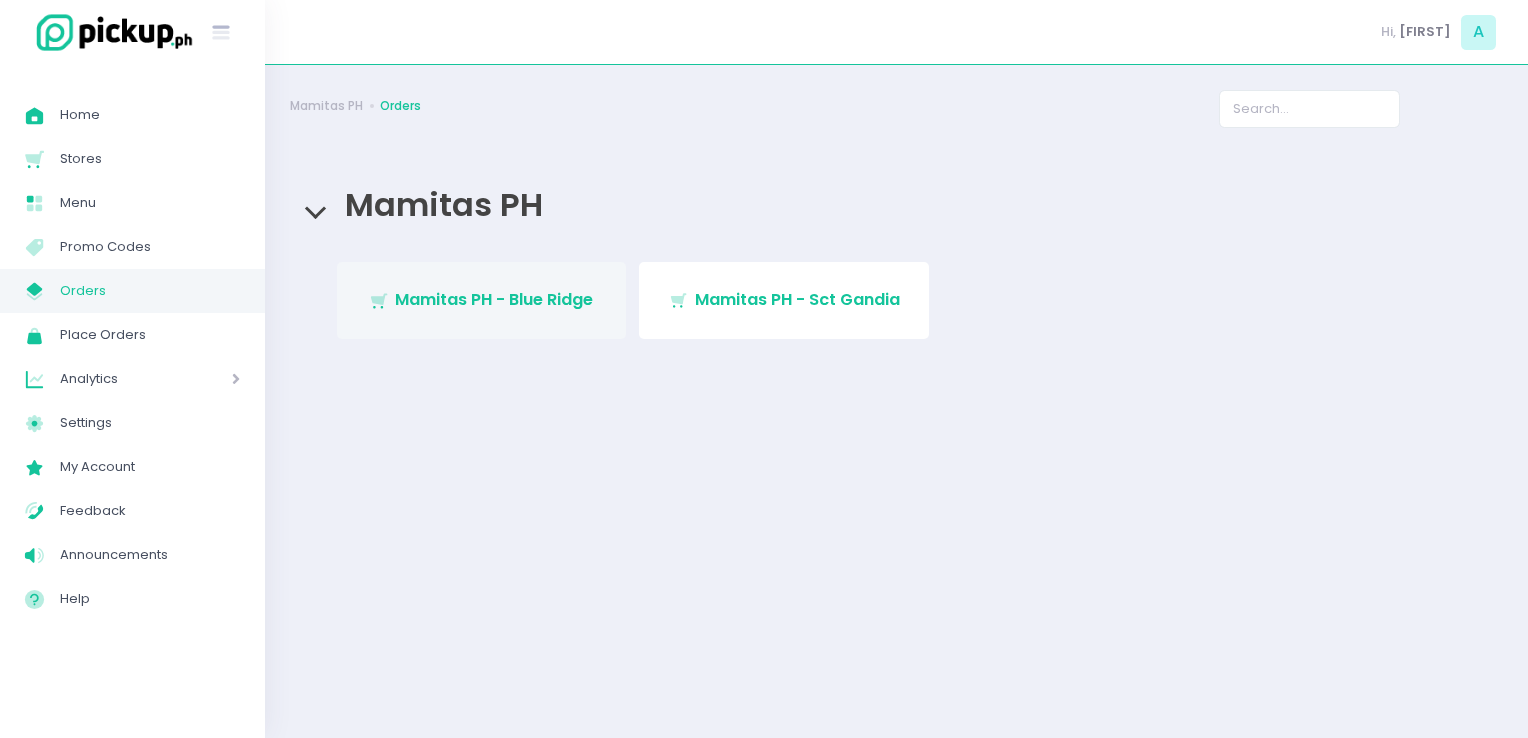 click on "Stockholm-icons / Shopping / Cart1 Created with Sketch. Mamitas PH - Blue Ridge" at bounding box center [482, 300] 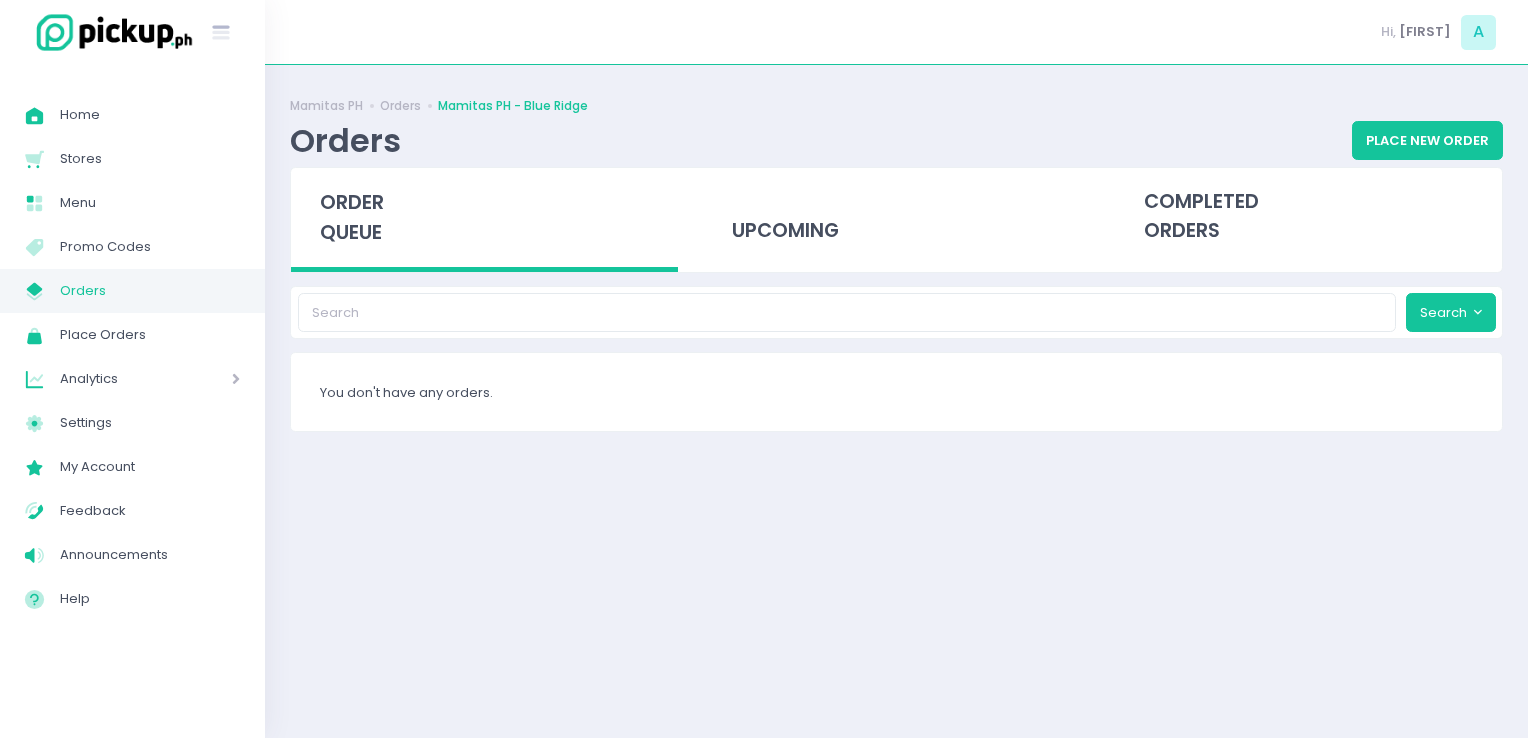 click on "Orders" at bounding box center [150, 291] 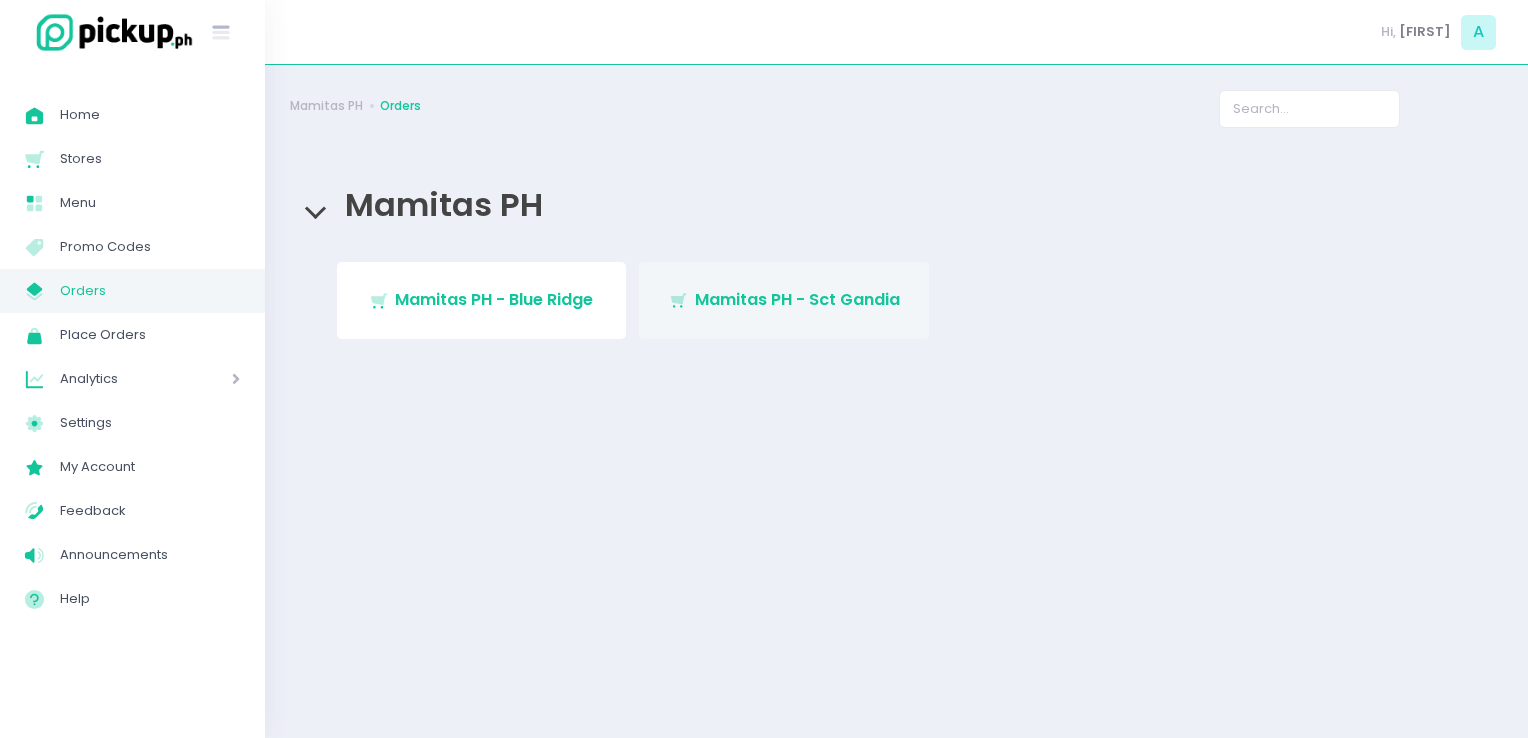 click on "Mamitas PH - Sct Gandia" at bounding box center [797, 299] 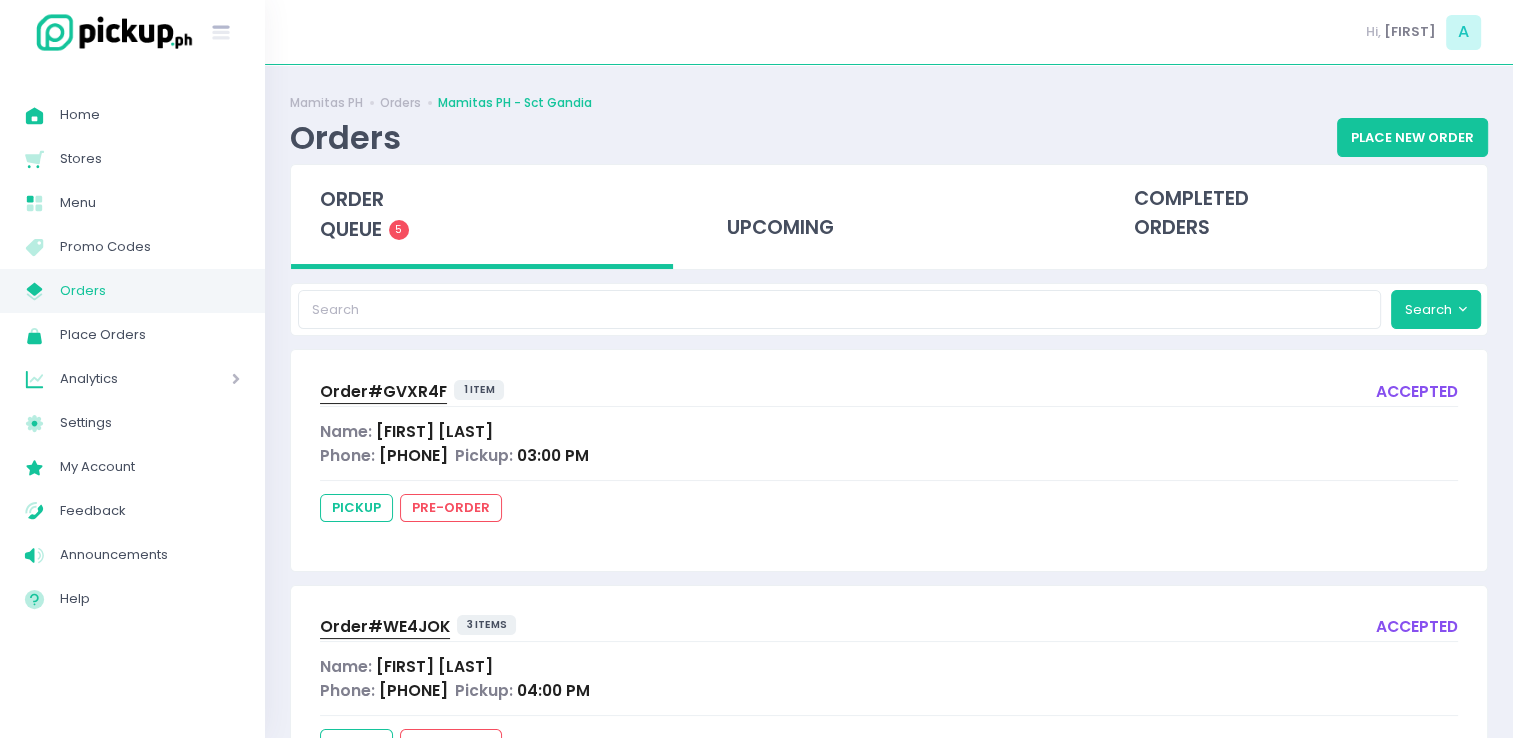scroll, scrollTop: 0, scrollLeft: 0, axis: both 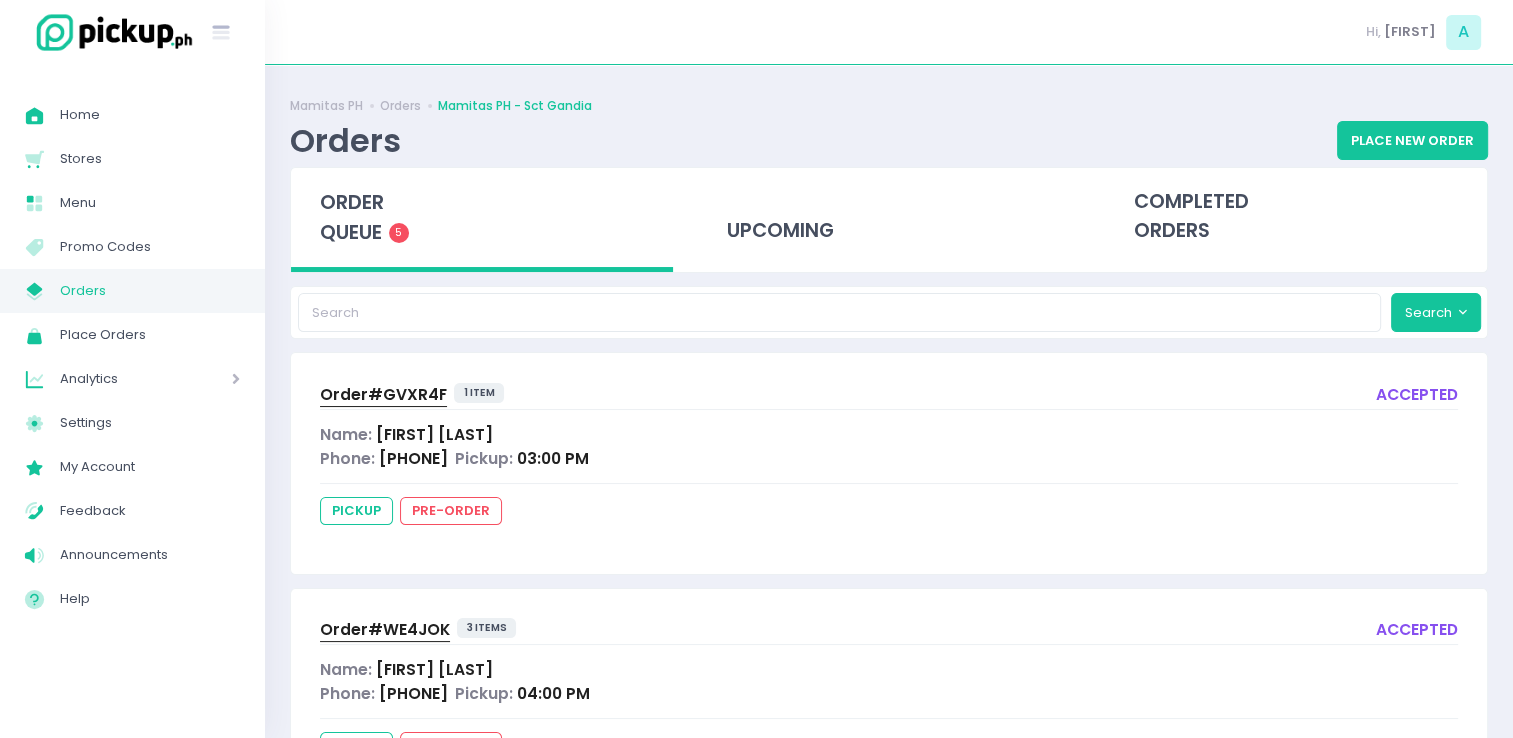 click 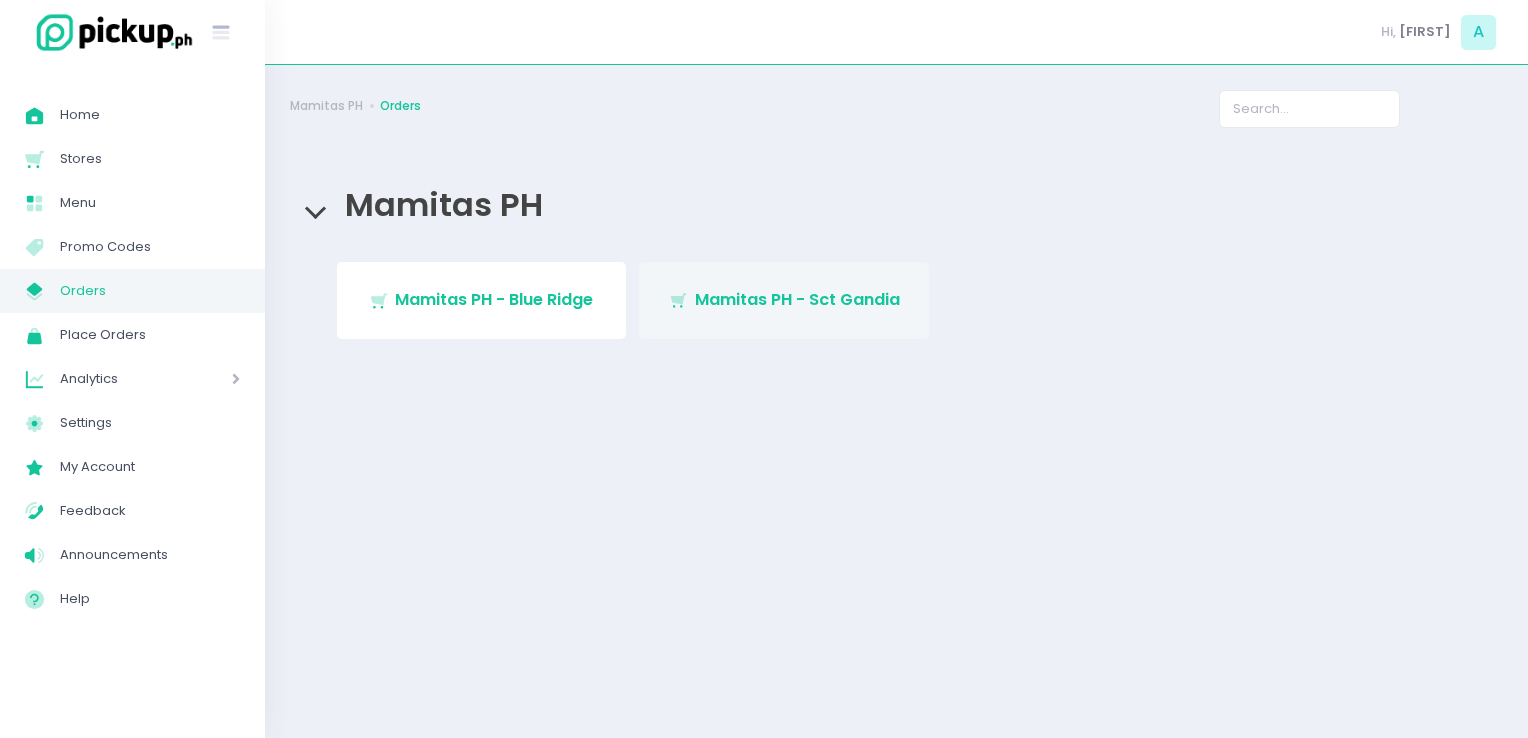 click on "Mamitas PH - Sct Gandia" at bounding box center (797, 299) 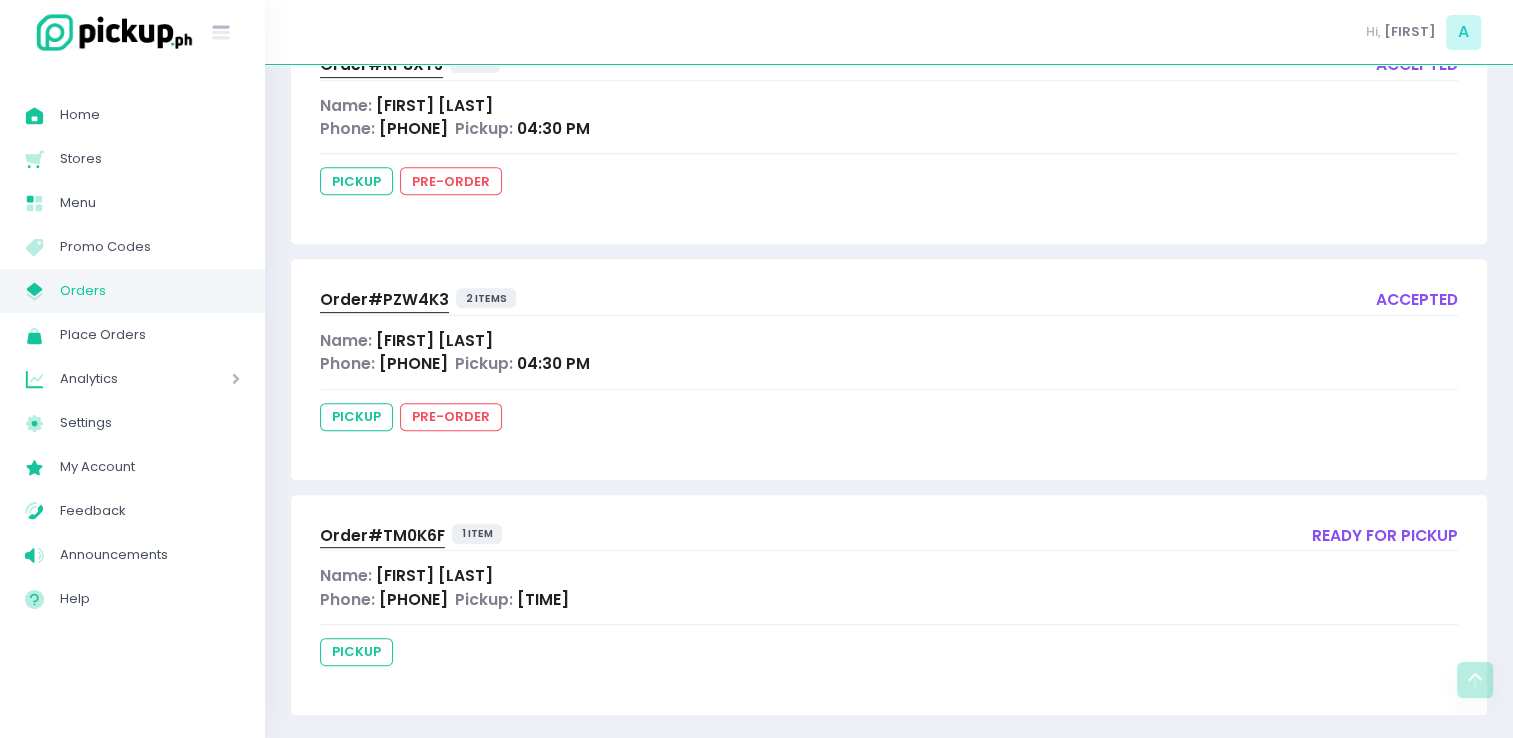 scroll, scrollTop: 810, scrollLeft: 0, axis: vertical 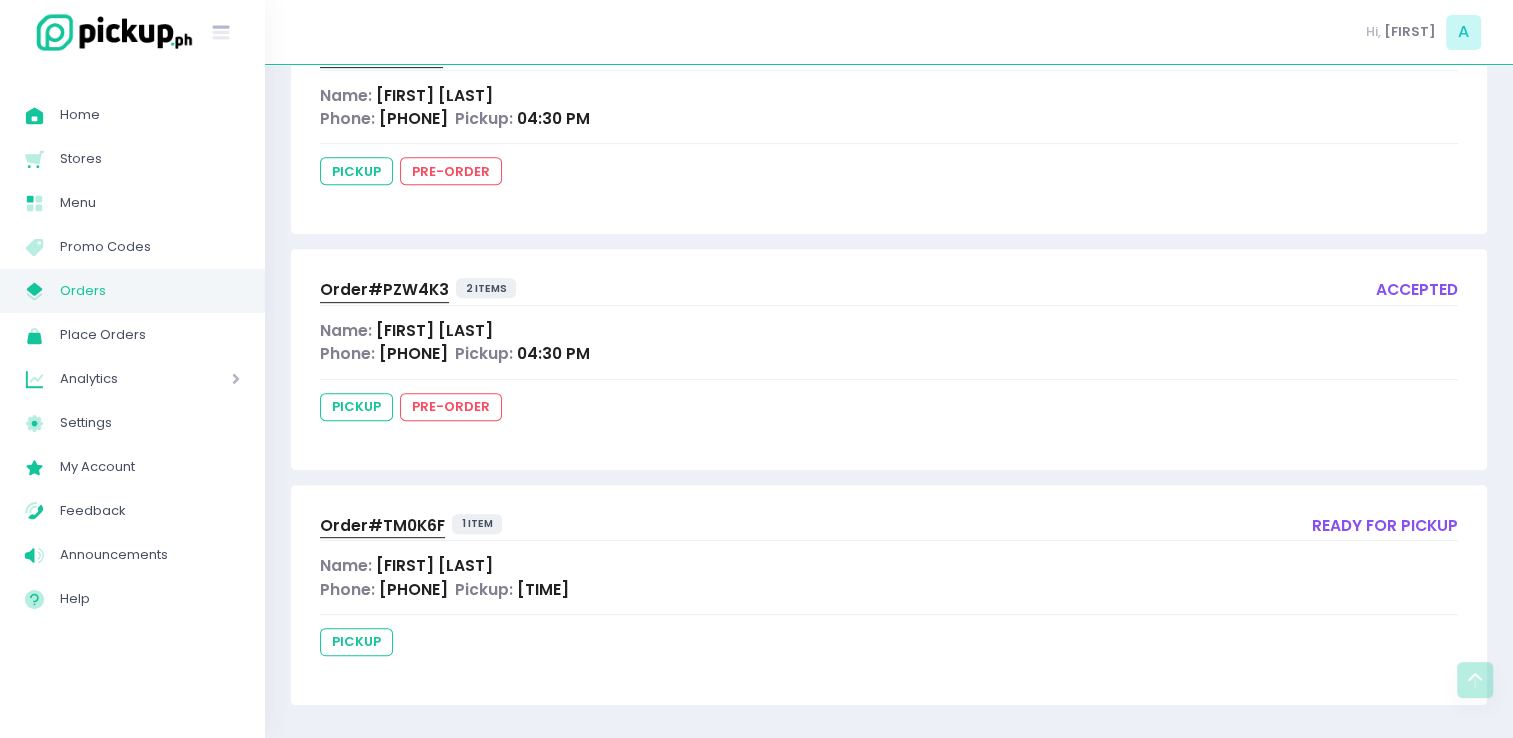 click on "Orders" at bounding box center (150, 291) 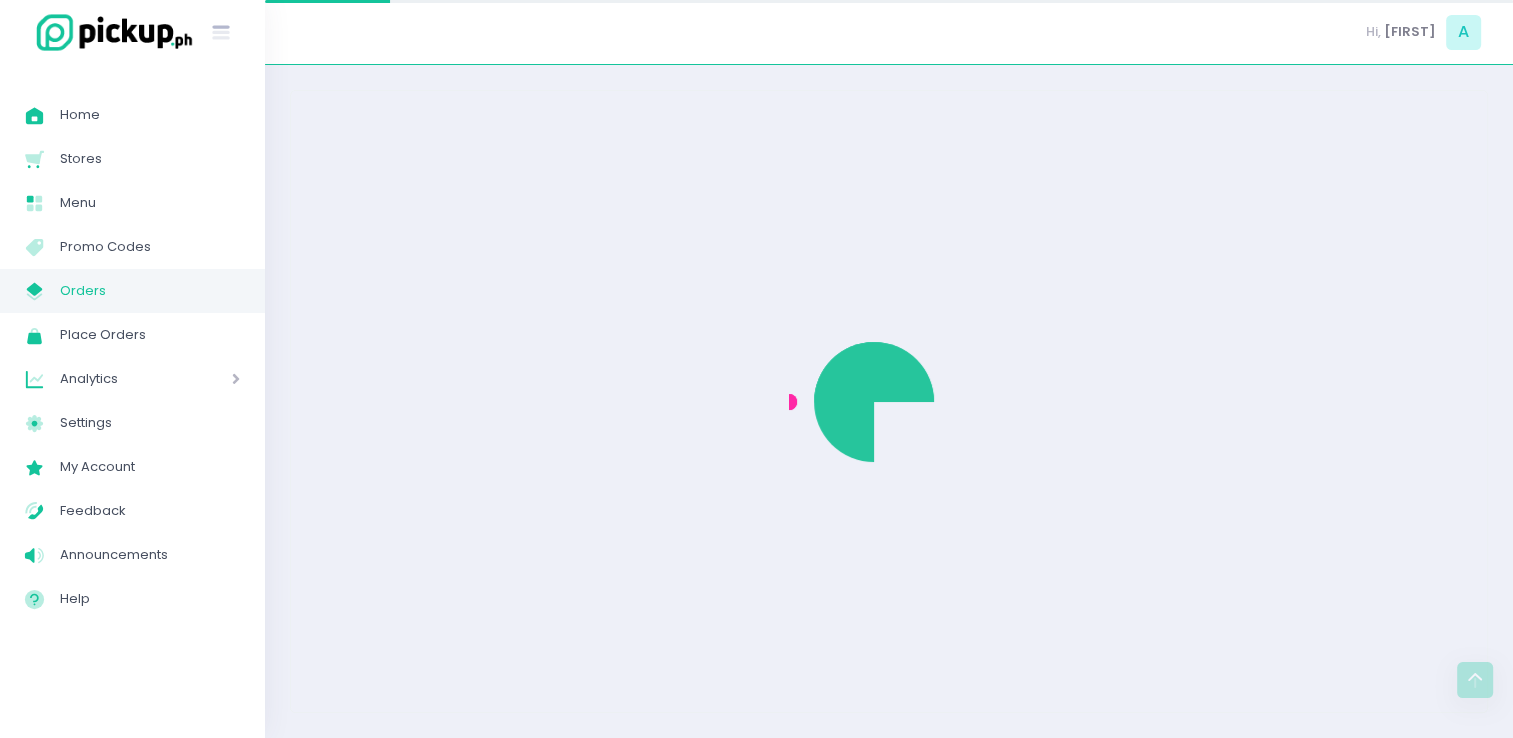 scroll, scrollTop: 0, scrollLeft: 0, axis: both 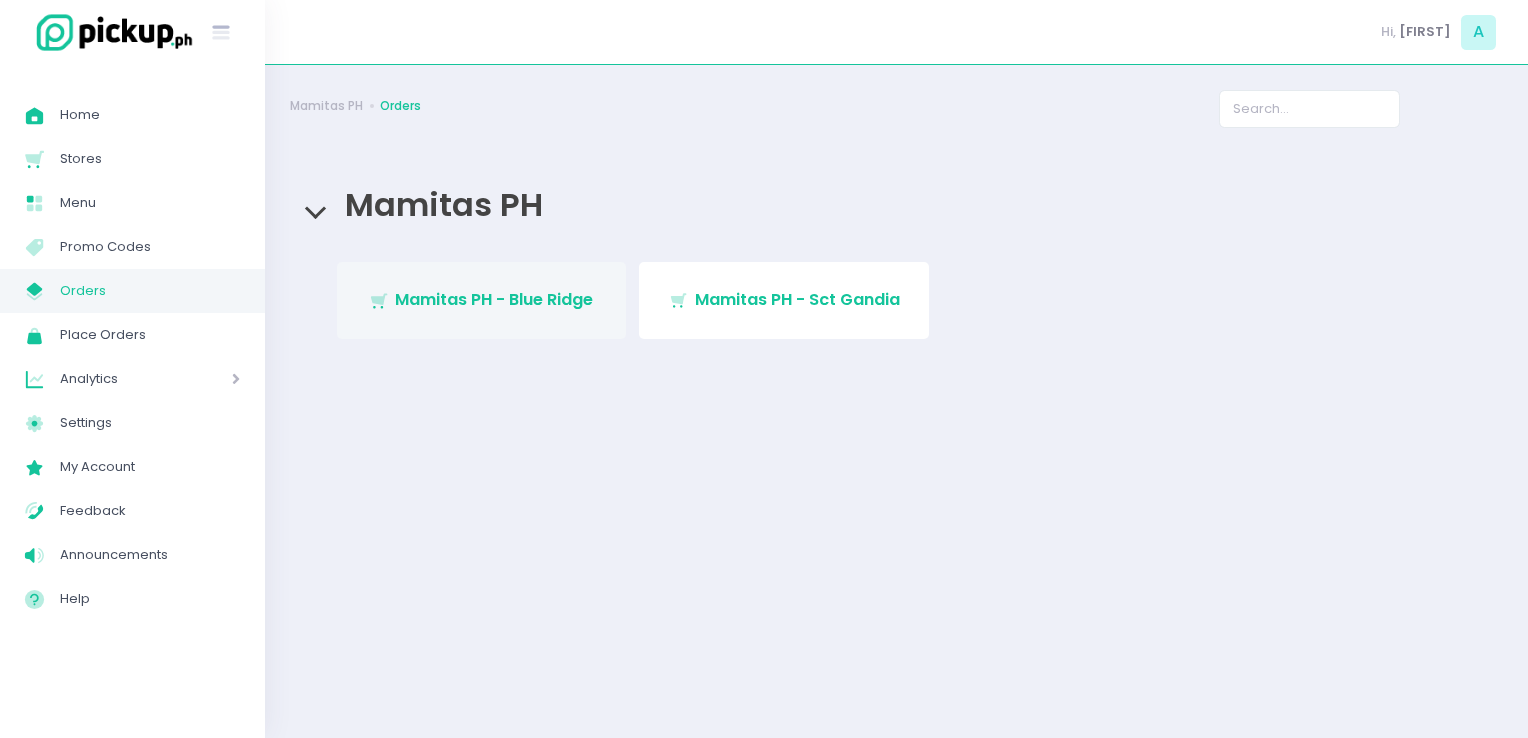 click on "Stockholm-icons / Shopping / Cart1 Created with Sketch. Mamitas PH - Blue Ridge" at bounding box center [482, 300] 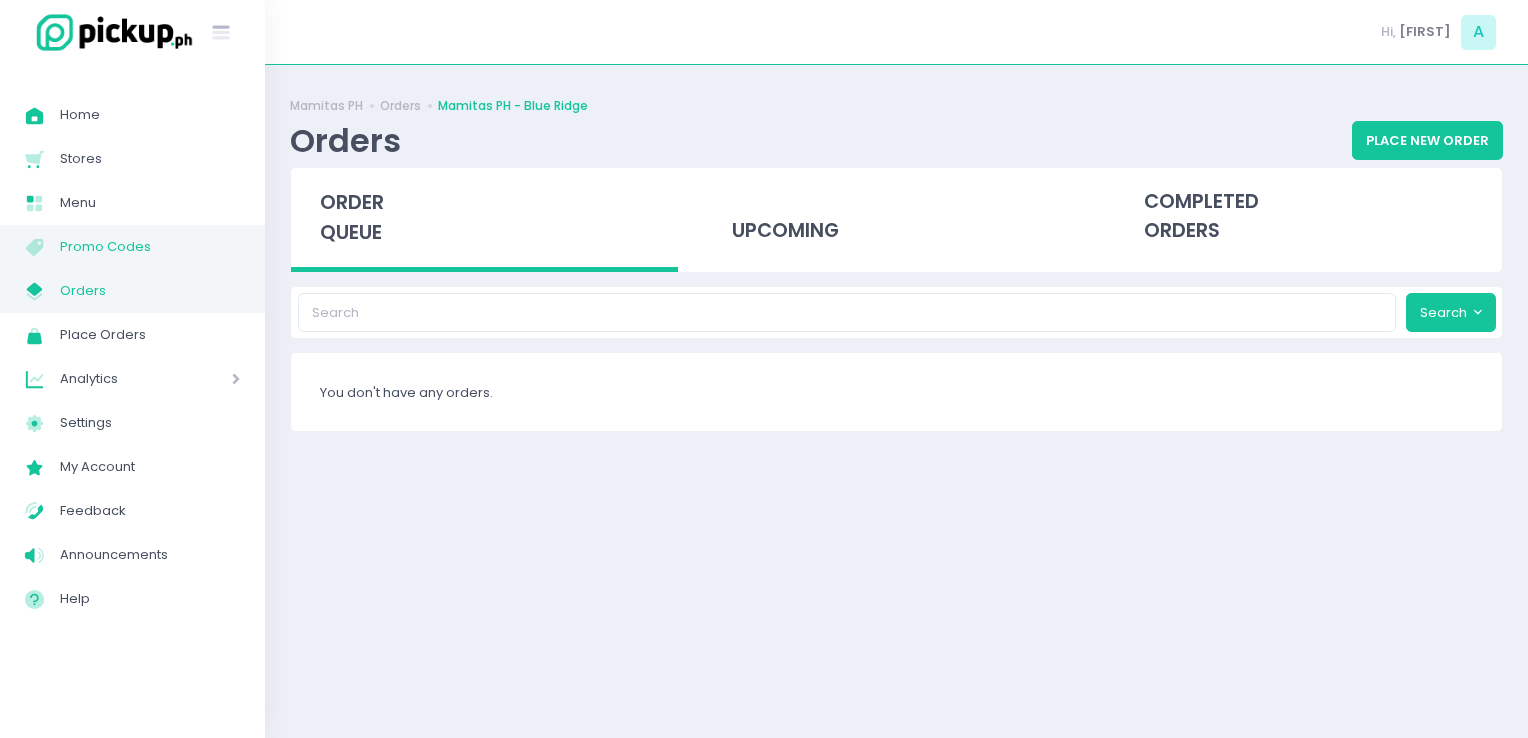 click on "Promo Codes" at bounding box center [150, 247] 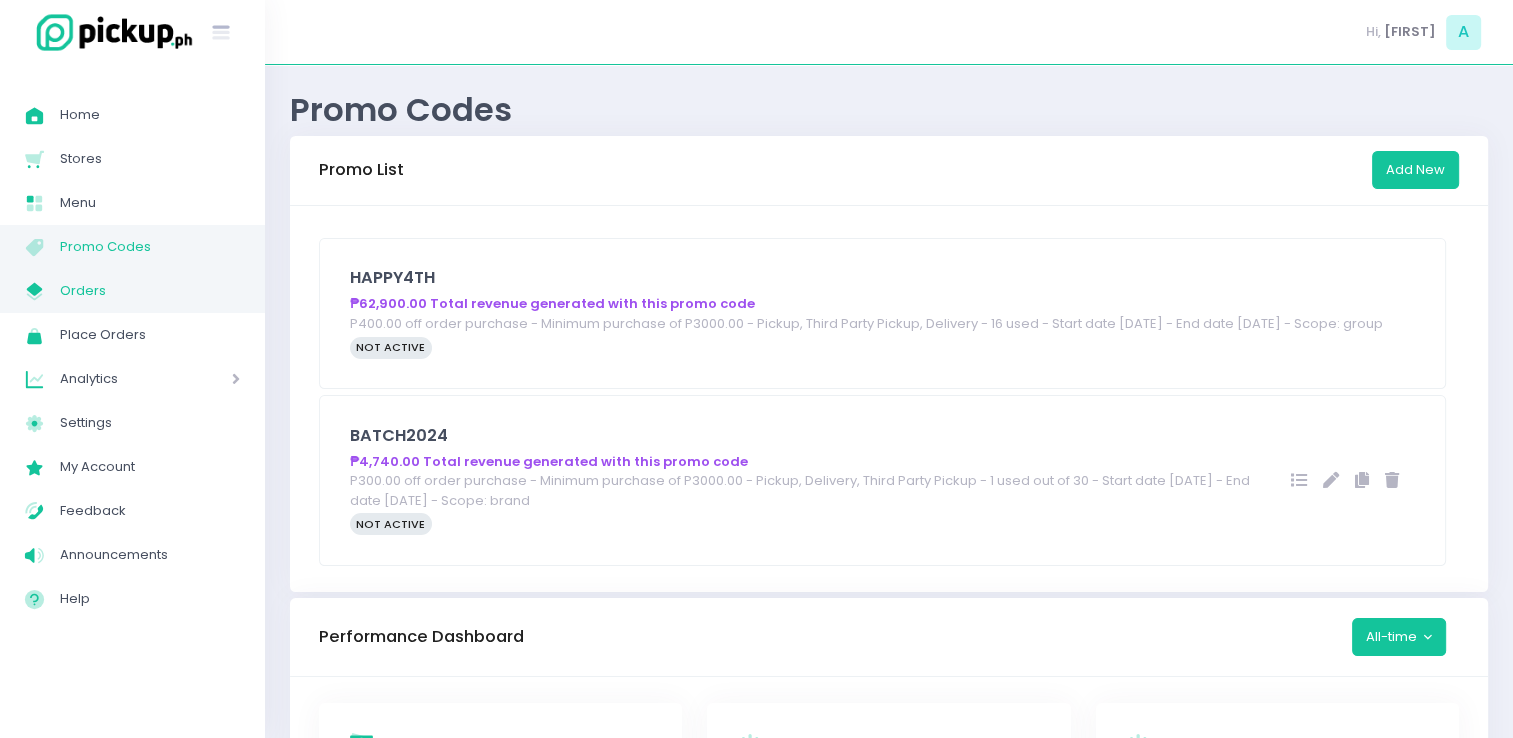 click on "Orders" at bounding box center [150, 291] 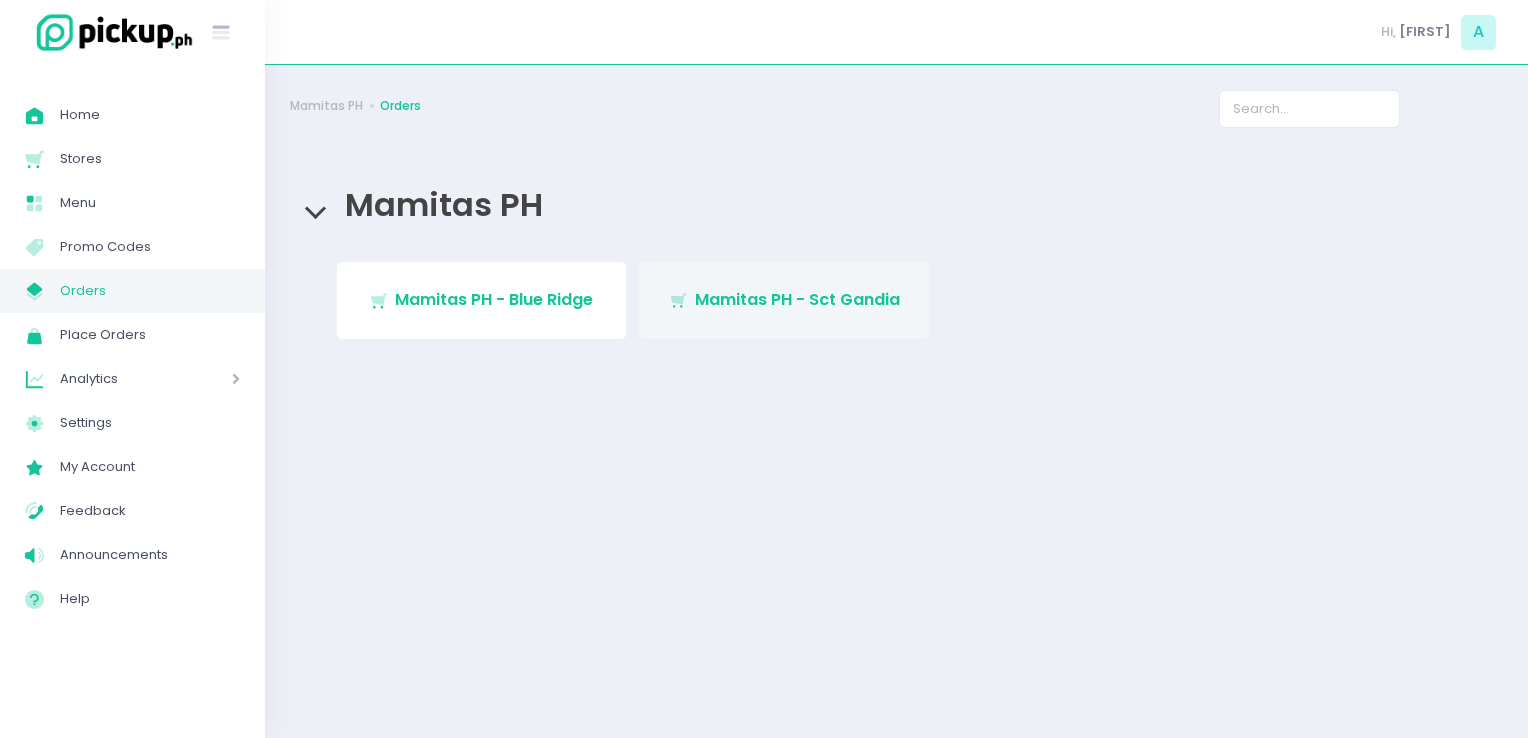 click on "Mamitas PH - Sct Gandia" at bounding box center [797, 299] 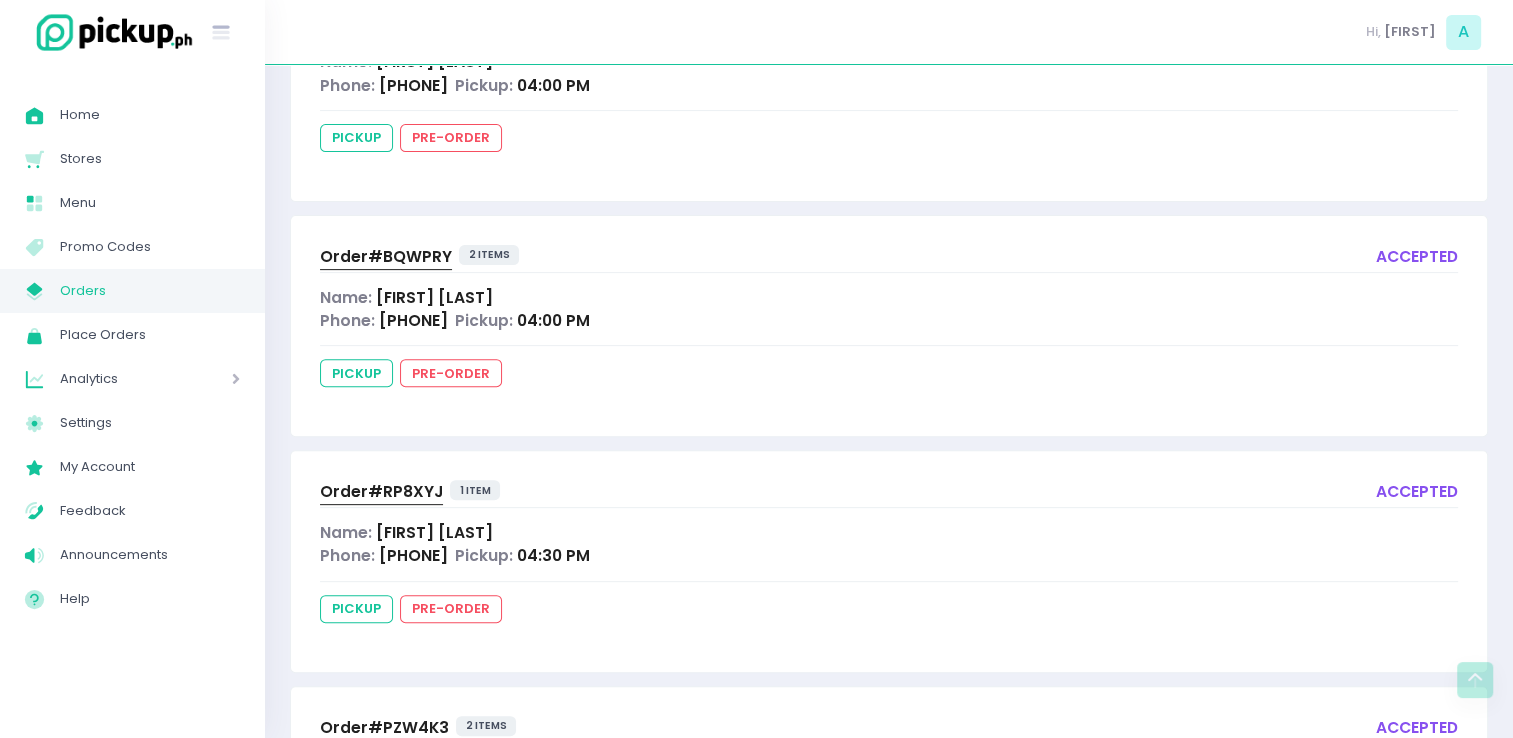 scroll, scrollTop: 640, scrollLeft: 0, axis: vertical 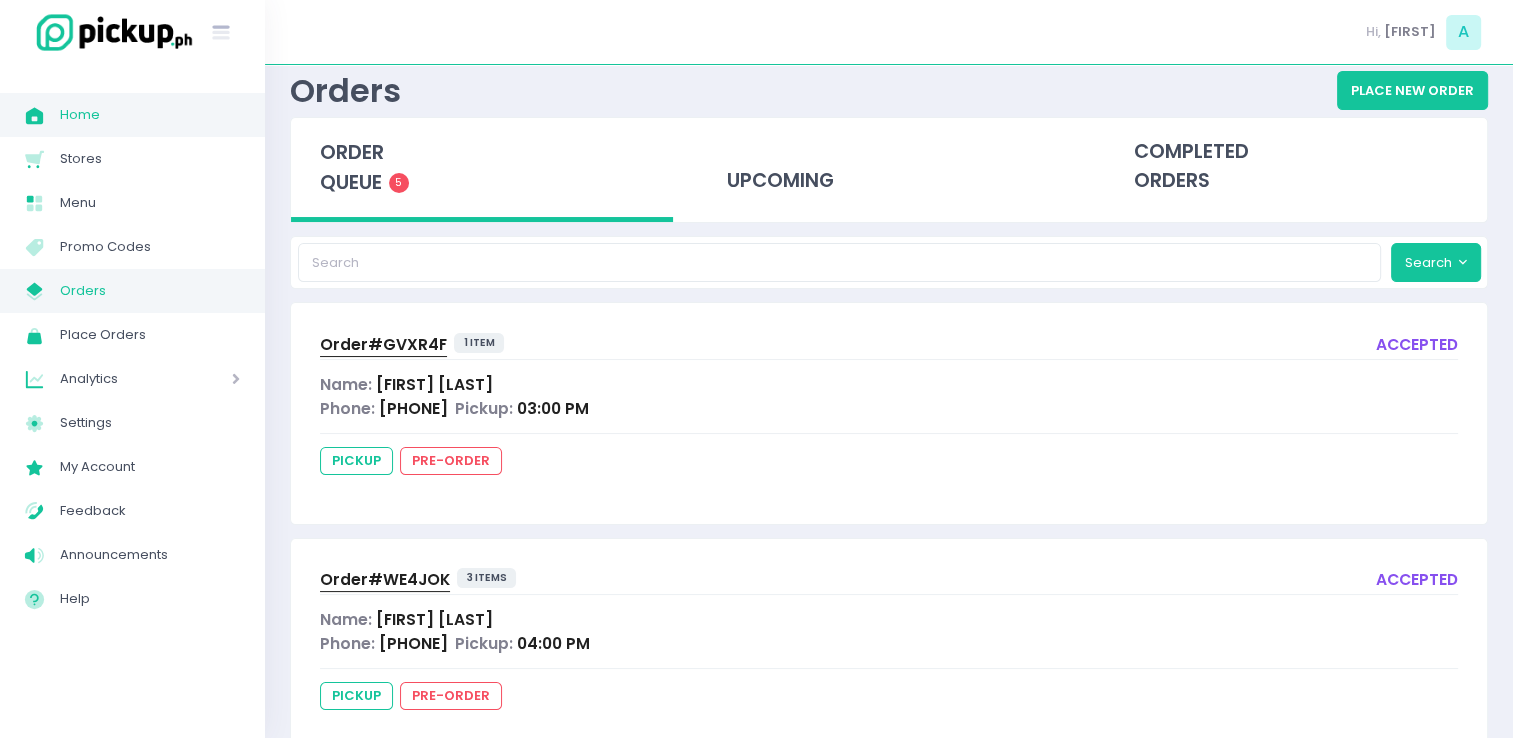click on "Home" at bounding box center (150, 115) 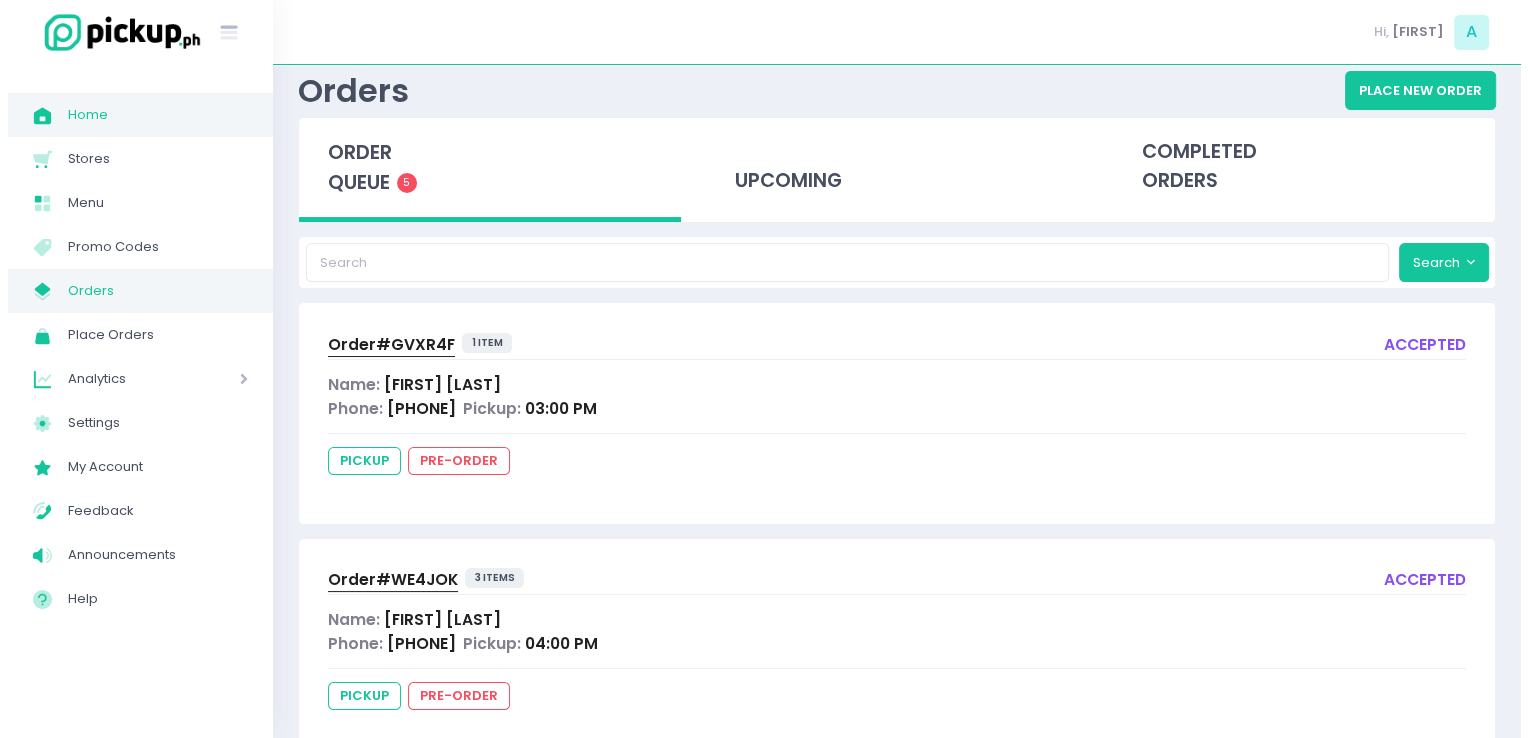 scroll, scrollTop: 0, scrollLeft: 0, axis: both 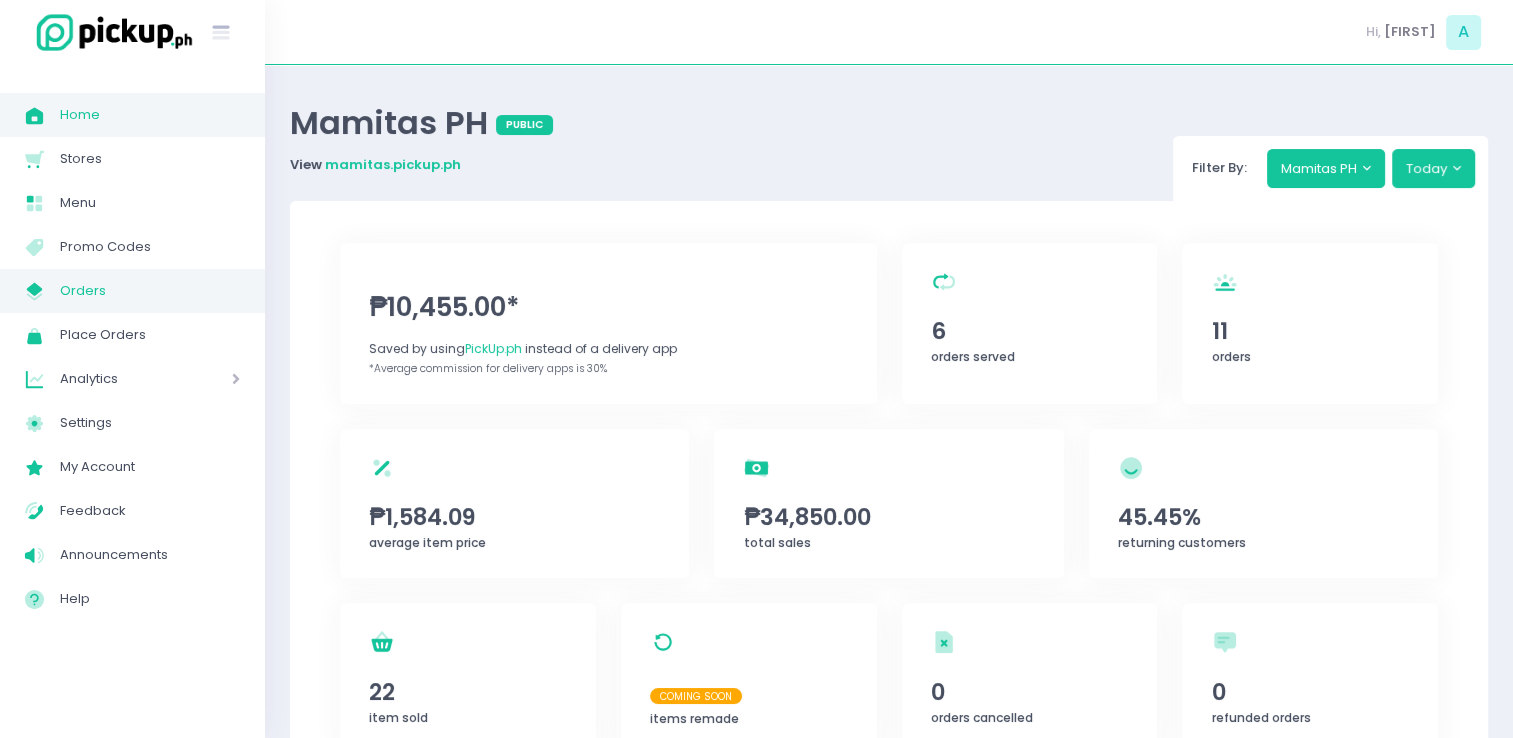 click on "Orders" at bounding box center (150, 291) 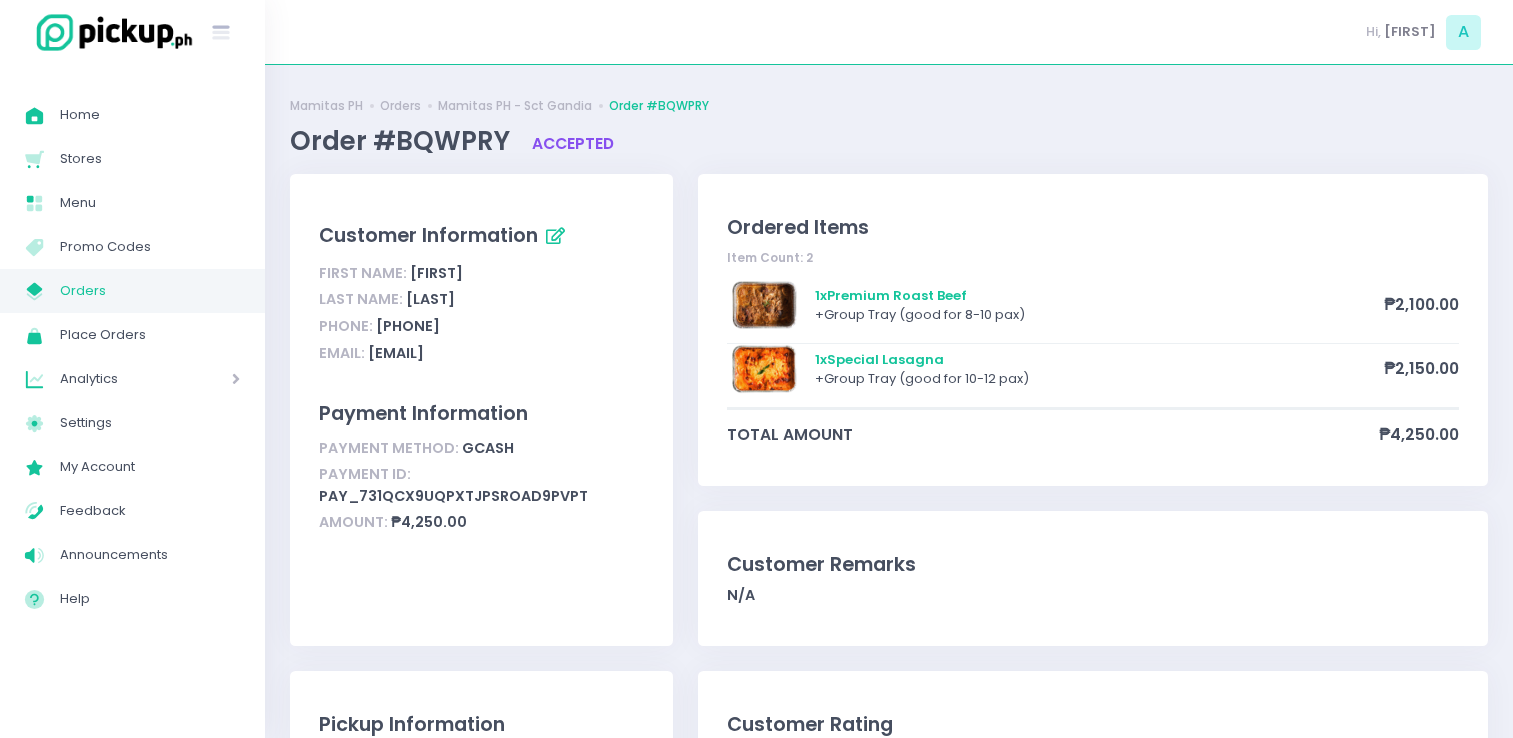 scroll, scrollTop: 0, scrollLeft: 0, axis: both 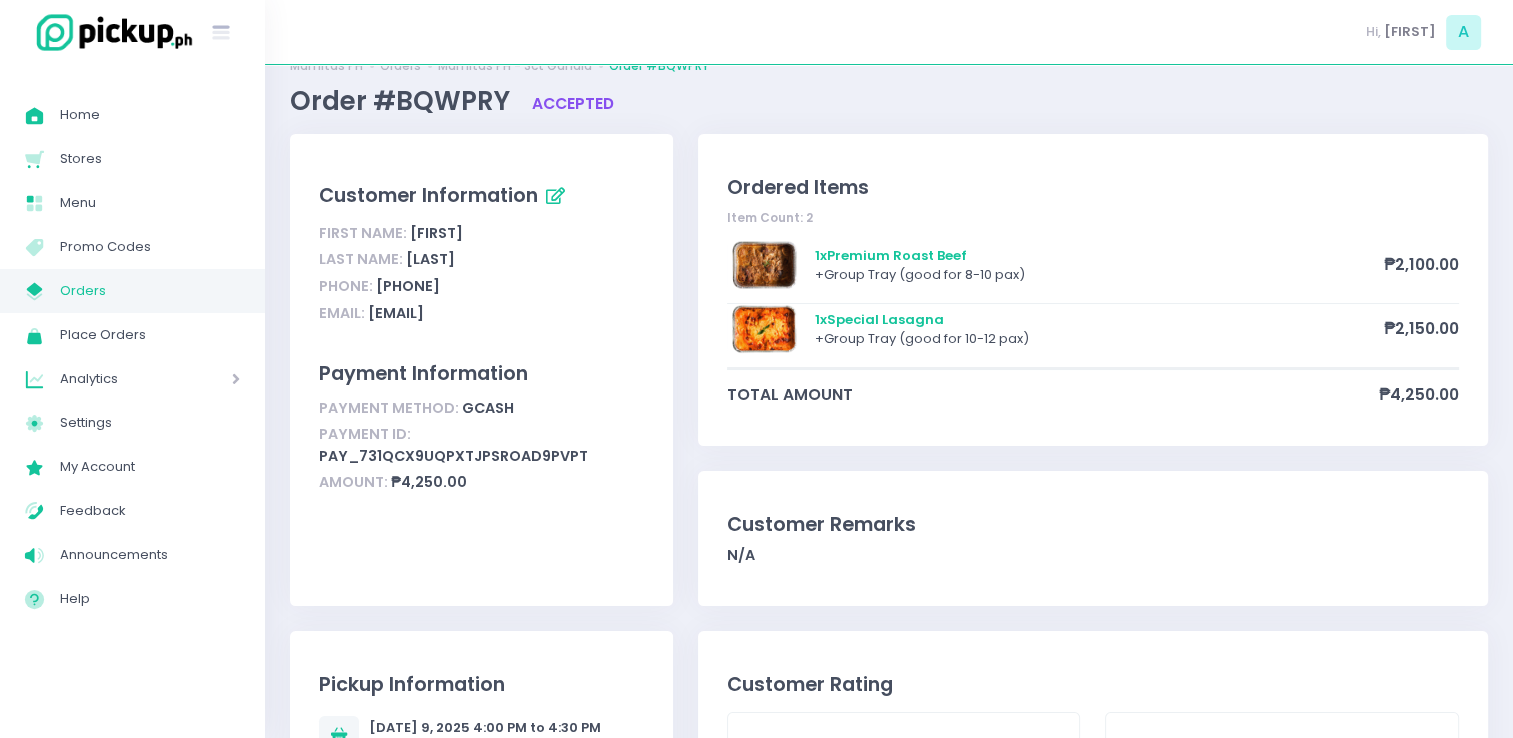click on "My Store Created with Sketch. Orders" at bounding box center (132, 291) 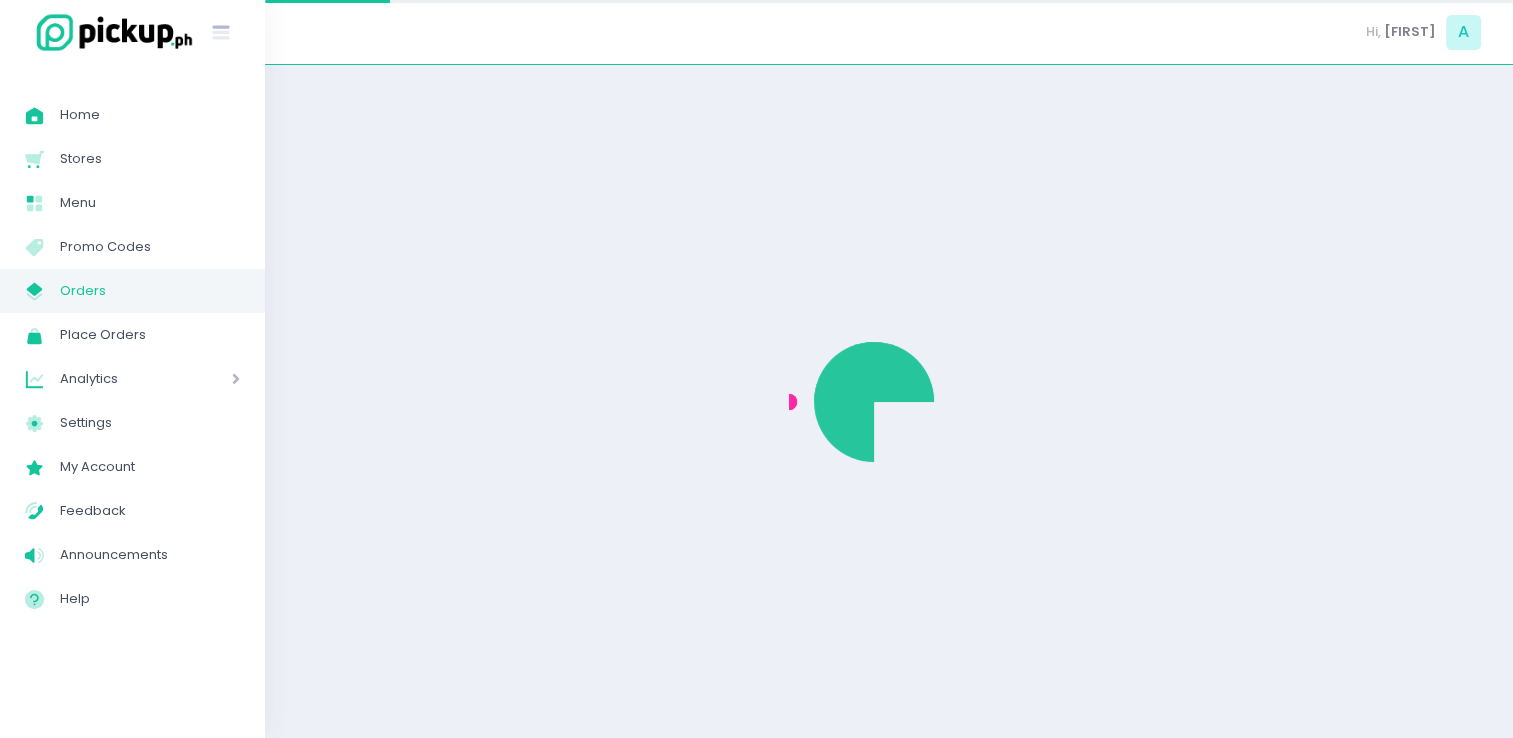 scroll, scrollTop: 0, scrollLeft: 0, axis: both 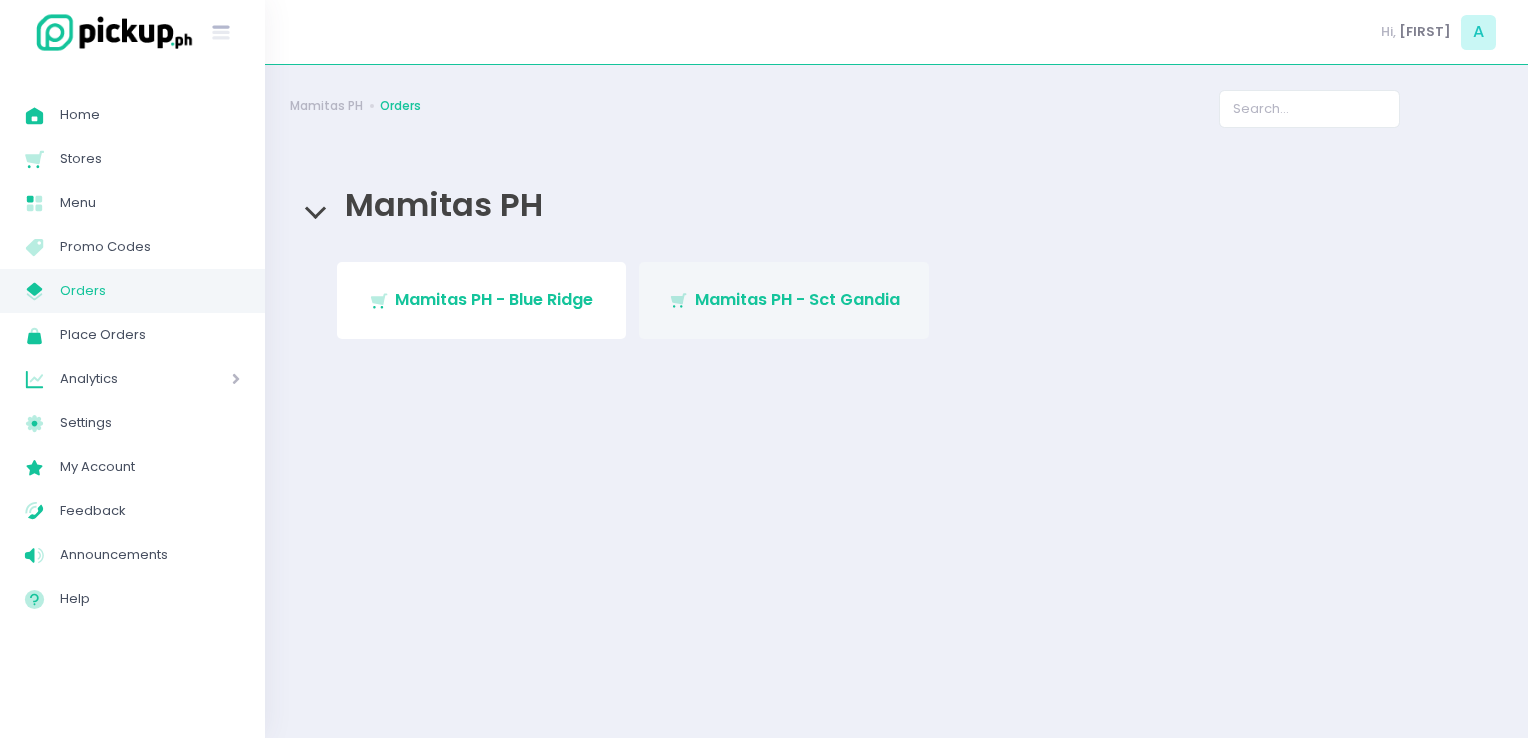 click on "Stockholm-icons / Shopping / Cart1 Created with Sketch. Mamitas PH - Sct Gandia" at bounding box center [784, 300] 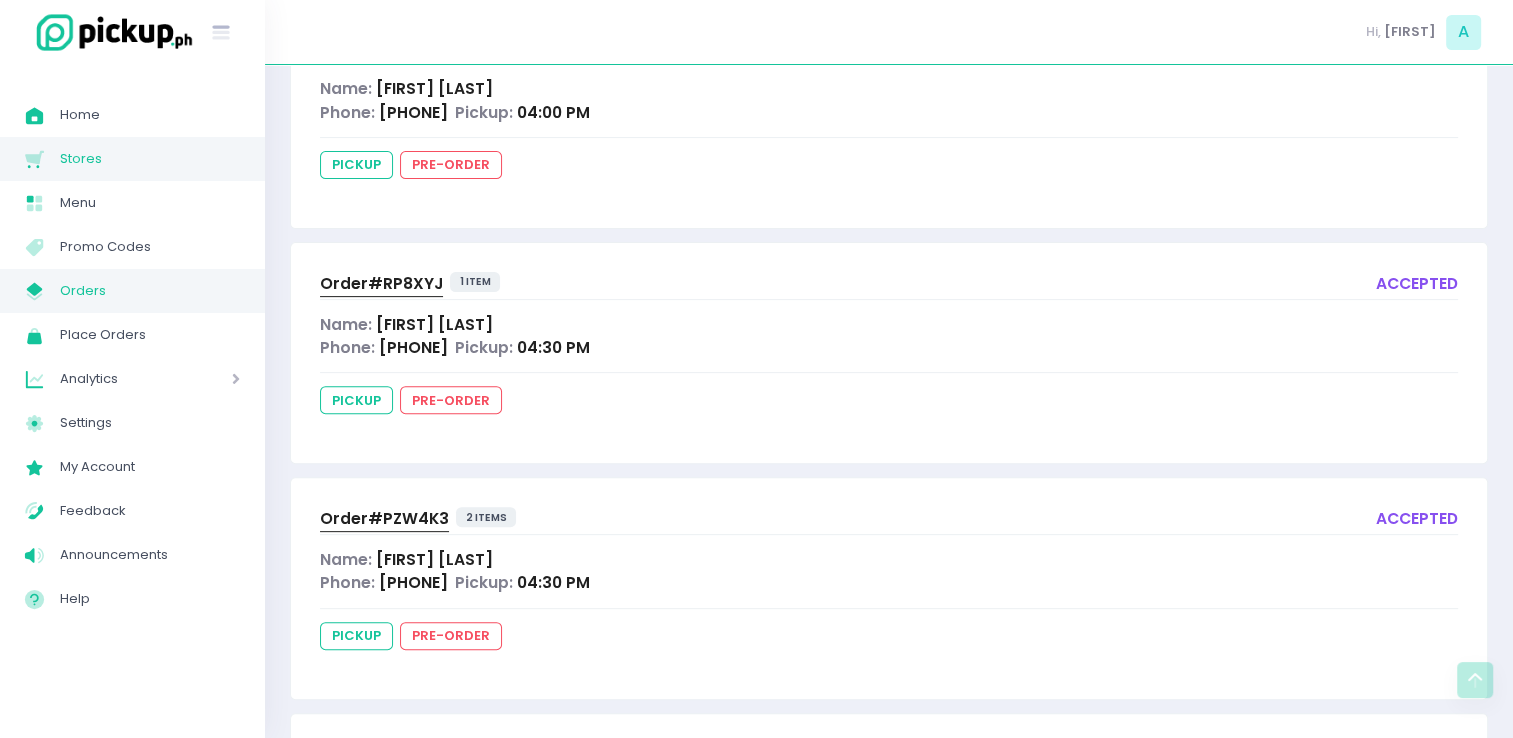 scroll, scrollTop: 810, scrollLeft: 0, axis: vertical 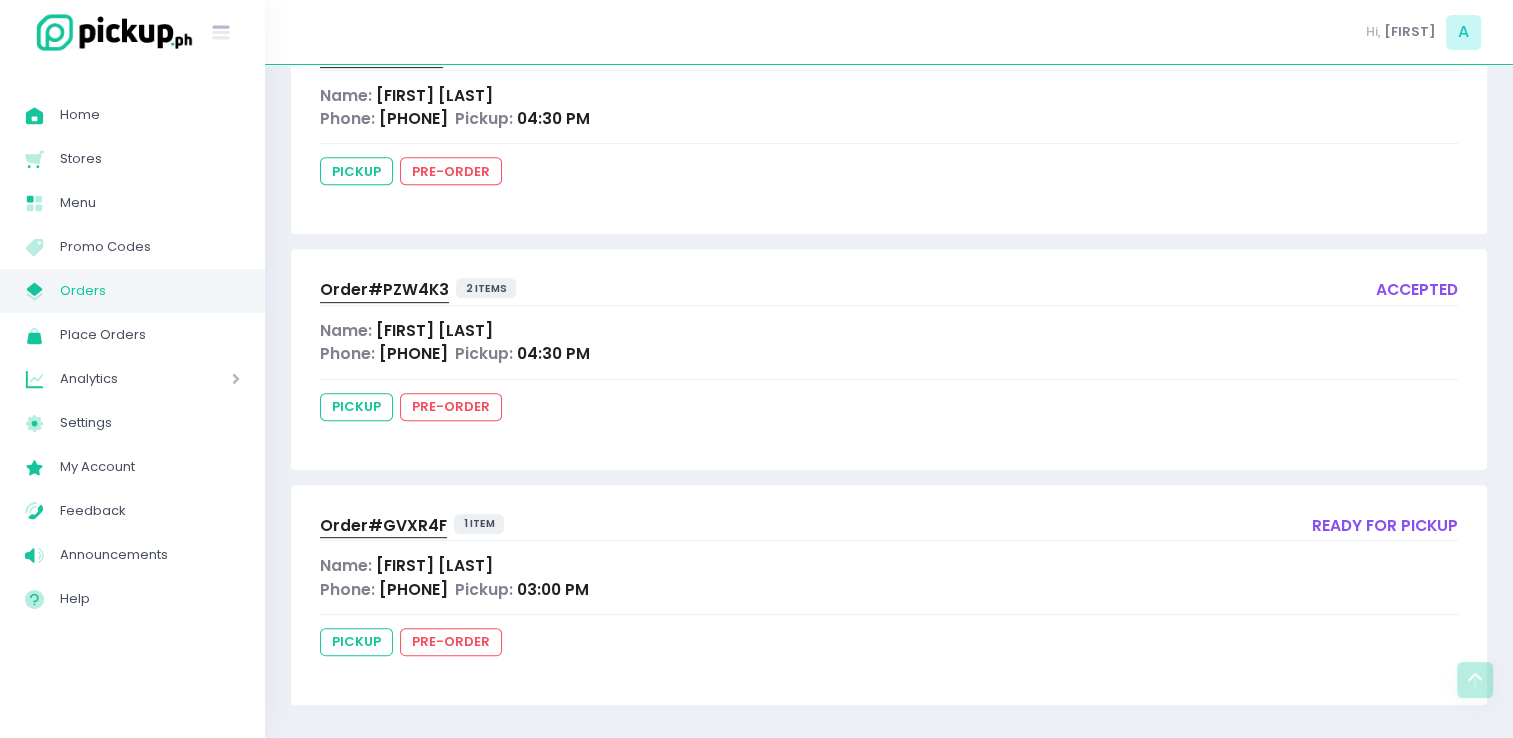click on "Order# GVXR4F" at bounding box center [383, 525] 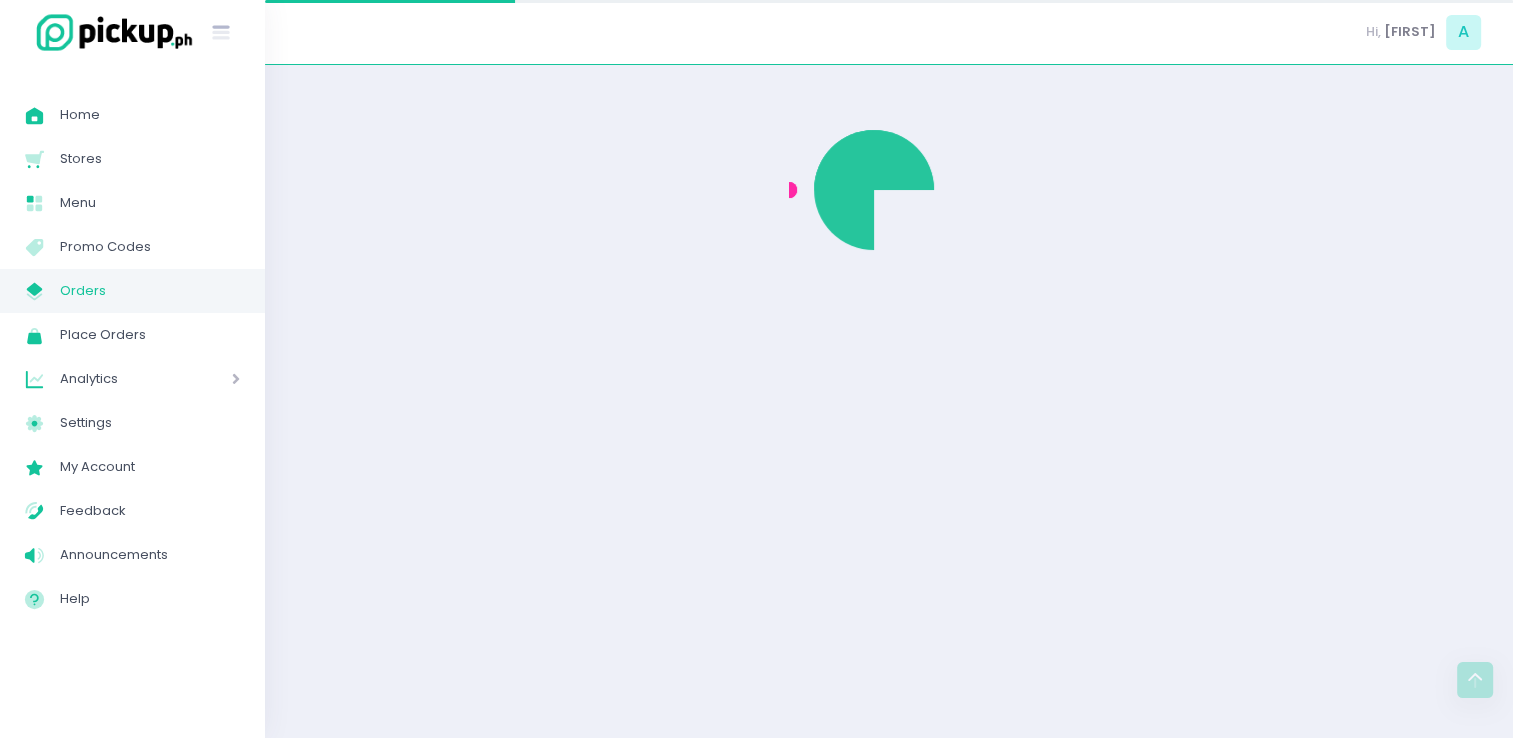 scroll, scrollTop: 0, scrollLeft: 0, axis: both 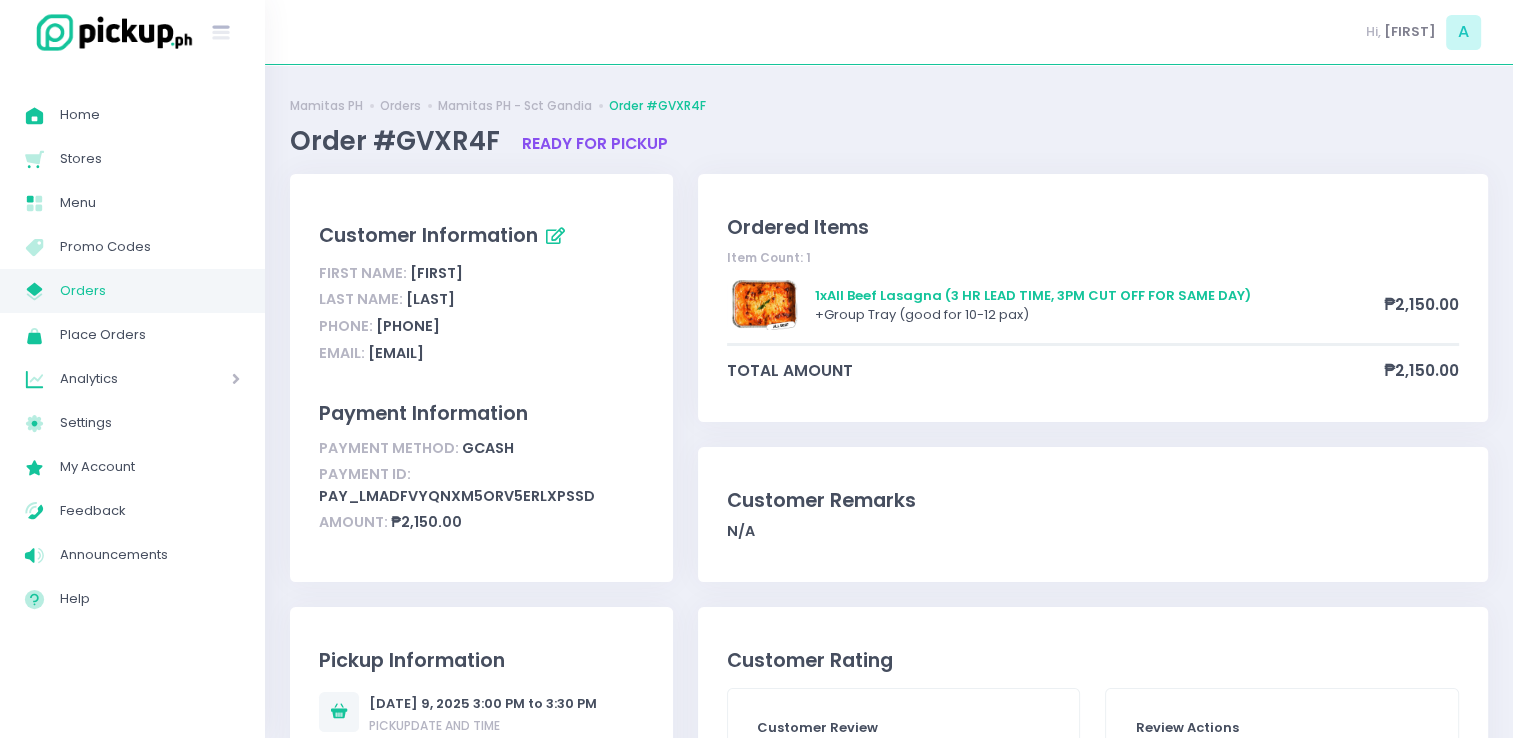 click on "Orders" at bounding box center [150, 291] 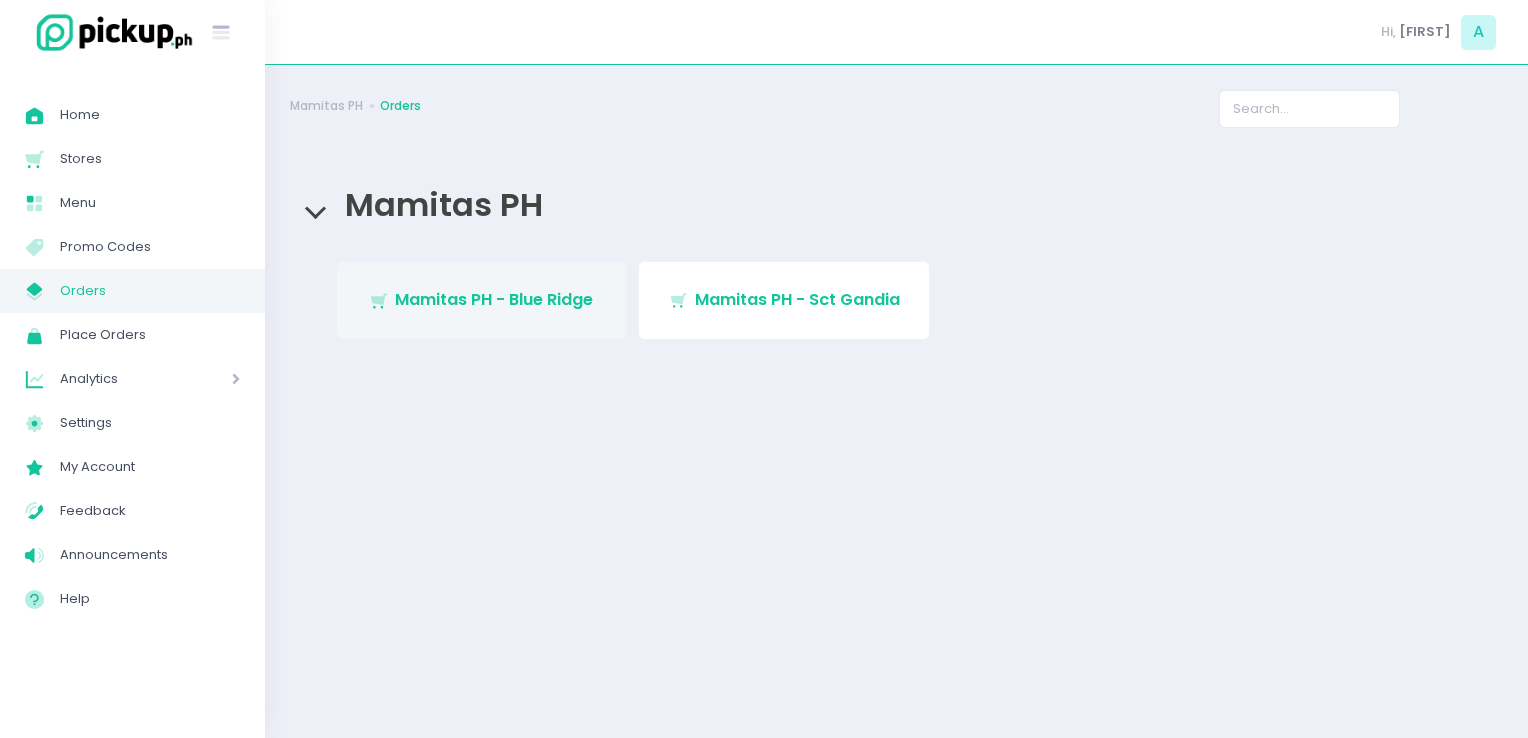 click on "Mamitas PH - Blue Ridge" at bounding box center [494, 299] 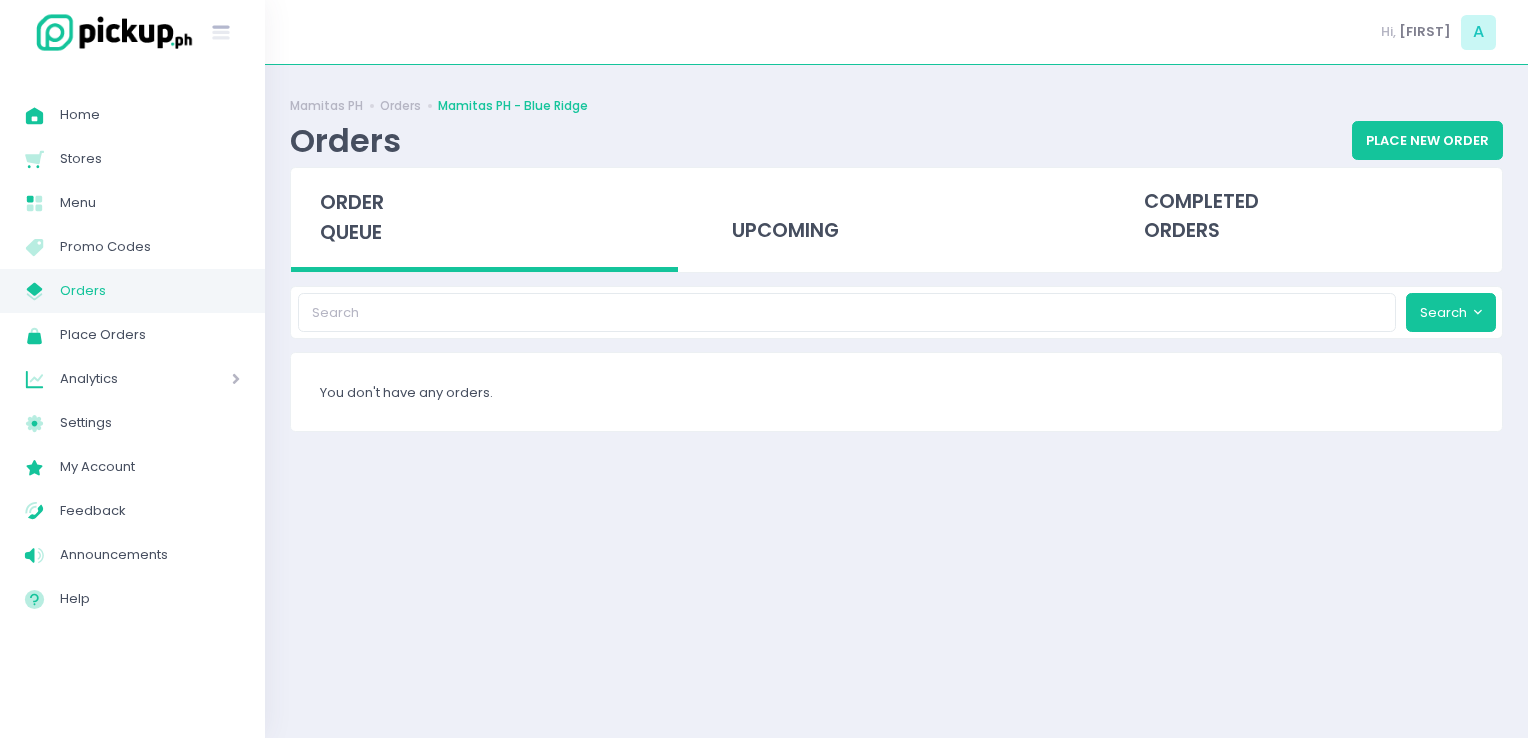 click on "Orders" at bounding box center (150, 291) 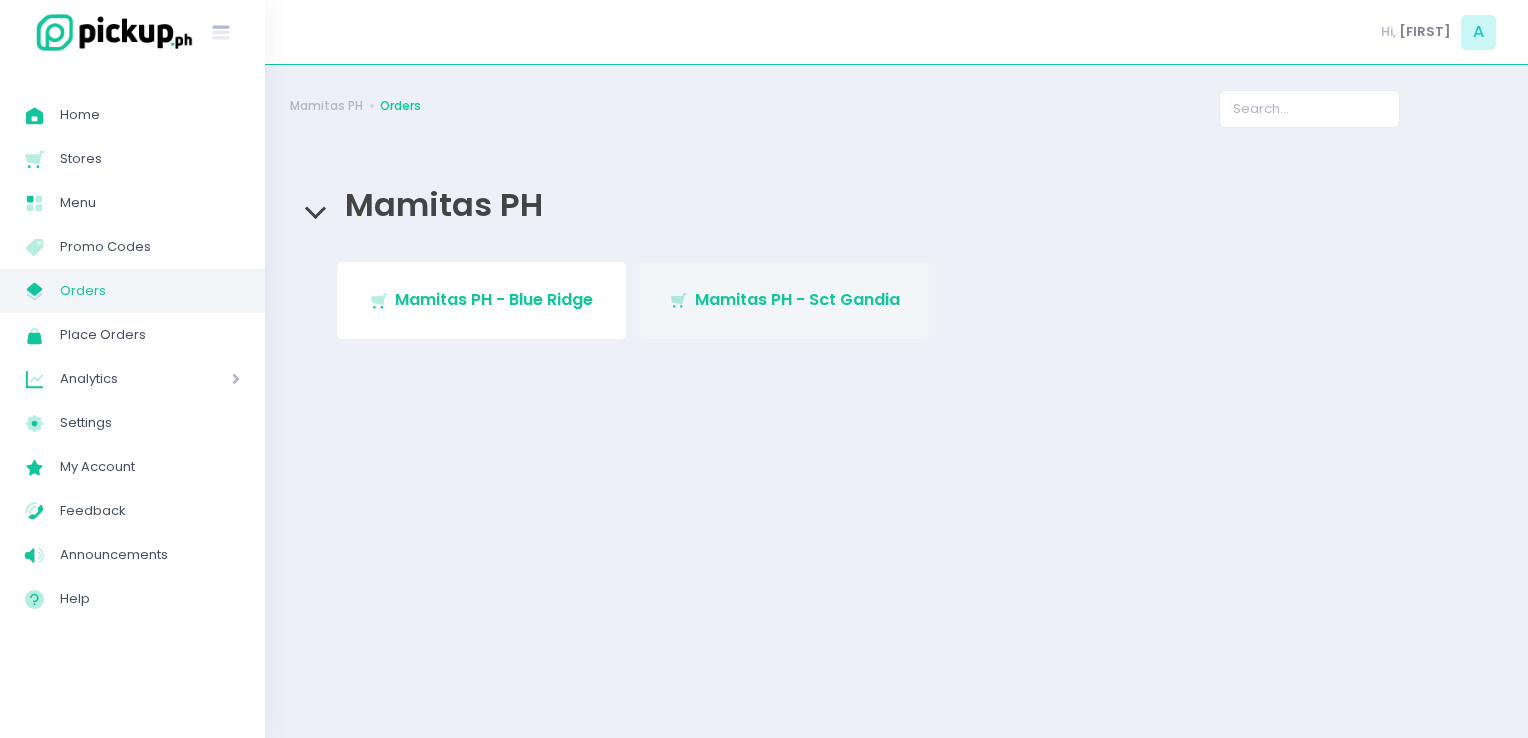 click on "Stockholm-icons / Shopping / Cart1 Created with Sketch. Mamitas PH - Sct Gandia" at bounding box center [784, 300] 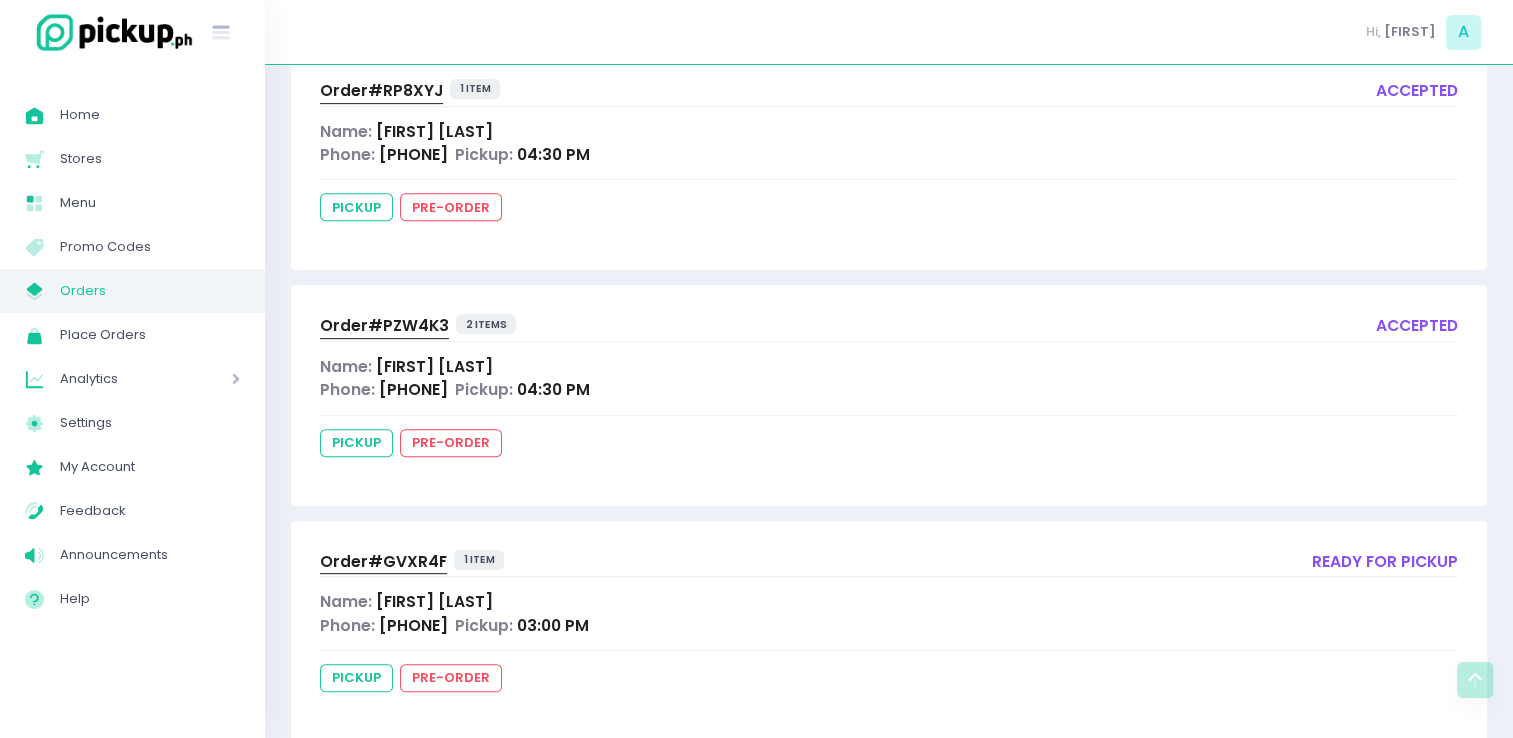 scroll, scrollTop: 770, scrollLeft: 0, axis: vertical 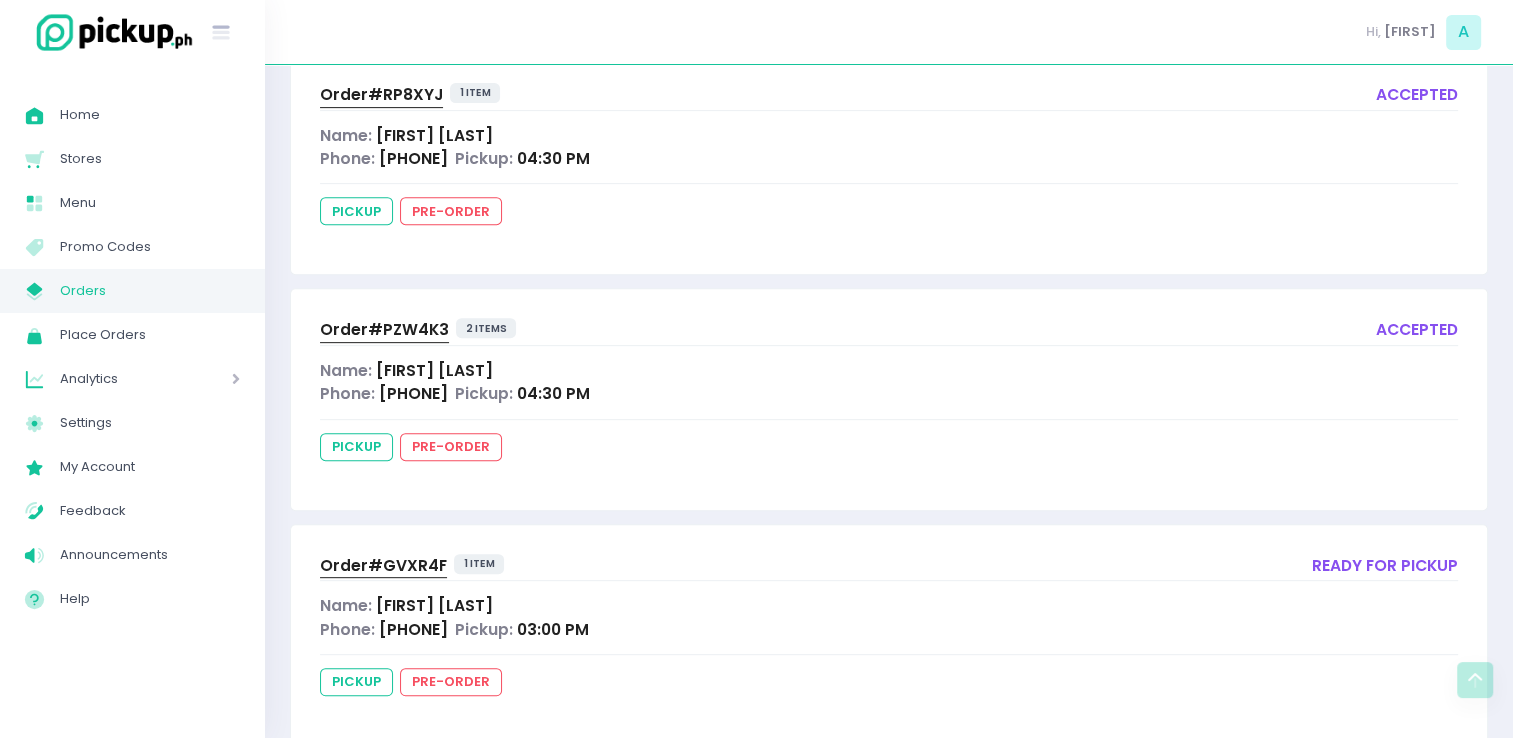 click on "Orders" at bounding box center [150, 291] 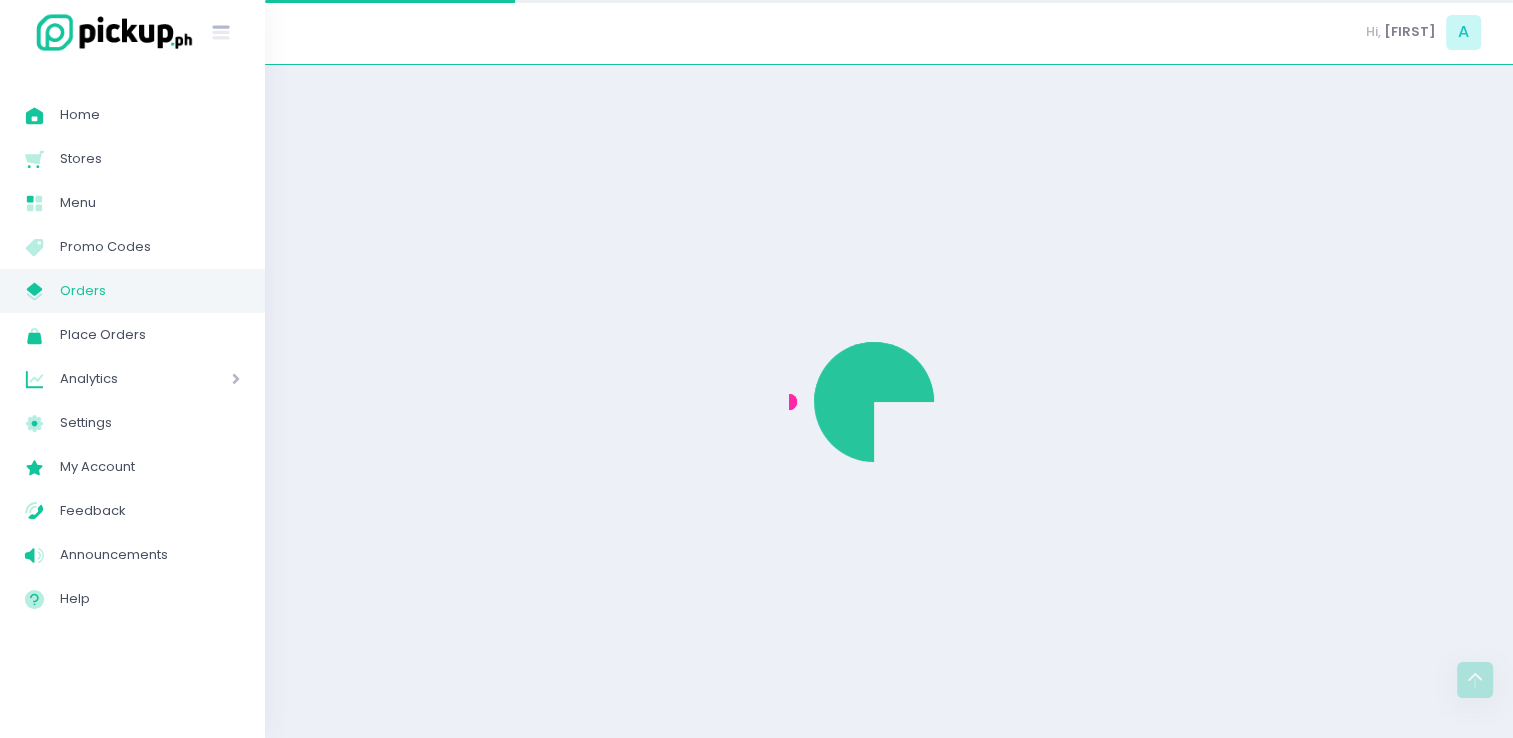 scroll, scrollTop: 0, scrollLeft: 0, axis: both 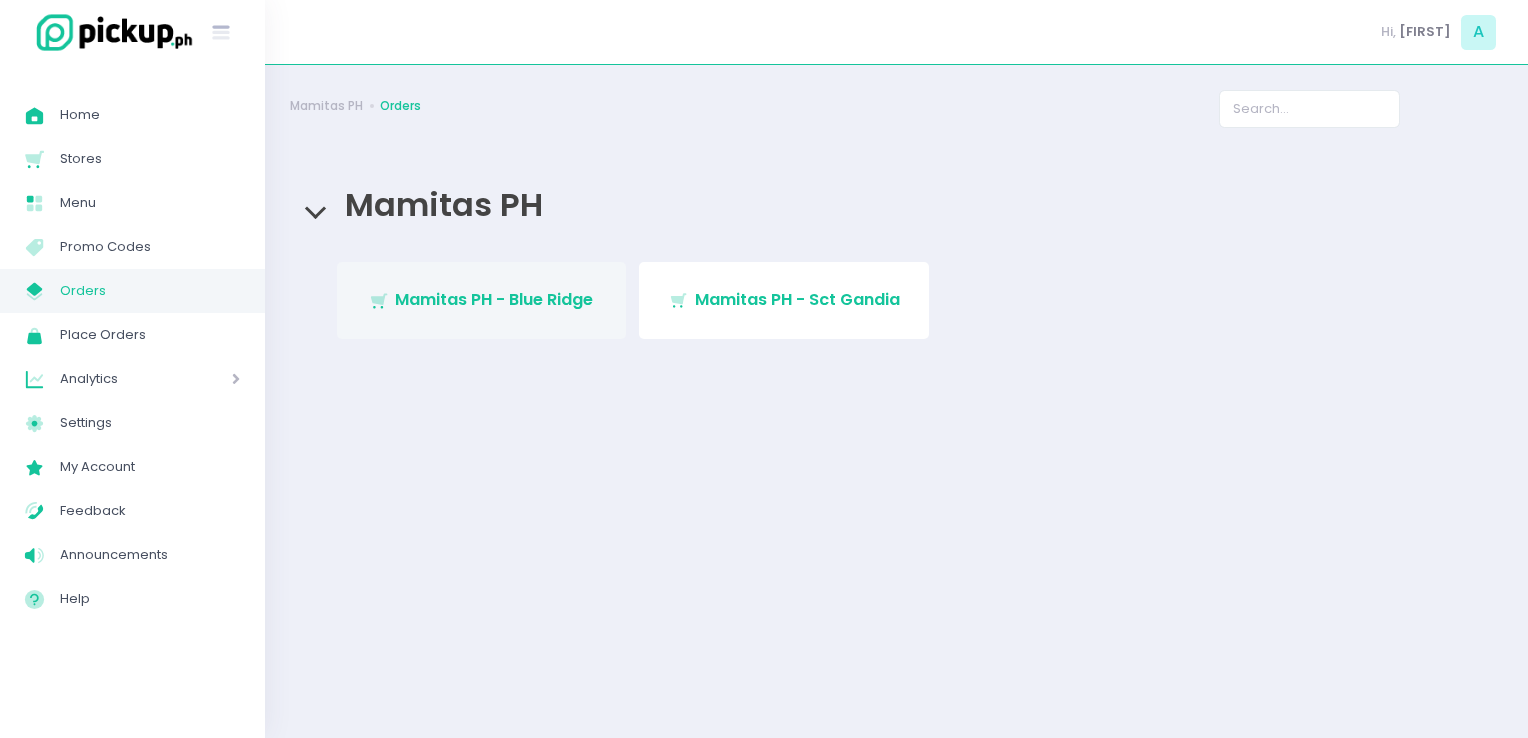 click on "Stockholm-icons / Shopping / Cart1 Created with Sketch. Mamitas PH - Blue Ridge" at bounding box center [482, 300] 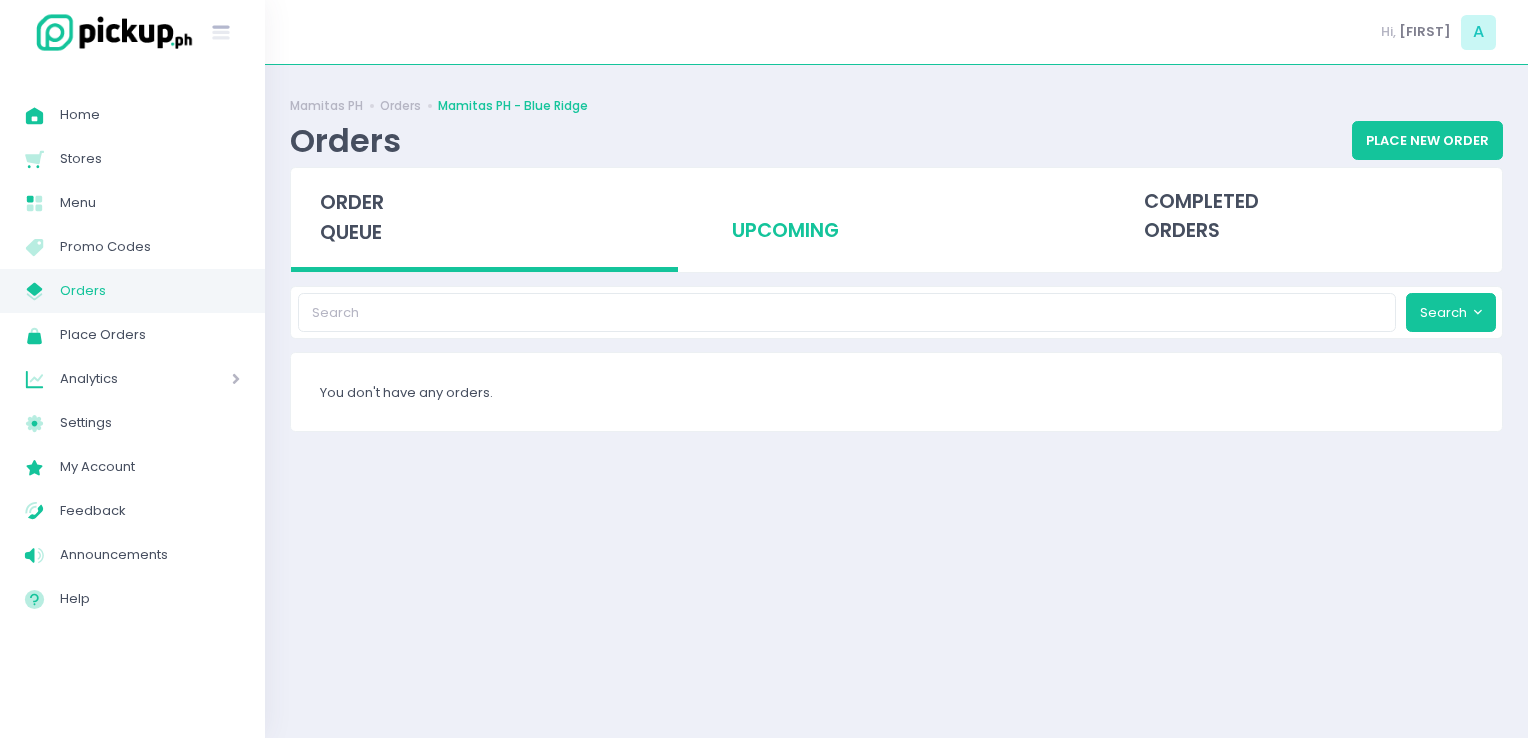 click on "upcoming" at bounding box center [896, 217] 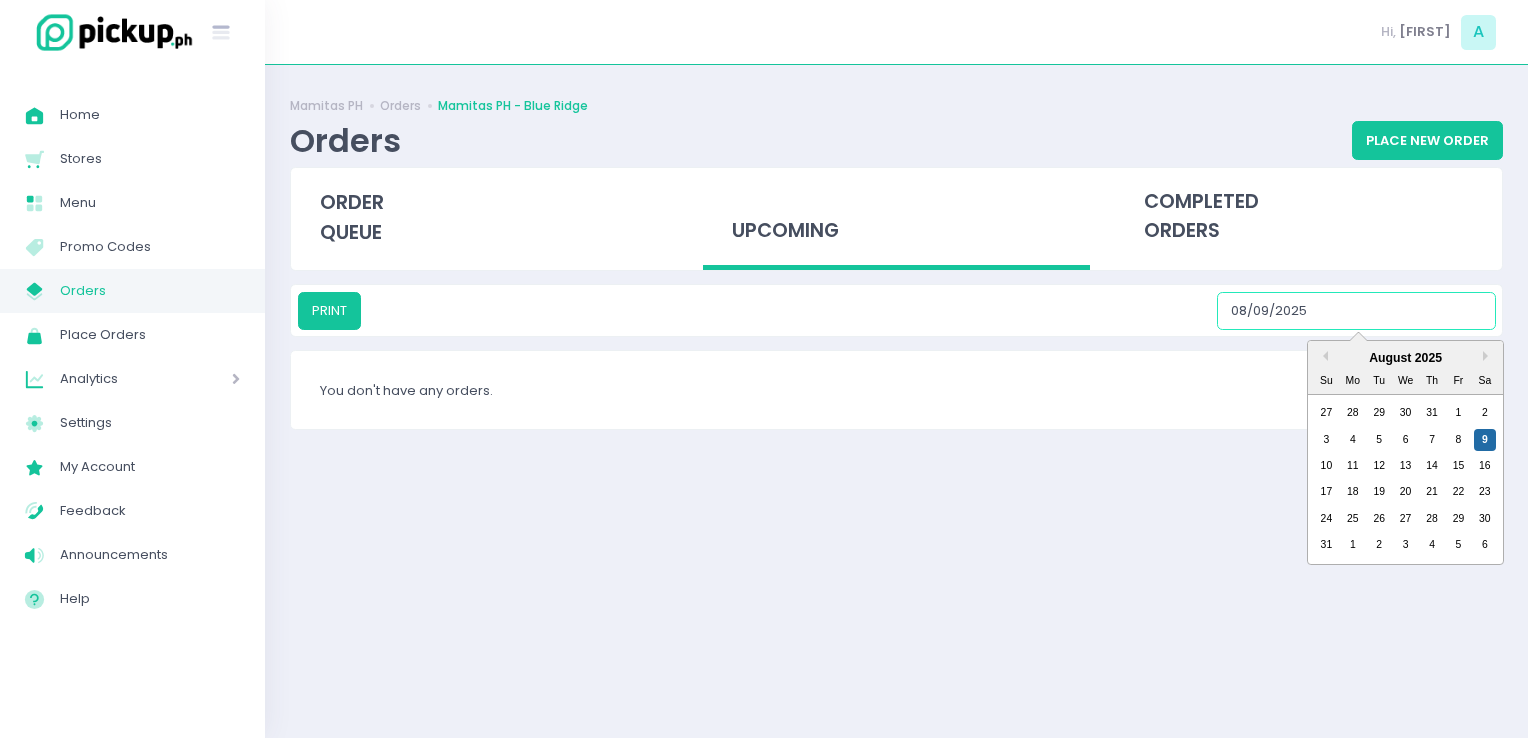 click on "08/09/2025" at bounding box center (1356, 311) 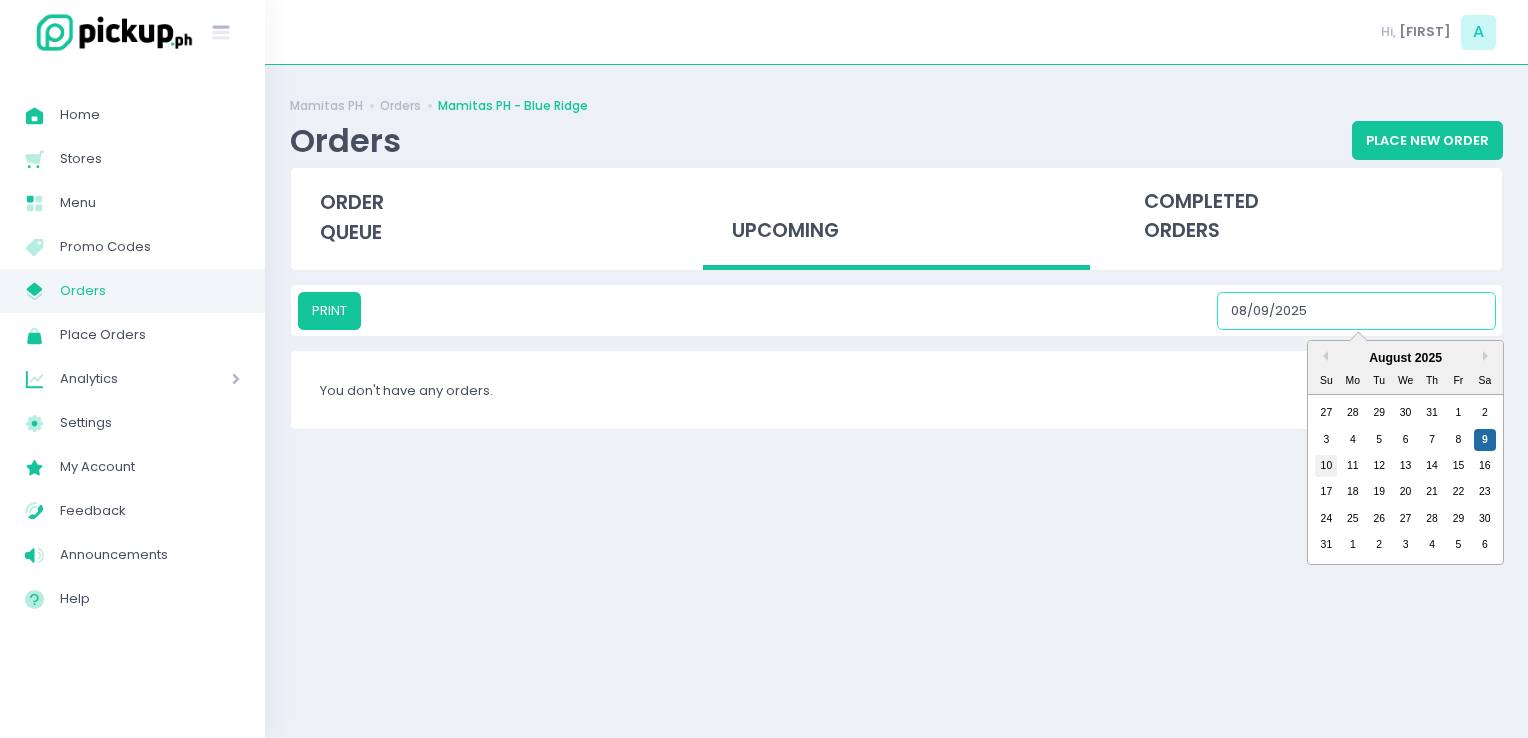 click on "10" at bounding box center (1326, 466) 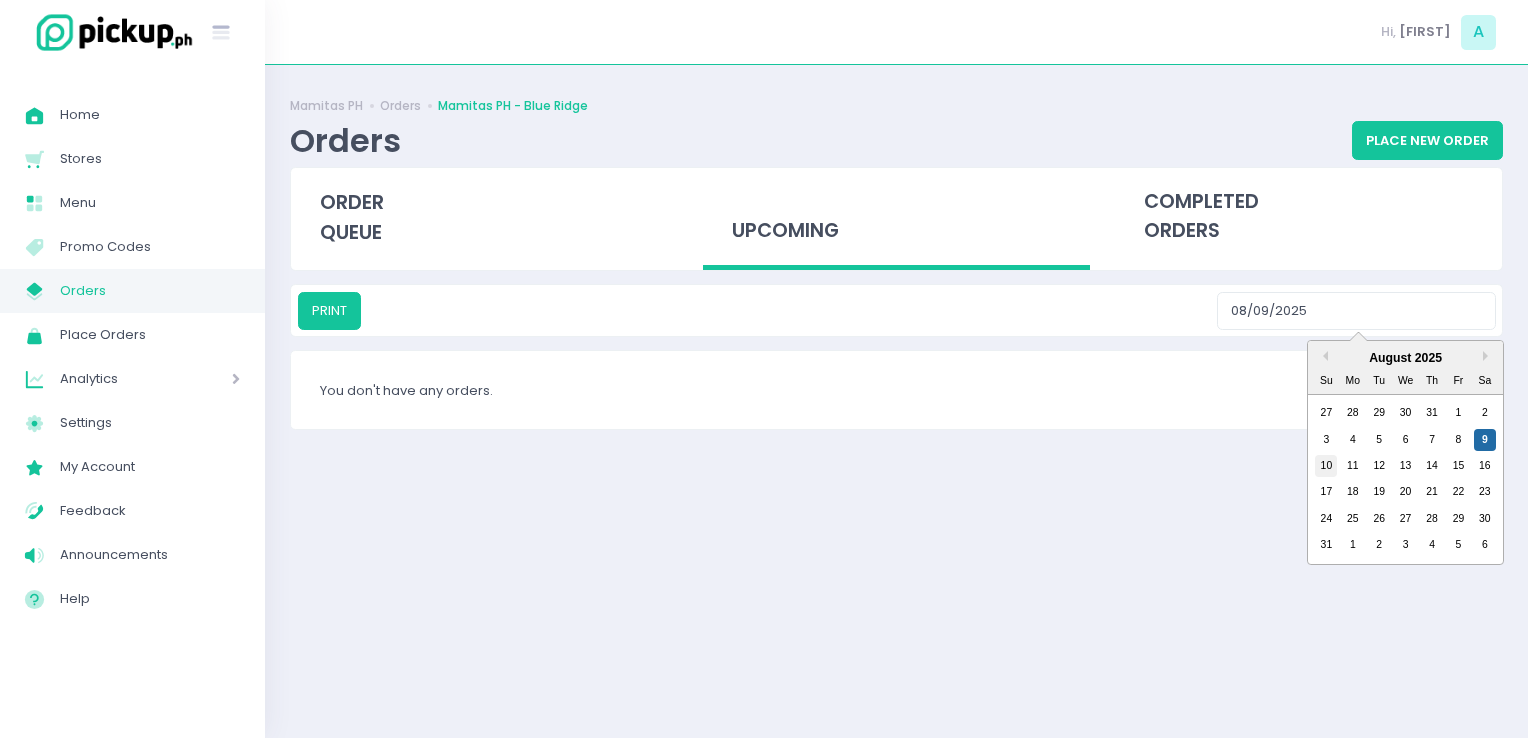 type on "[DATE]" 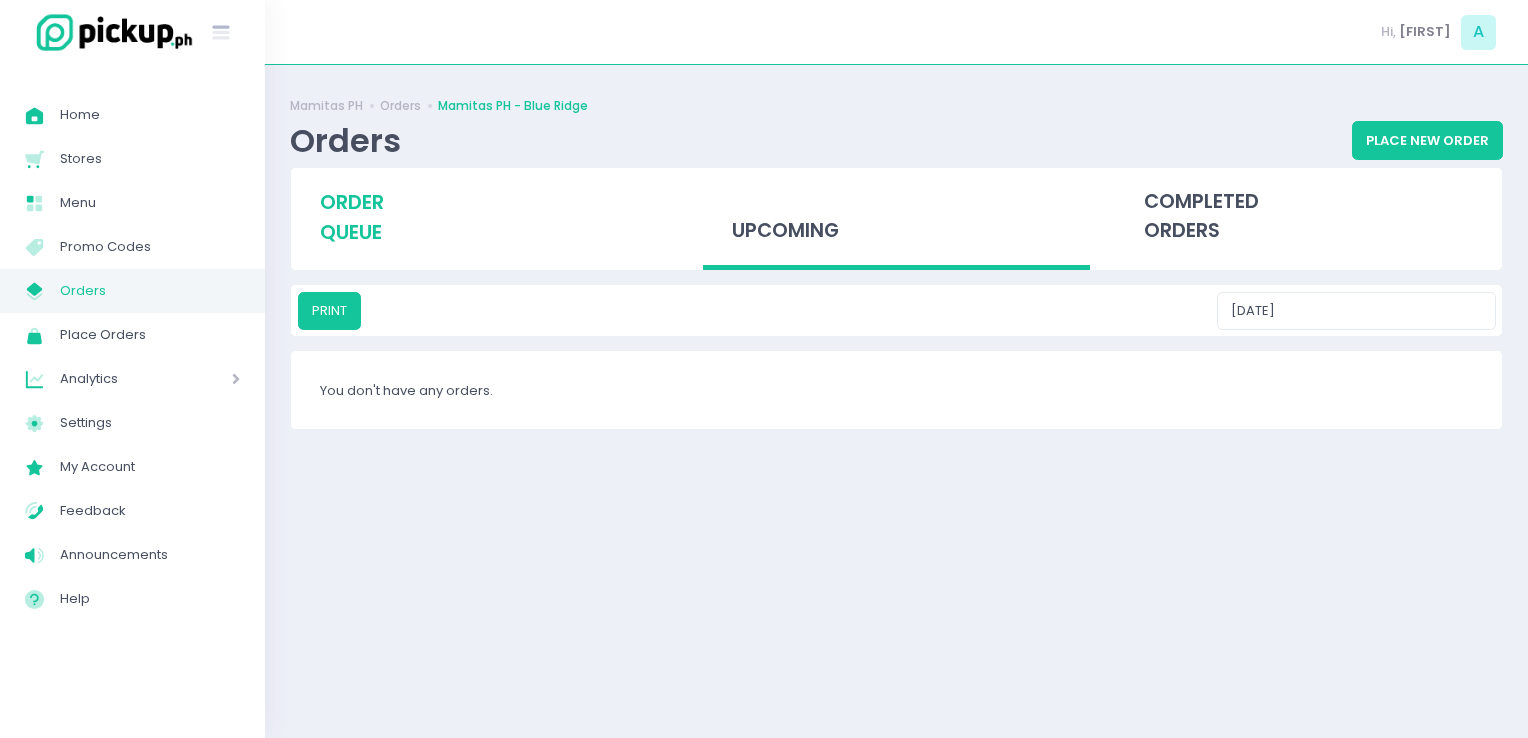 click on "order   queue" at bounding box center (352, 217) 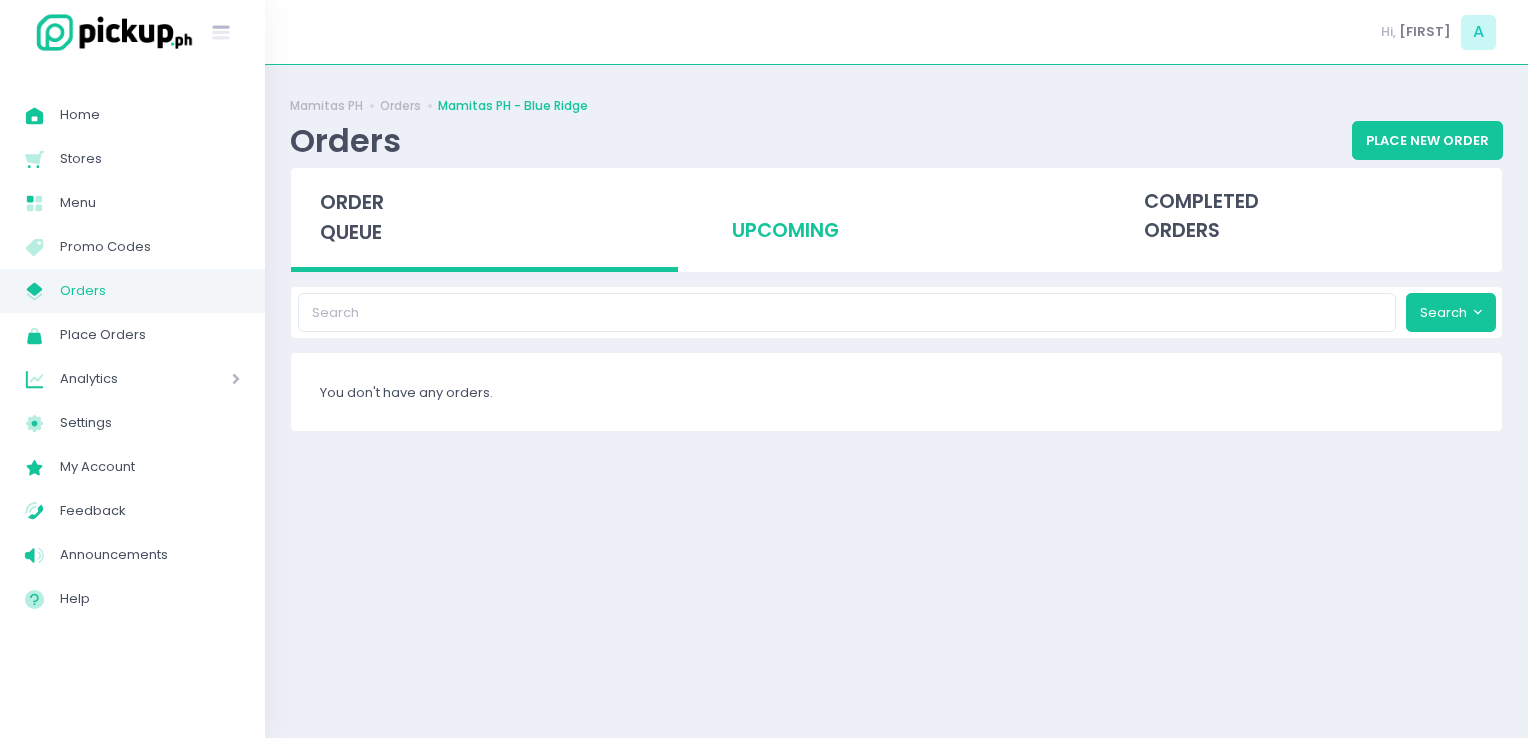 click on "upcoming" at bounding box center (896, 217) 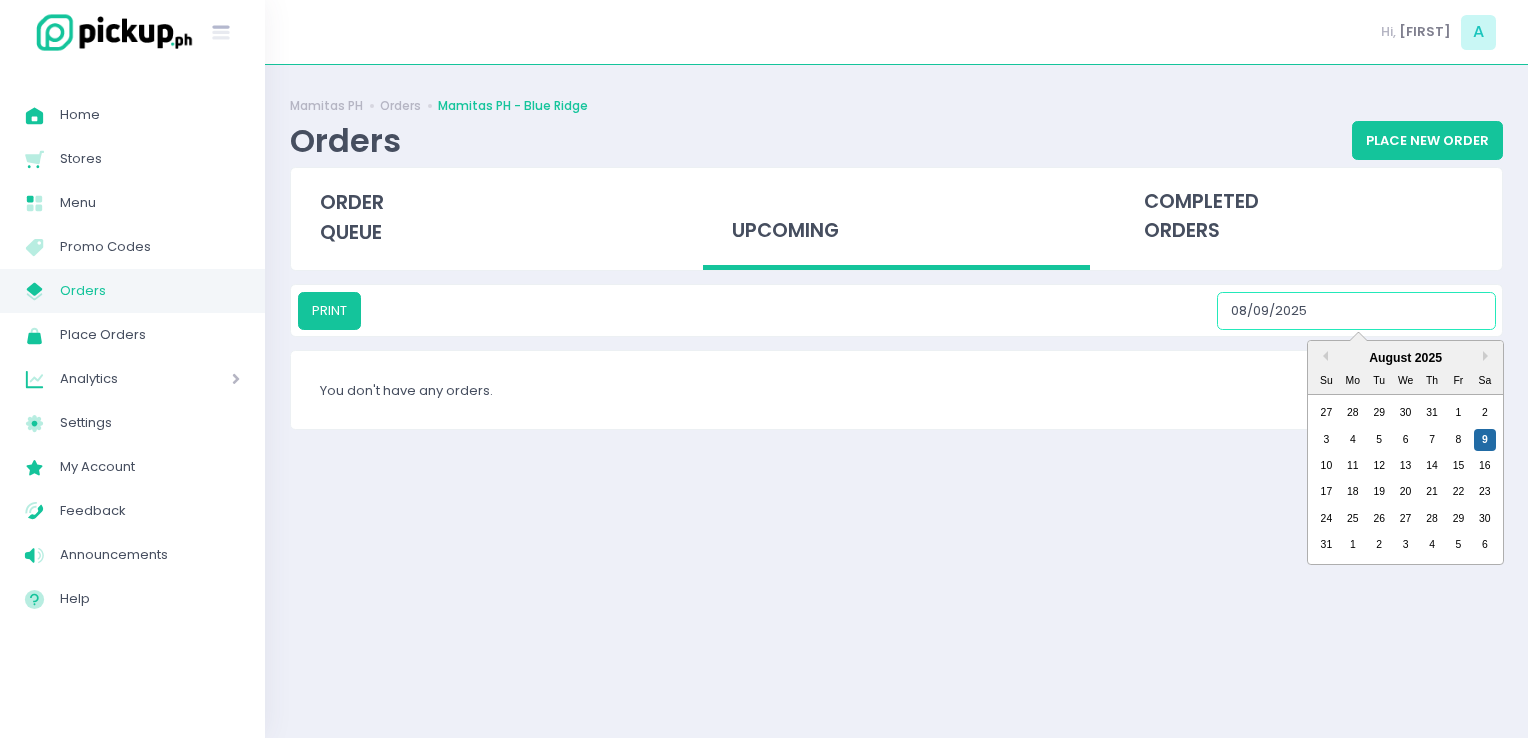 click on "08/09/2025" at bounding box center (1356, 311) 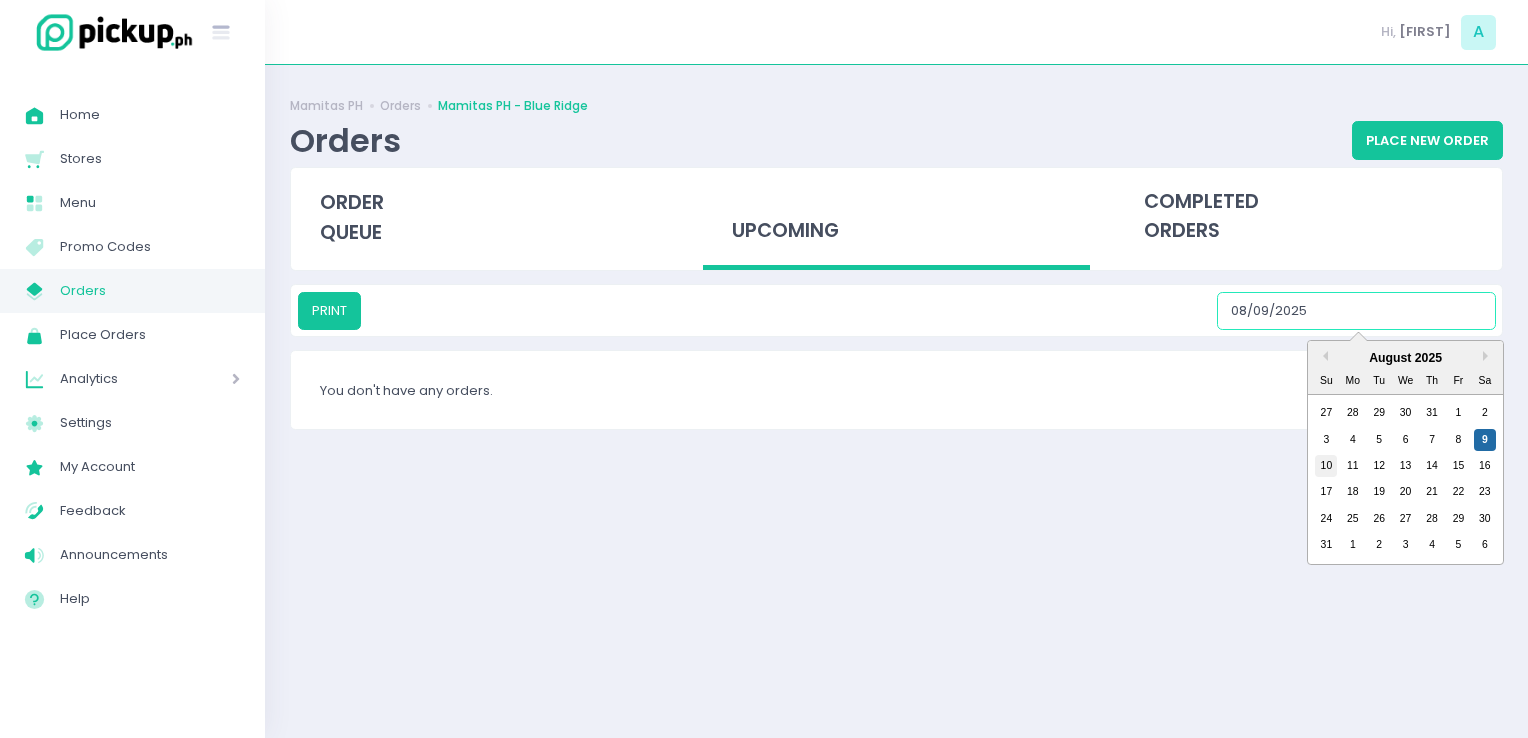 click on "10" at bounding box center [1326, 466] 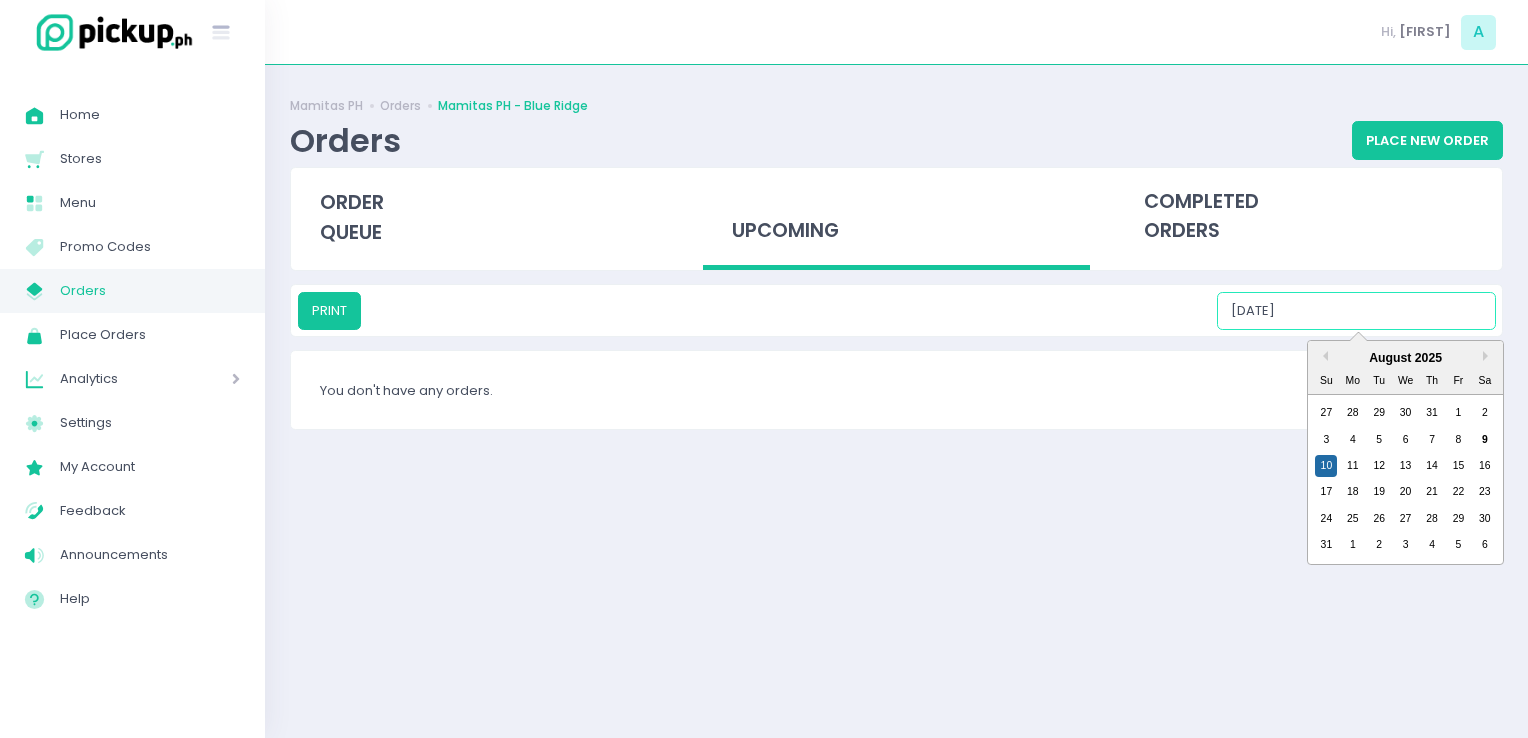 click on "[DATE]" at bounding box center (1356, 311) 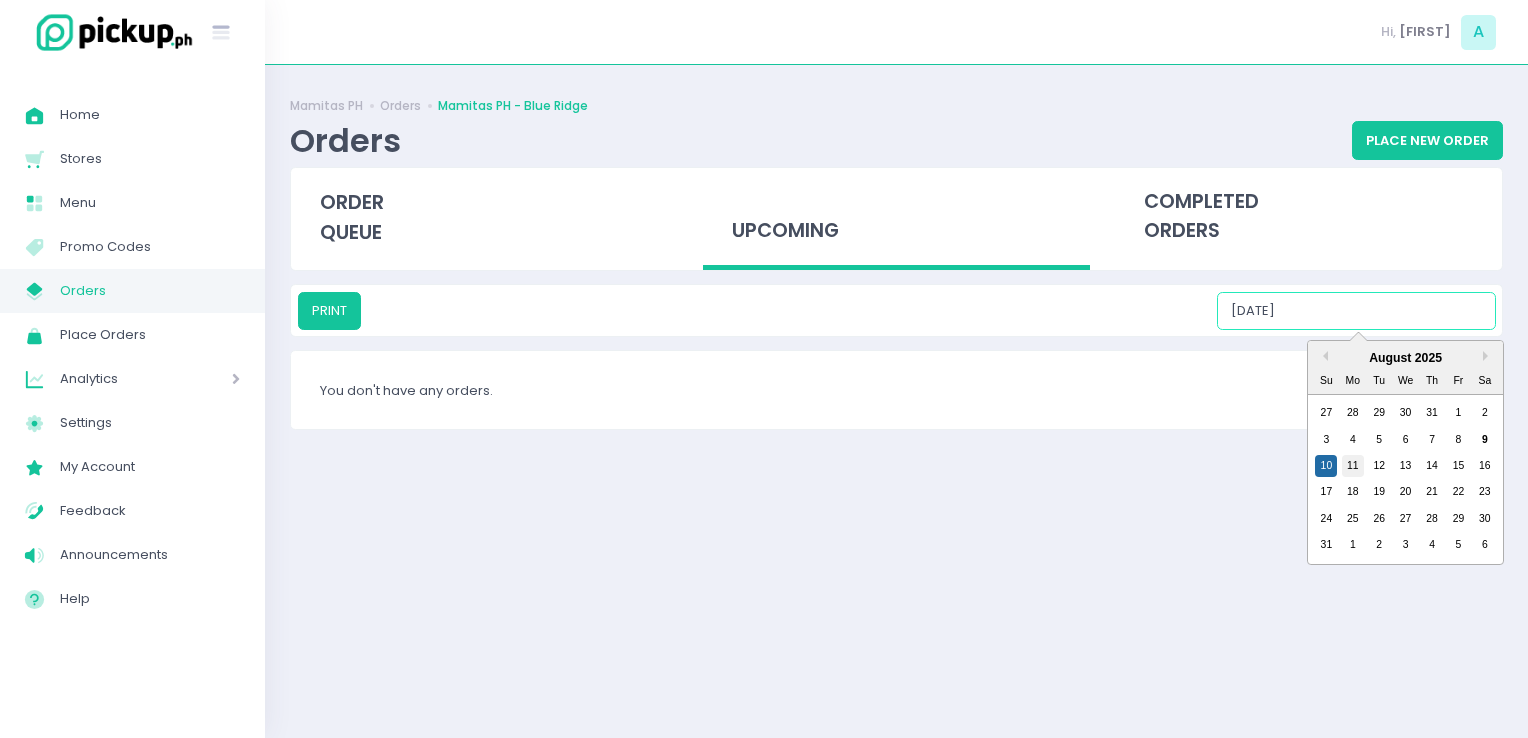 click on "11" at bounding box center (1353, 466) 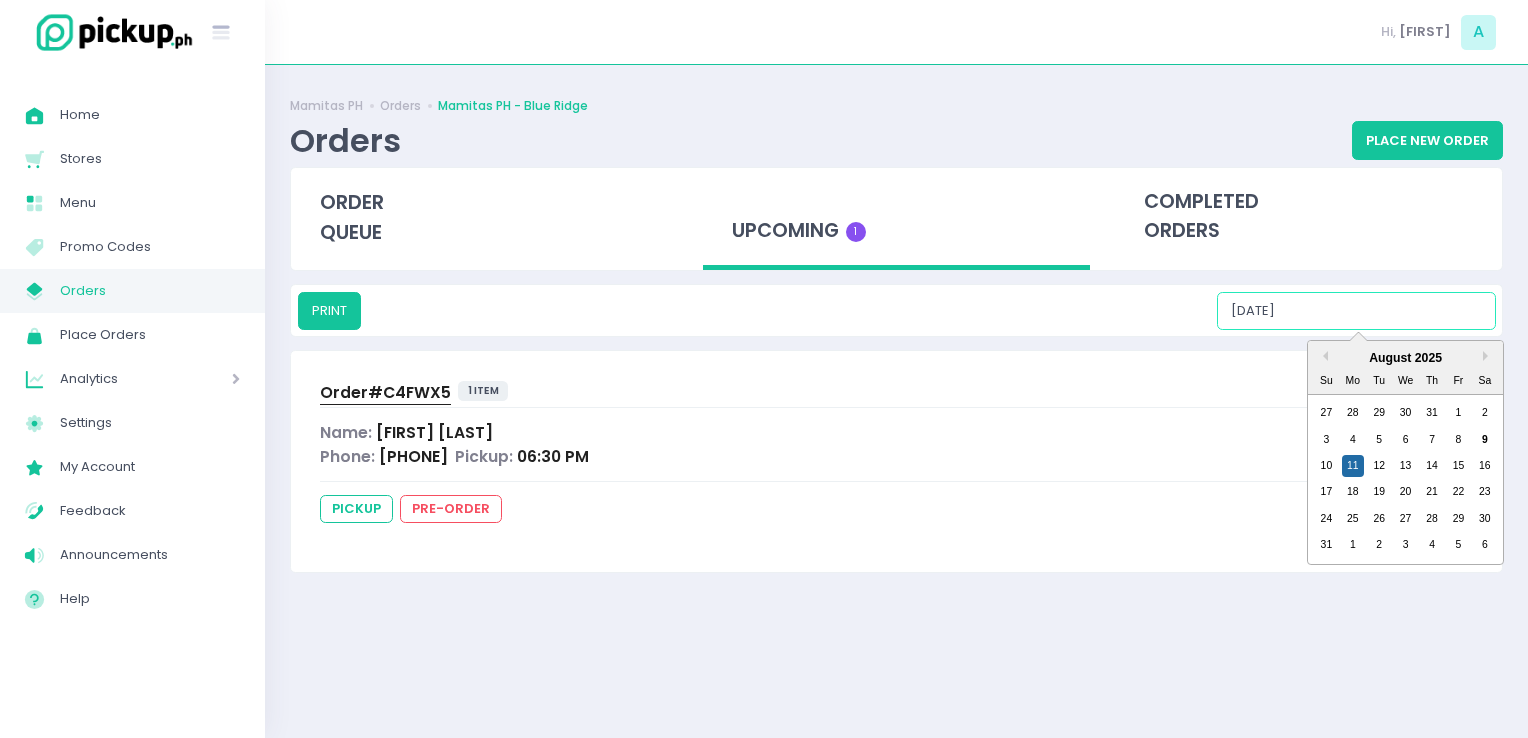 click on "[DATE]" at bounding box center (1356, 311) 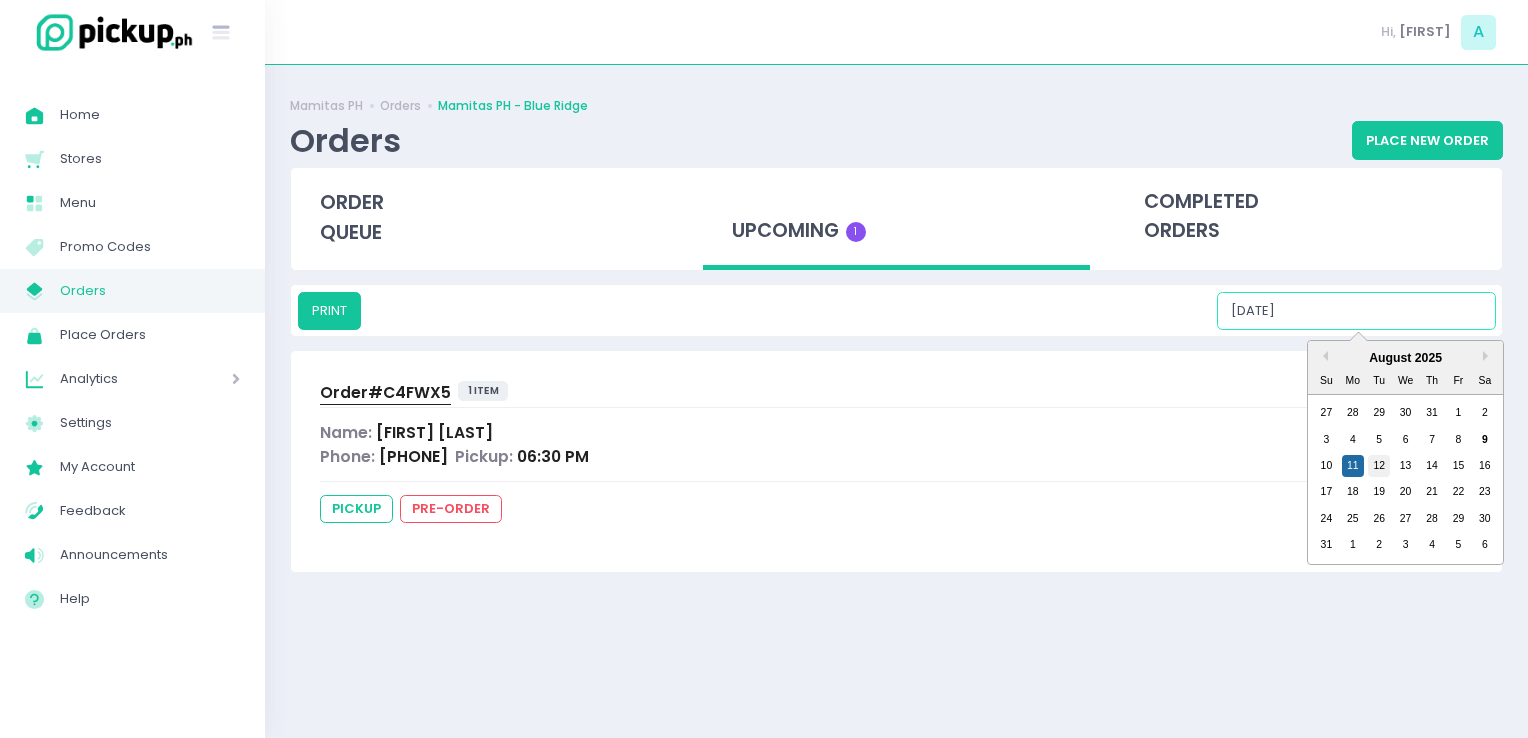 click on "12" at bounding box center [1379, 466] 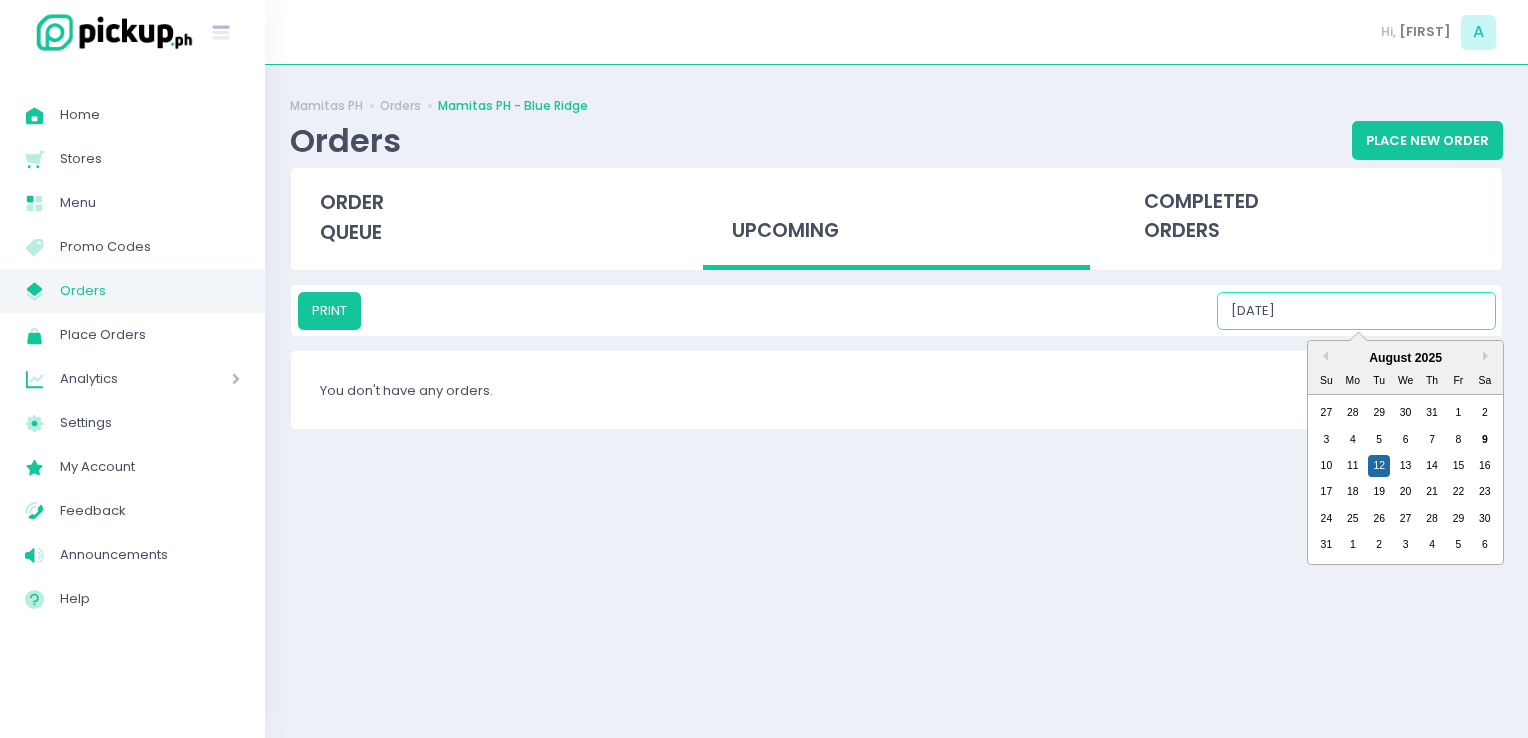 click on "[DATE]" at bounding box center [1356, 311] 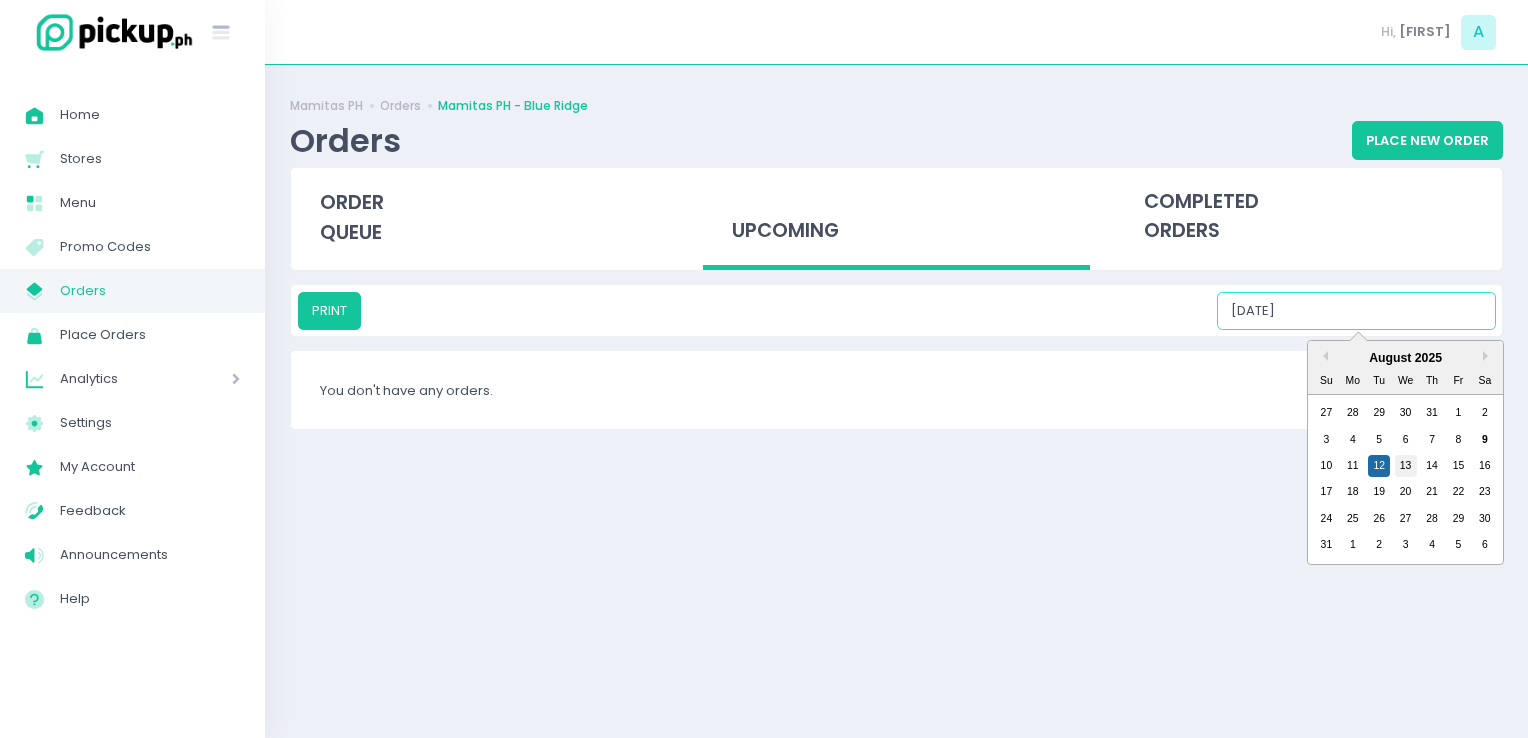 click on "13" at bounding box center [1406, 466] 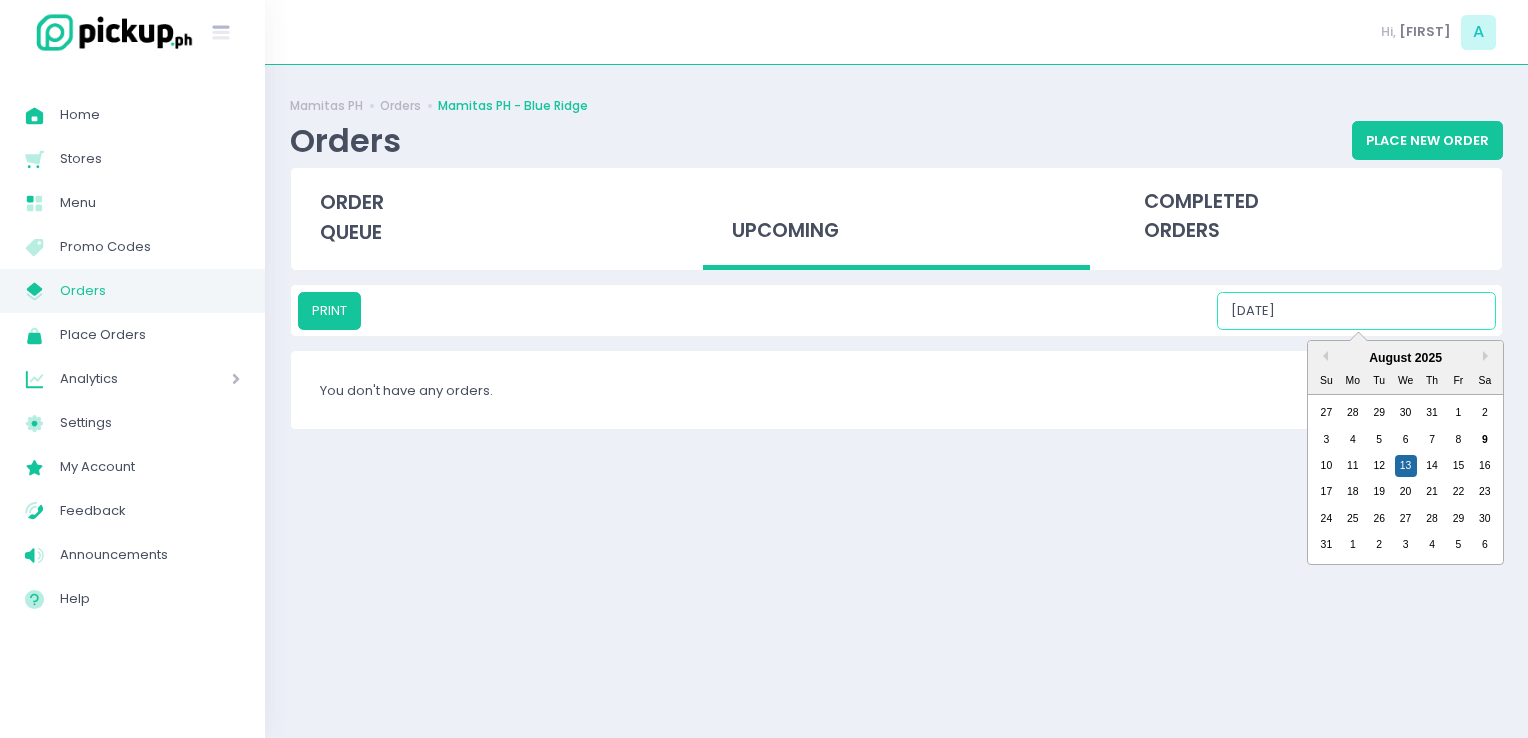 click on "[DATE]" at bounding box center [1356, 311] 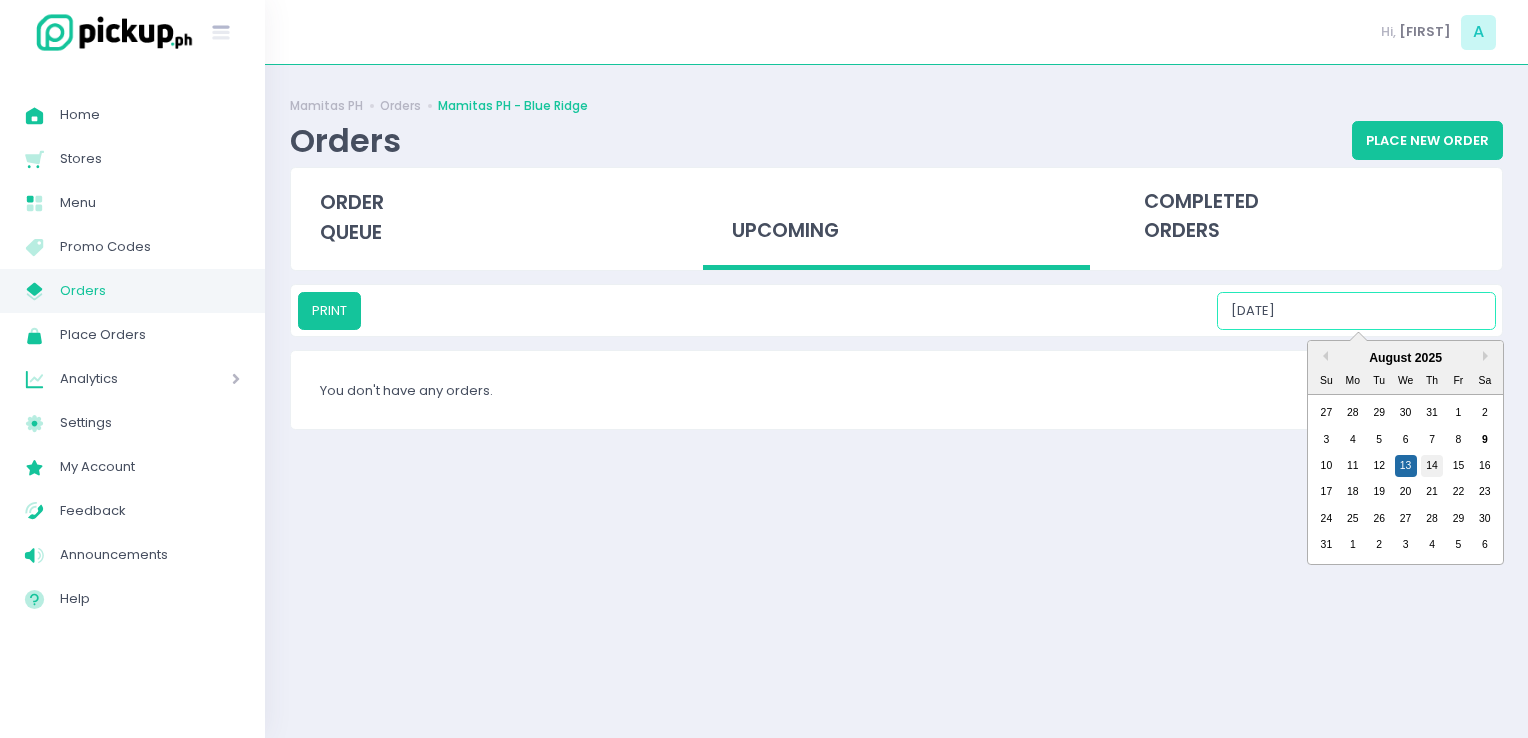 click on "14" at bounding box center [1432, 466] 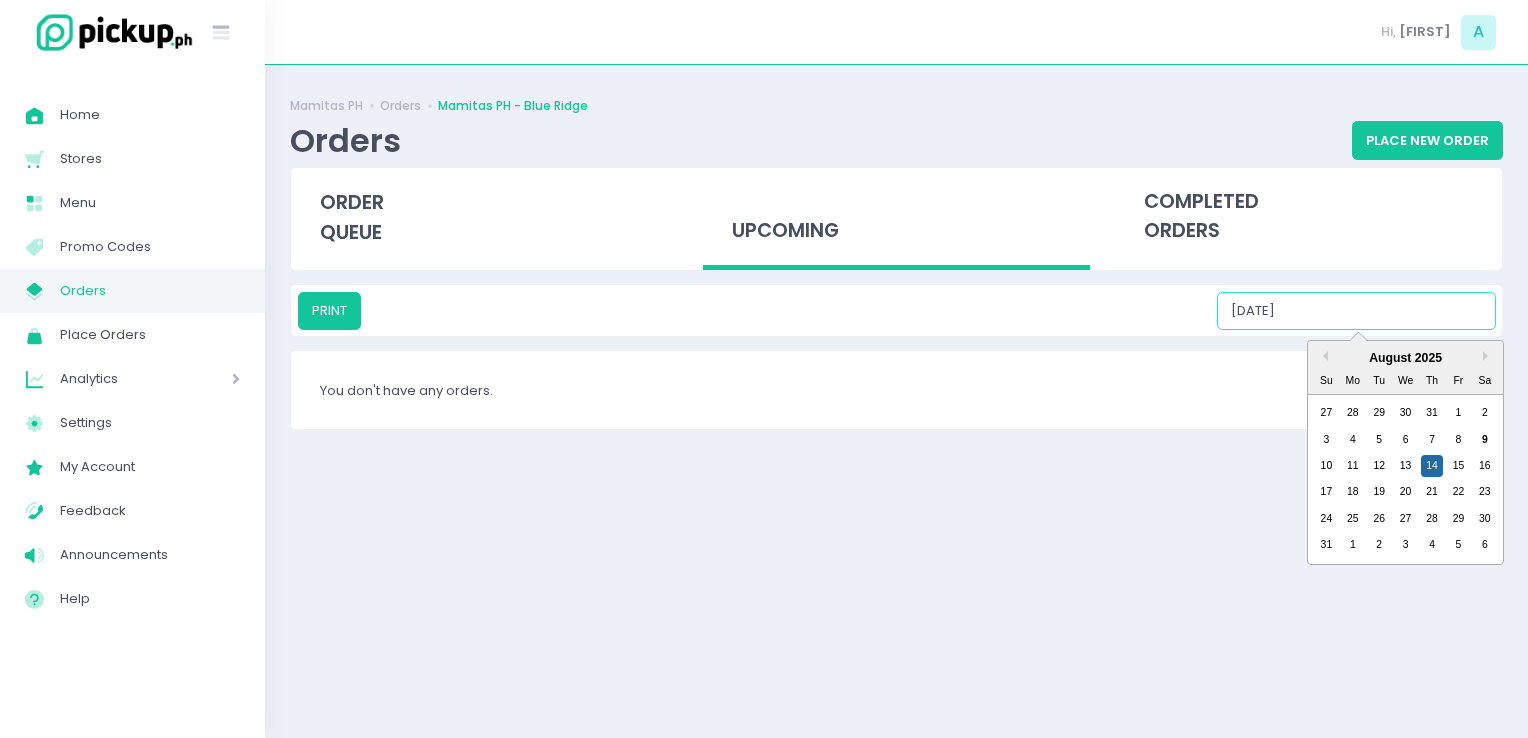 click on "[DATE]" at bounding box center (1356, 311) 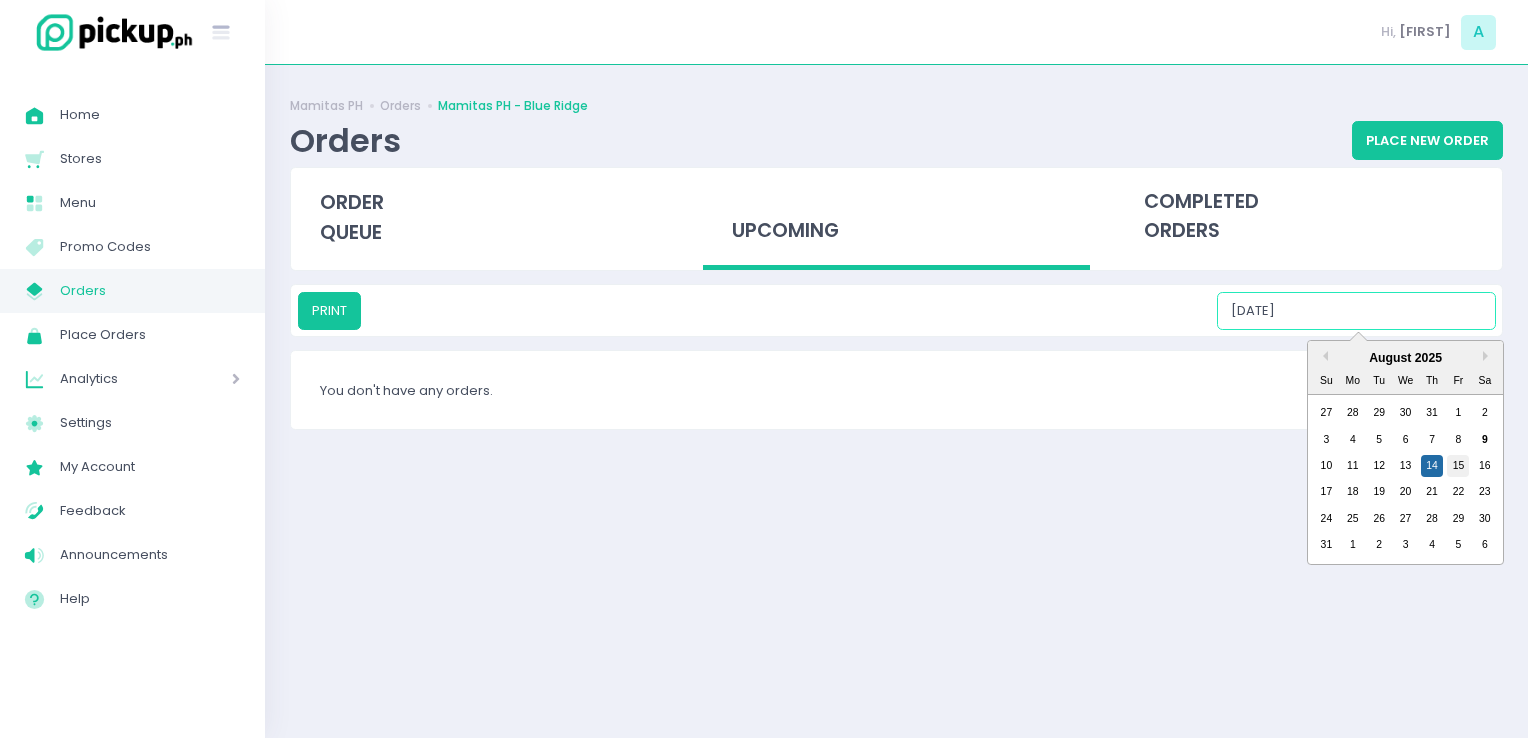 click on "15" at bounding box center [1458, 466] 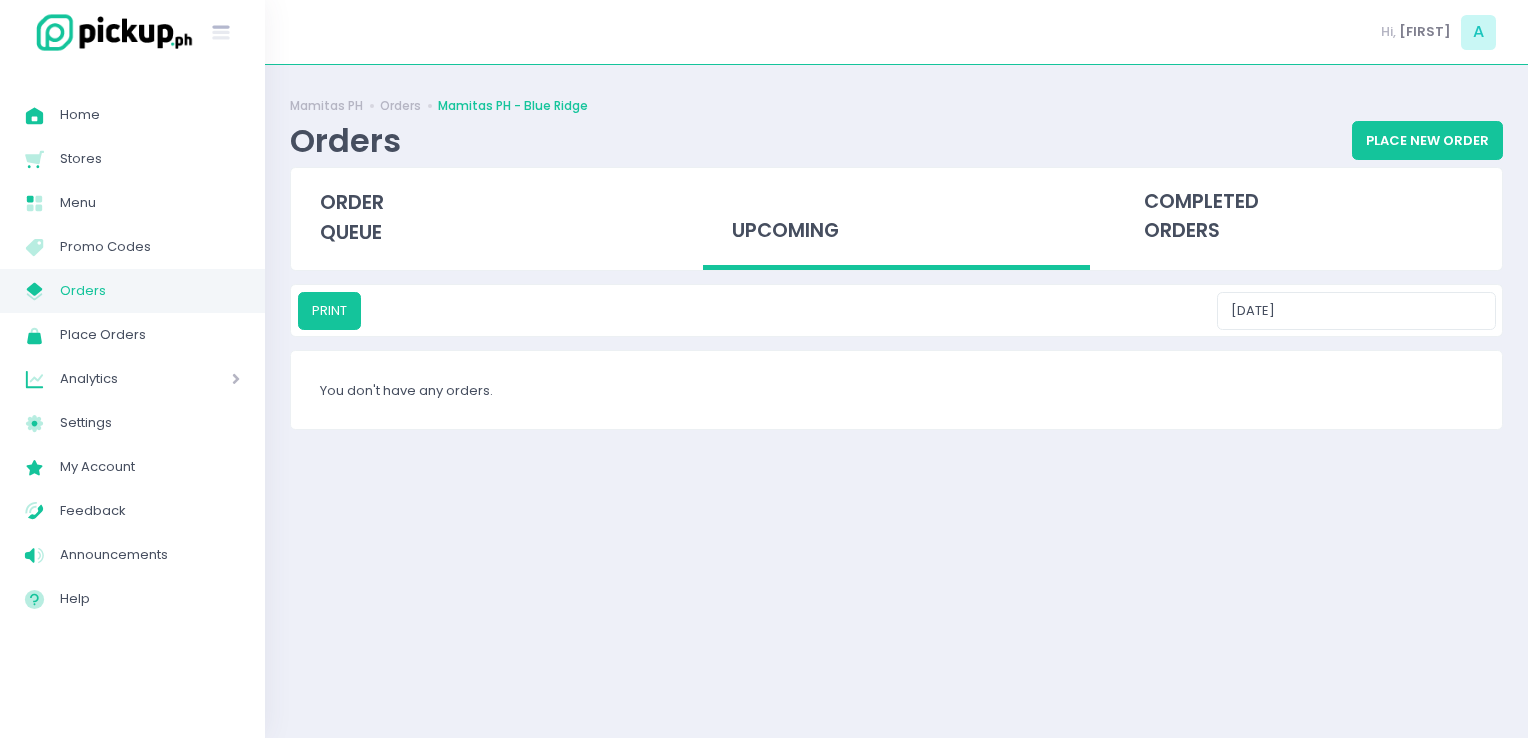 click on "Mamitas PH Orders Mamitas PH - Blue Ridge Orders Place New Order order queue upcoming completed orders PRINT [DATE] You don't have any orders." at bounding box center (896, 401) 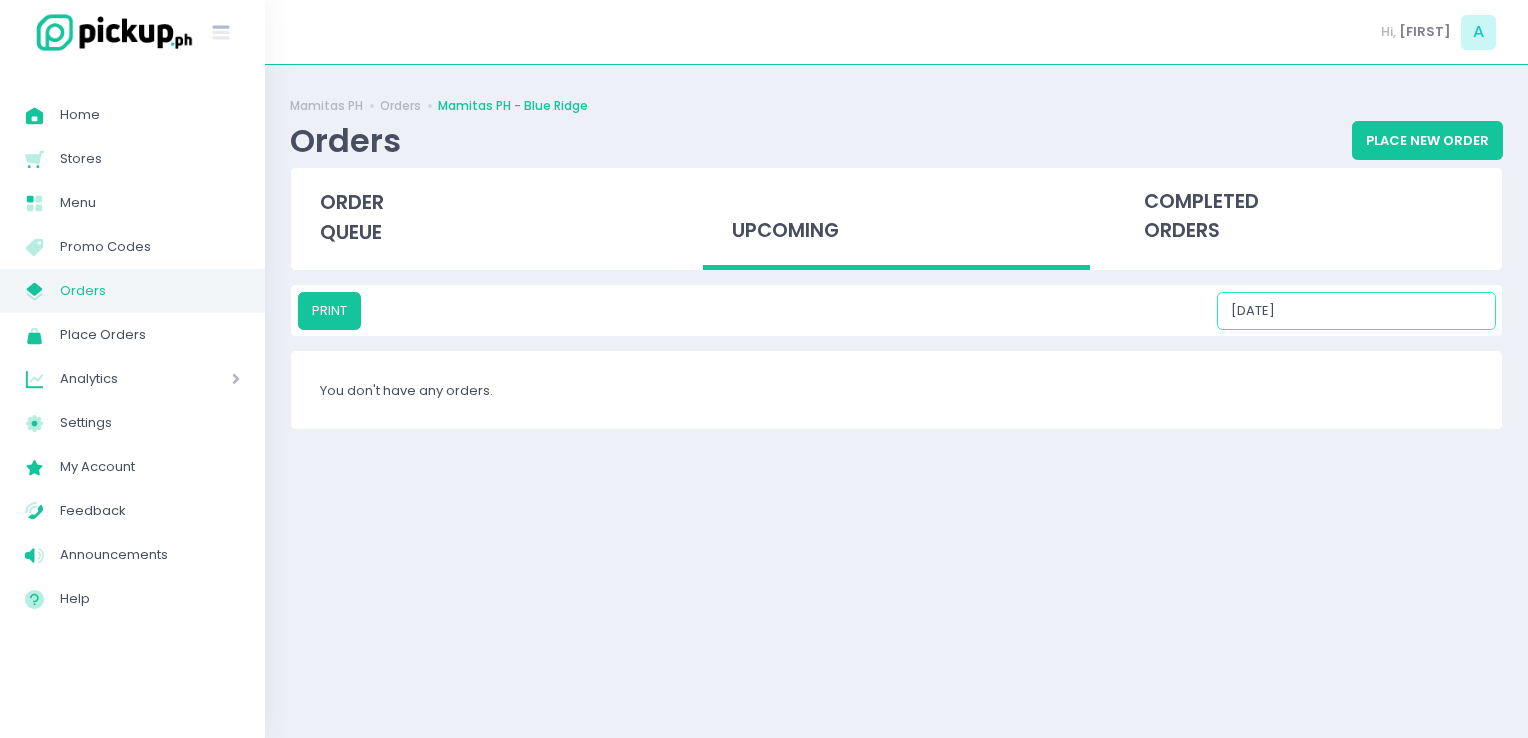 click on "[DATE]" at bounding box center (1356, 311) 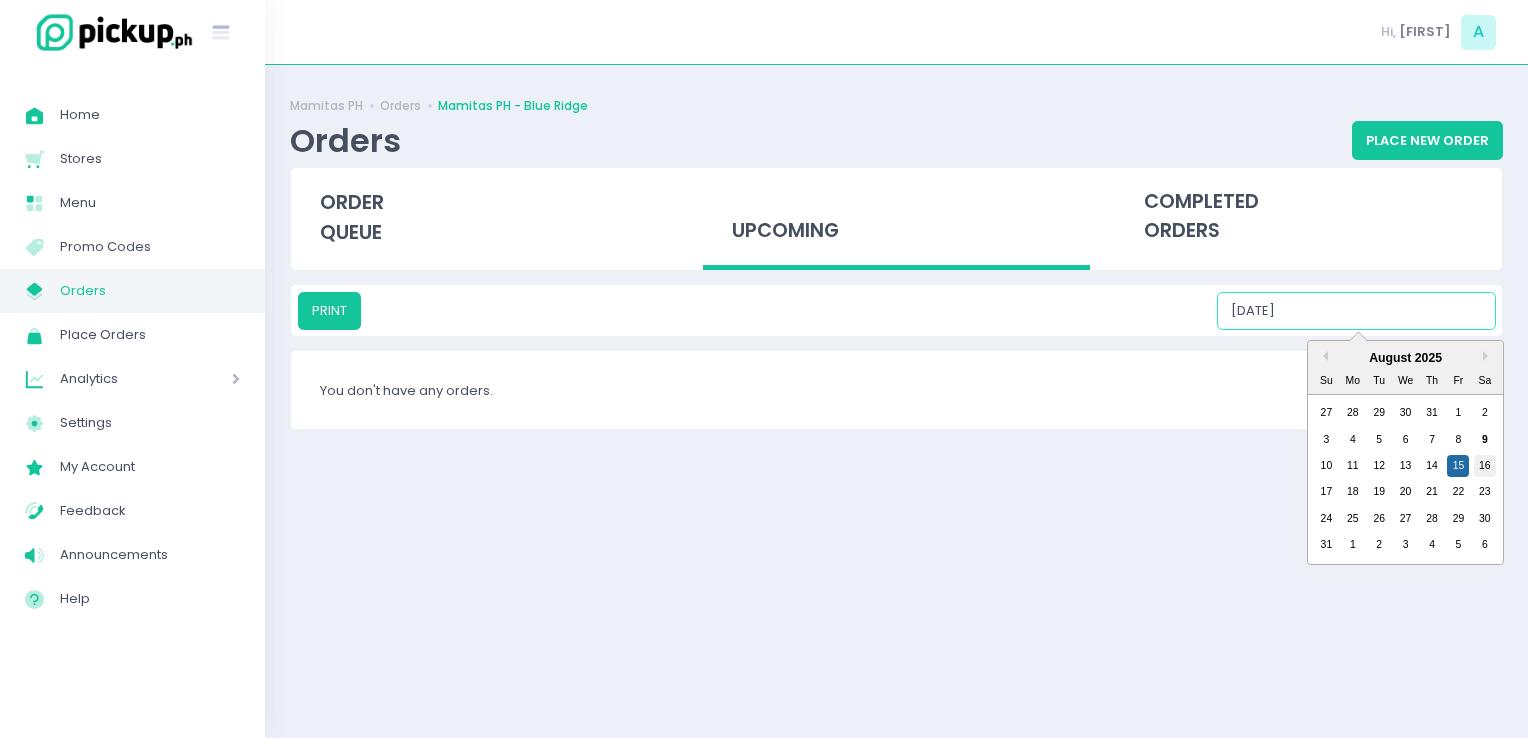 click on "16" at bounding box center [1485, 466] 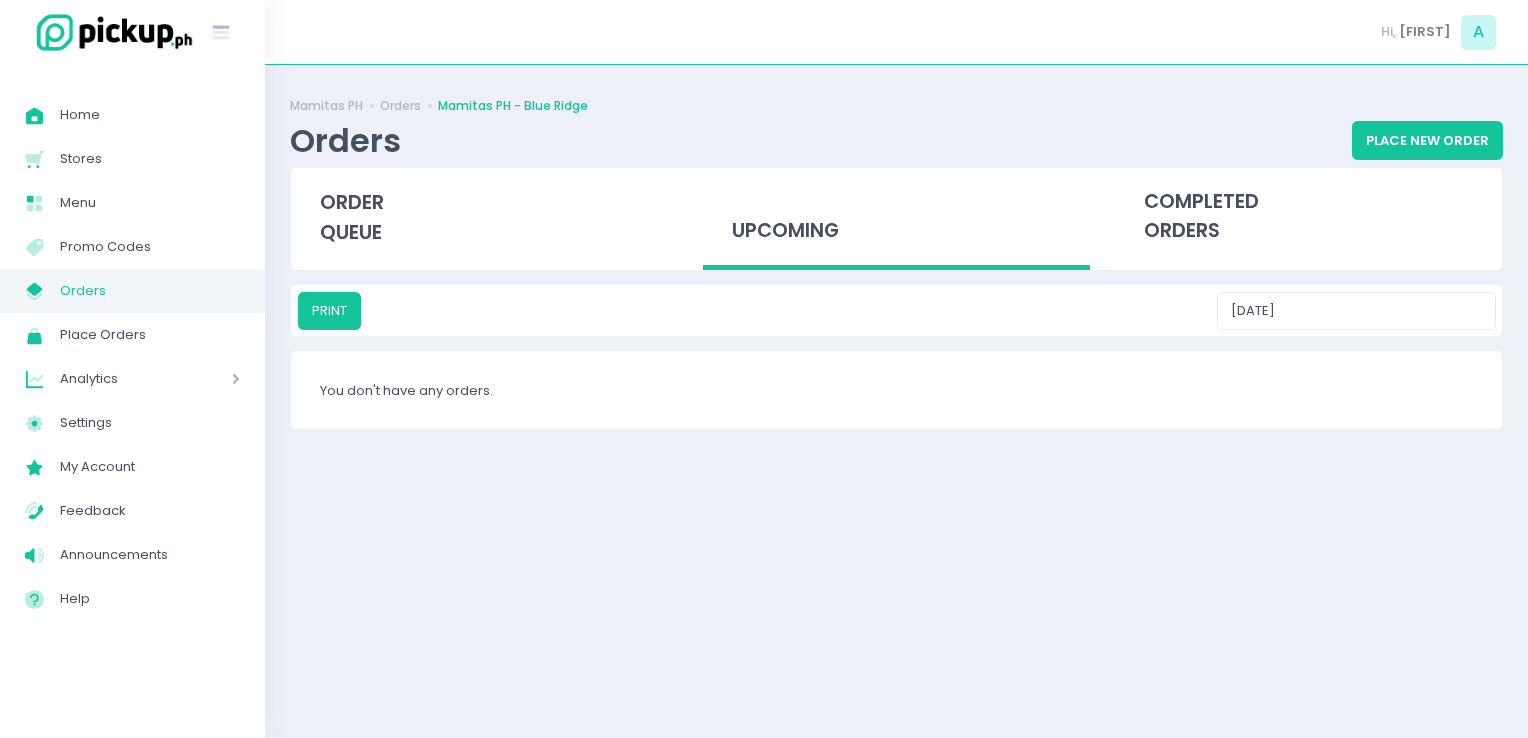 drag, startPoint x: 1367, startPoint y: 288, endPoint x: 1372, endPoint y: 300, distance: 13 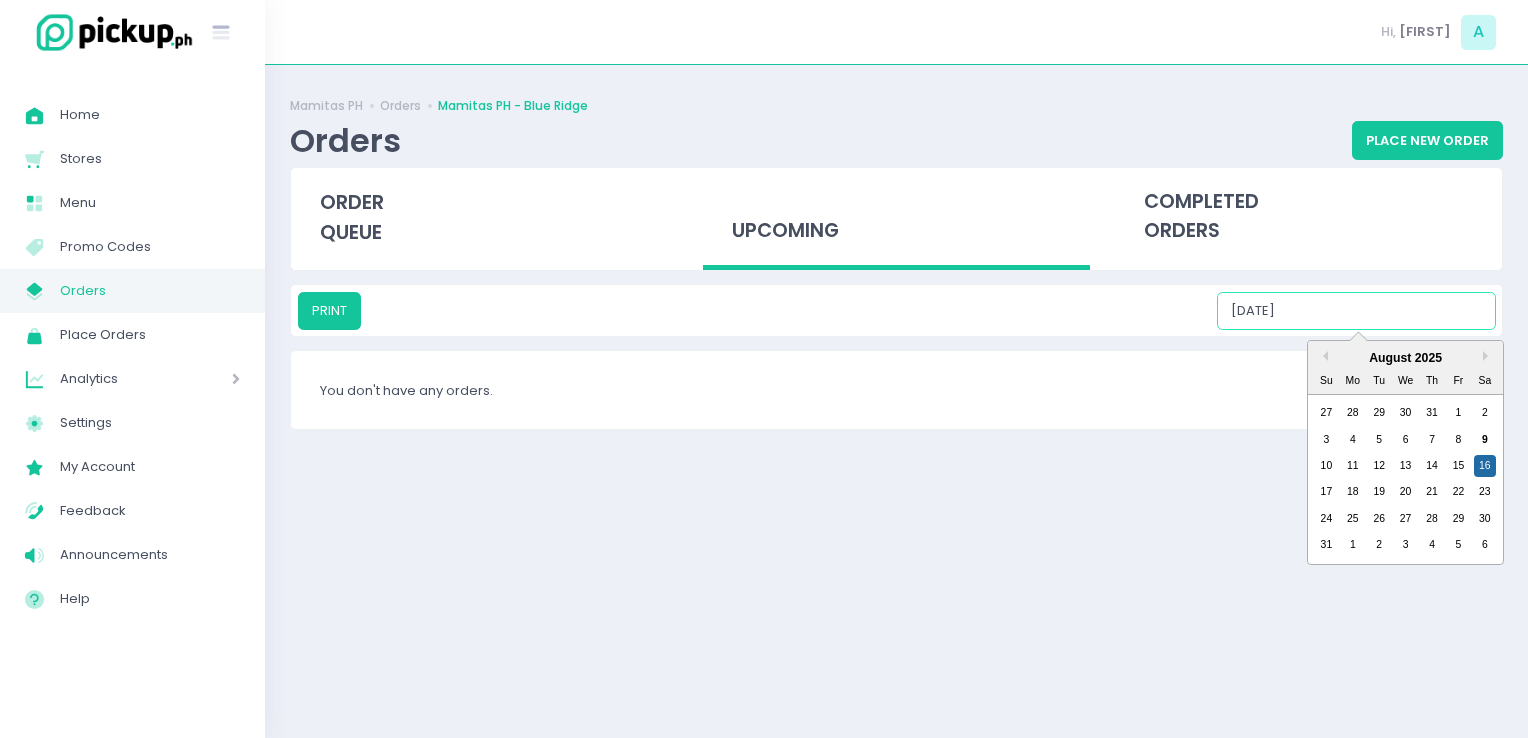 click on "[DATE]" at bounding box center [1356, 311] 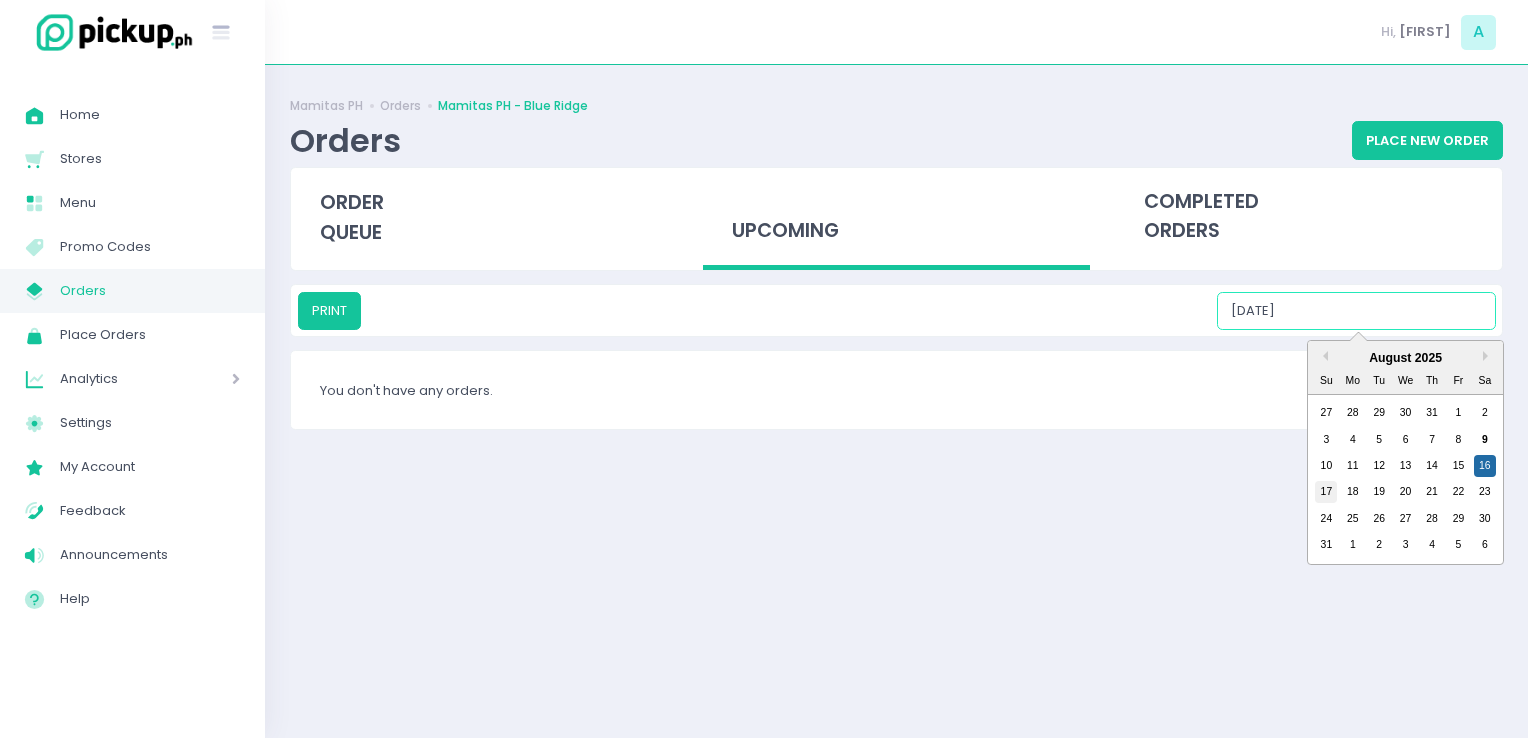 click on "17" at bounding box center [1326, 492] 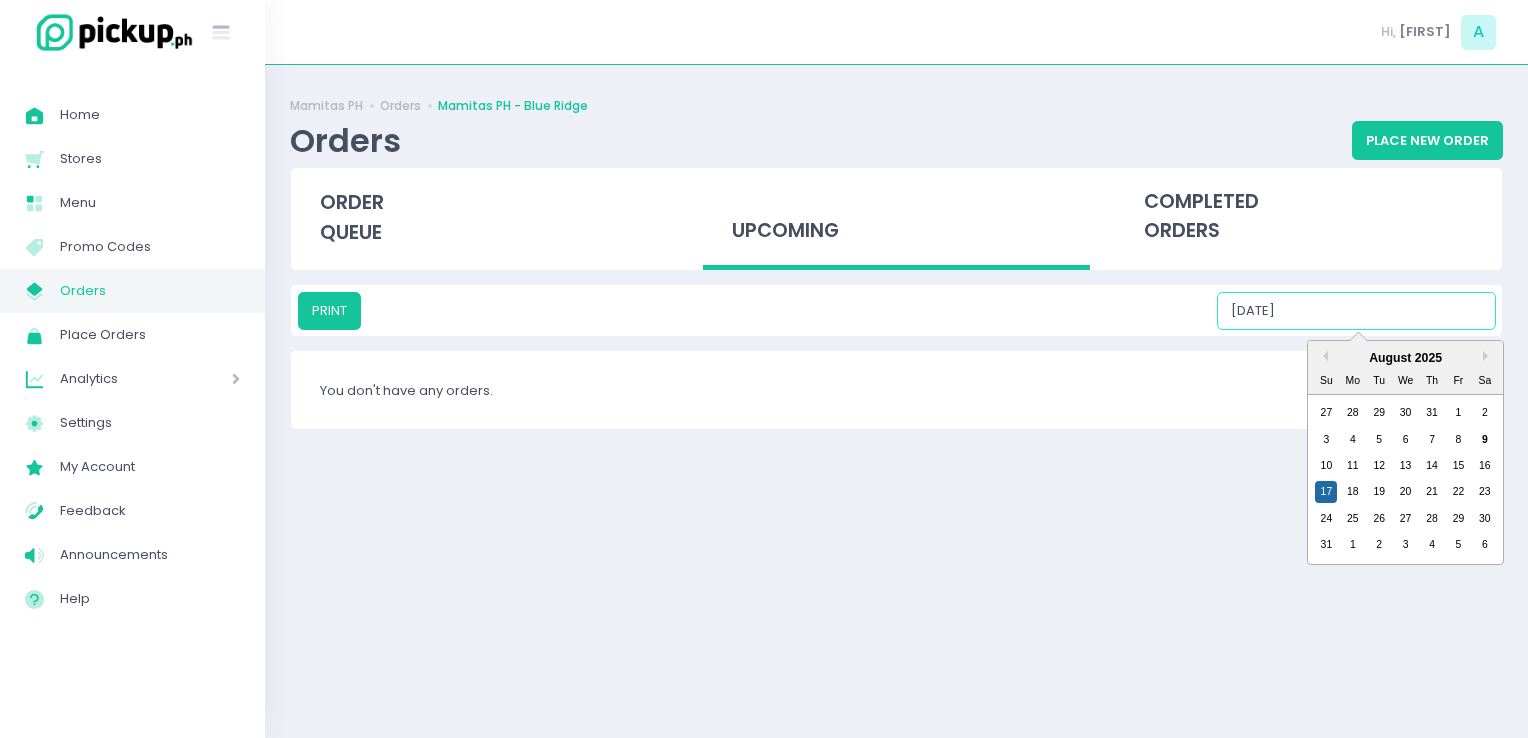click on "[DATE]" at bounding box center (1356, 311) 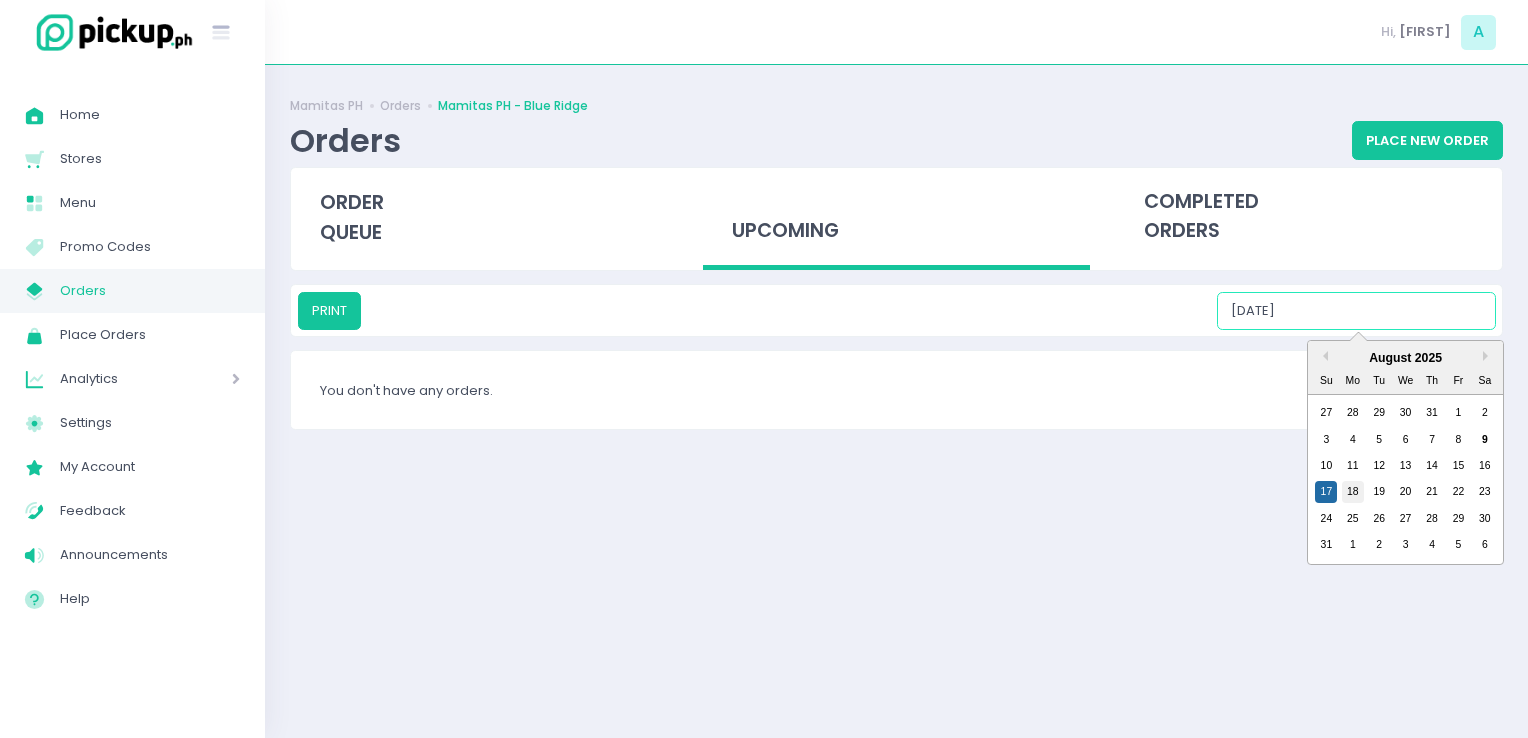 click on "18" at bounding box center (1353, 492) 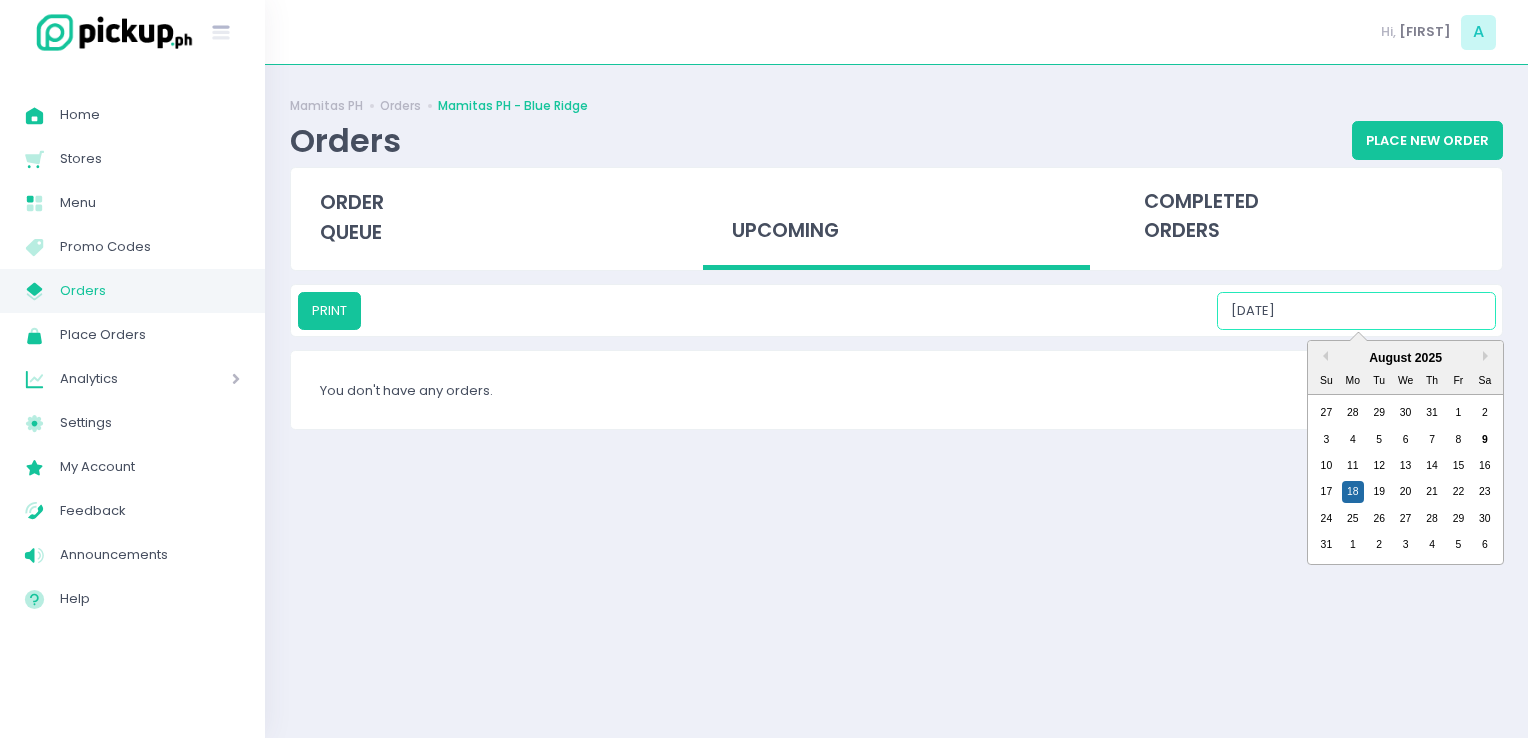 click on "[DATE]" at bounding box center (1356, 311) 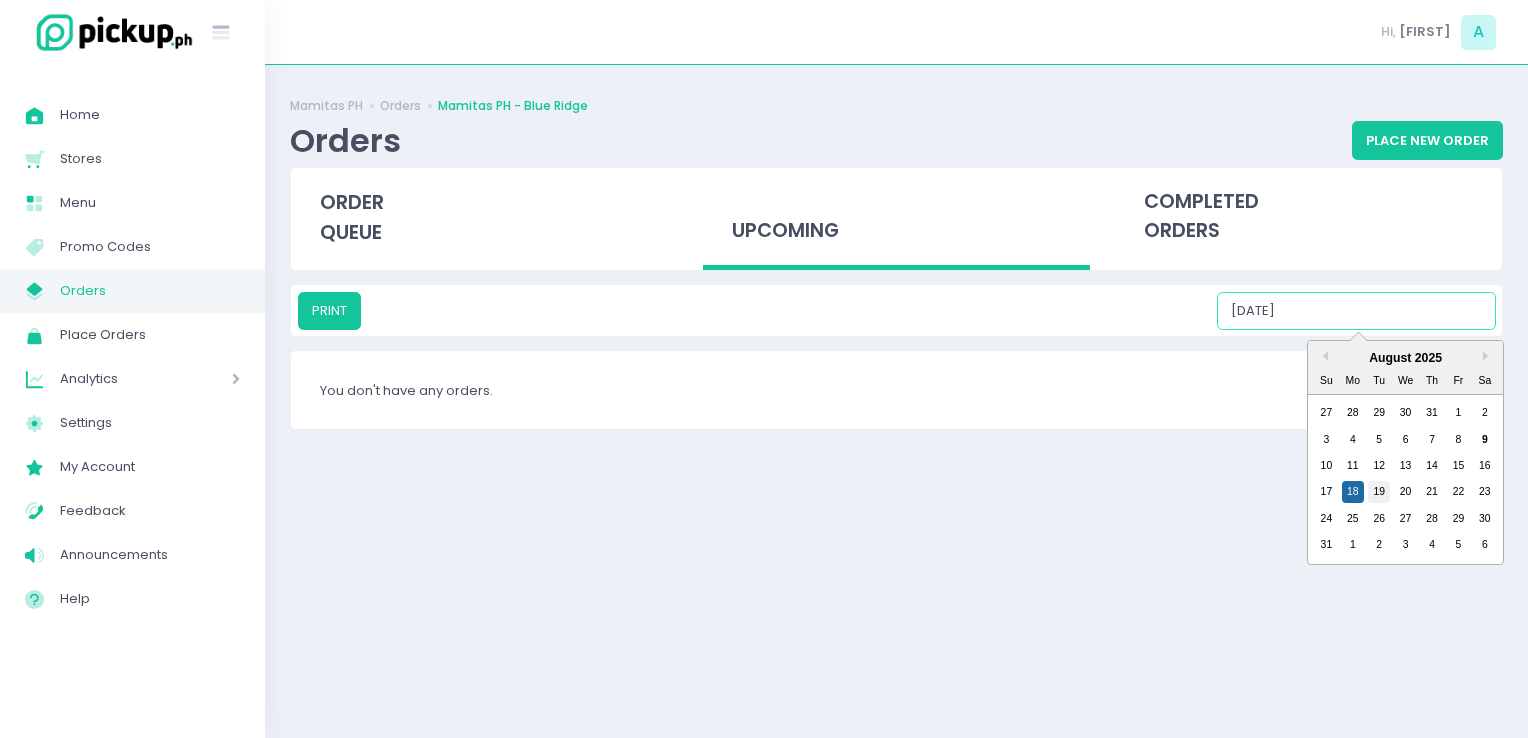 click on "19" at bounding box center [1379, 492] 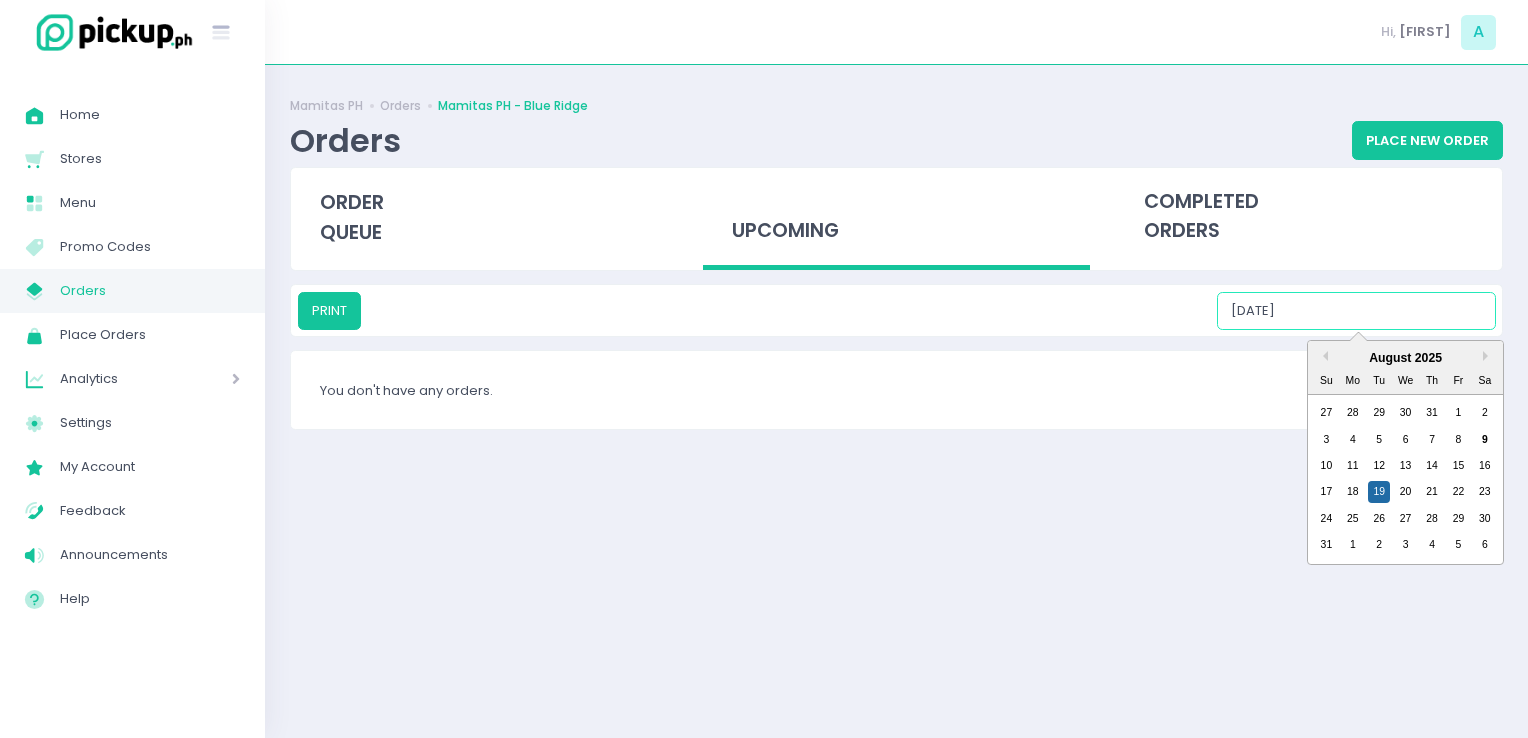 click on "[DATE]" at bounding box center [1356, 311] 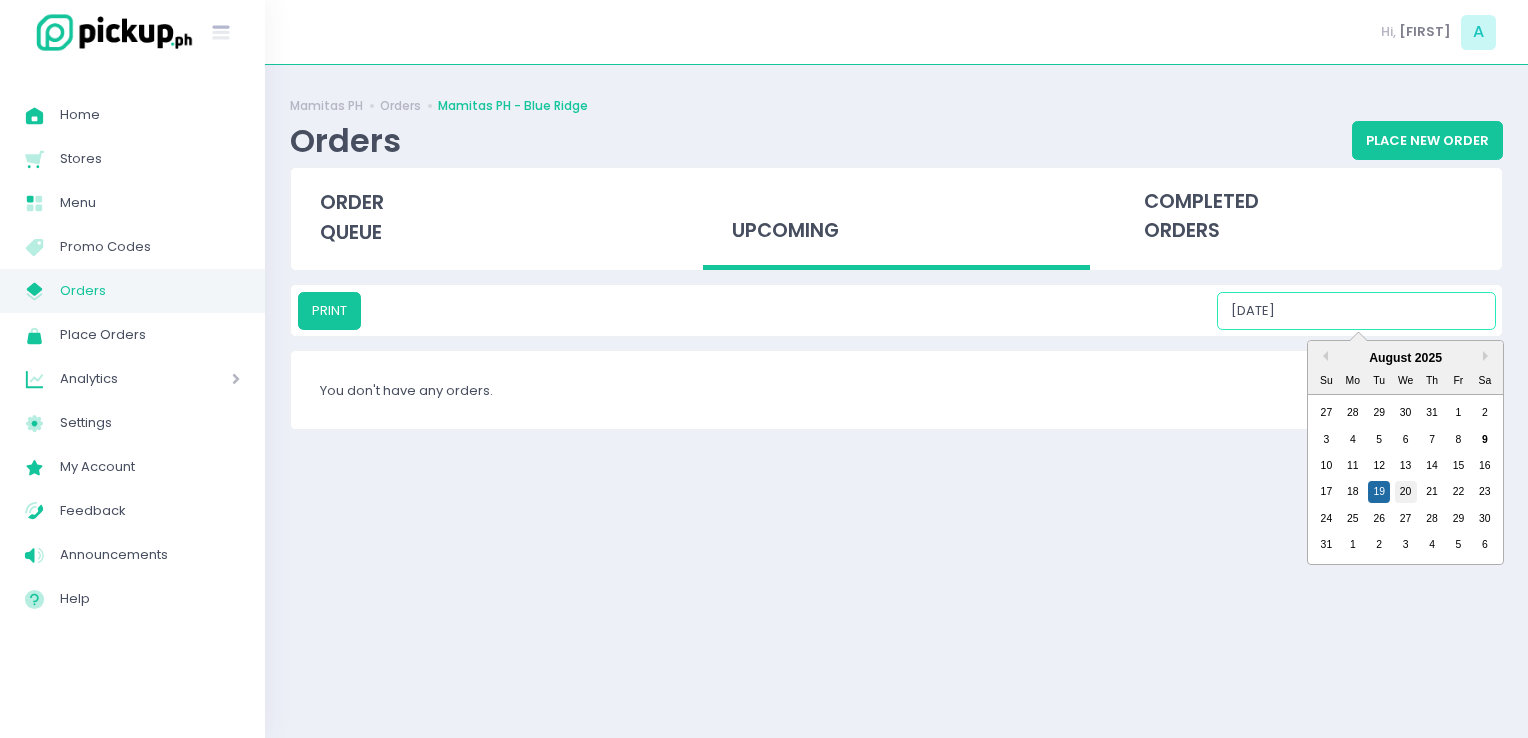 click on "20" at bounding box center (1406, 492) 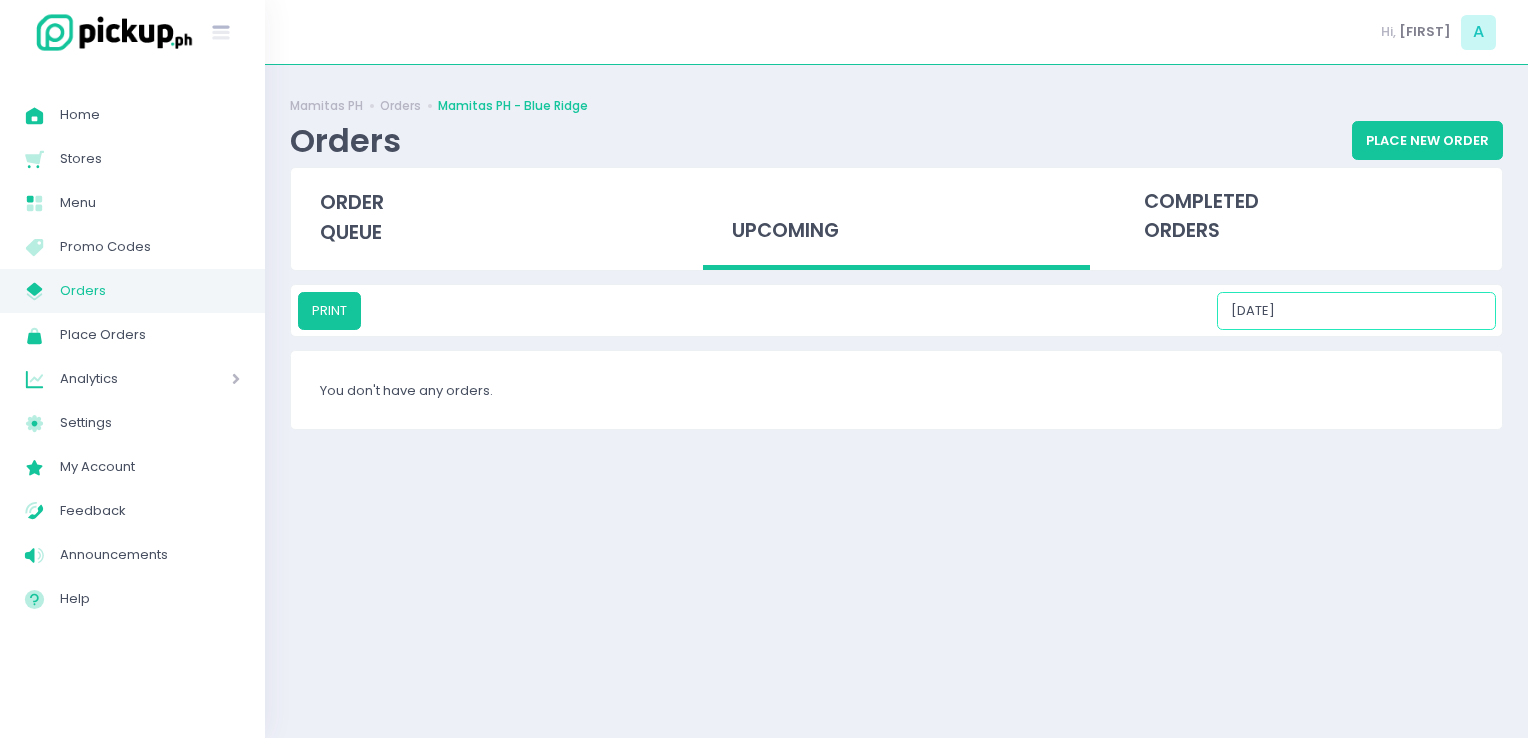 click on "[DATE]" at bounding box center [1356, 311] 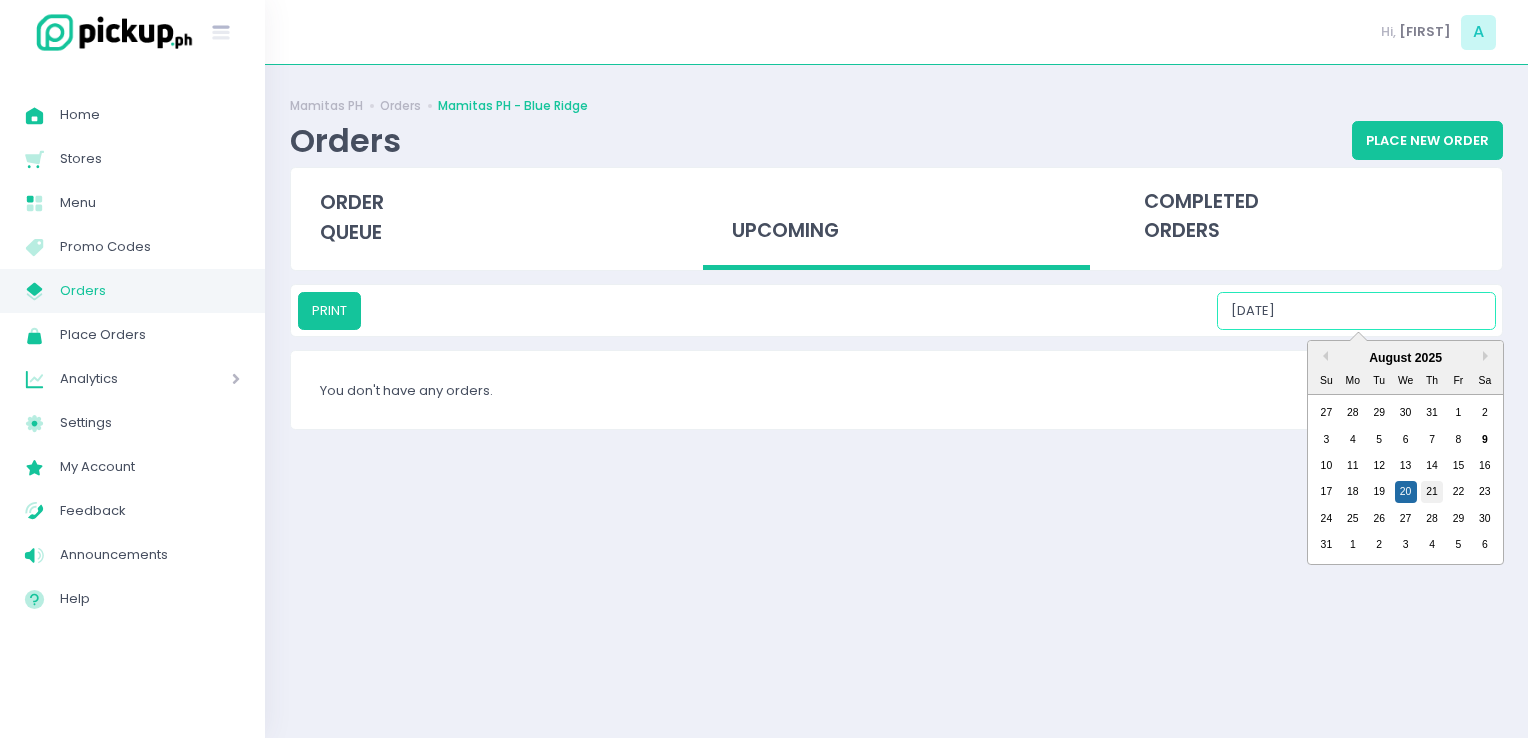 click on "21" at bounding box center (1432, 492) 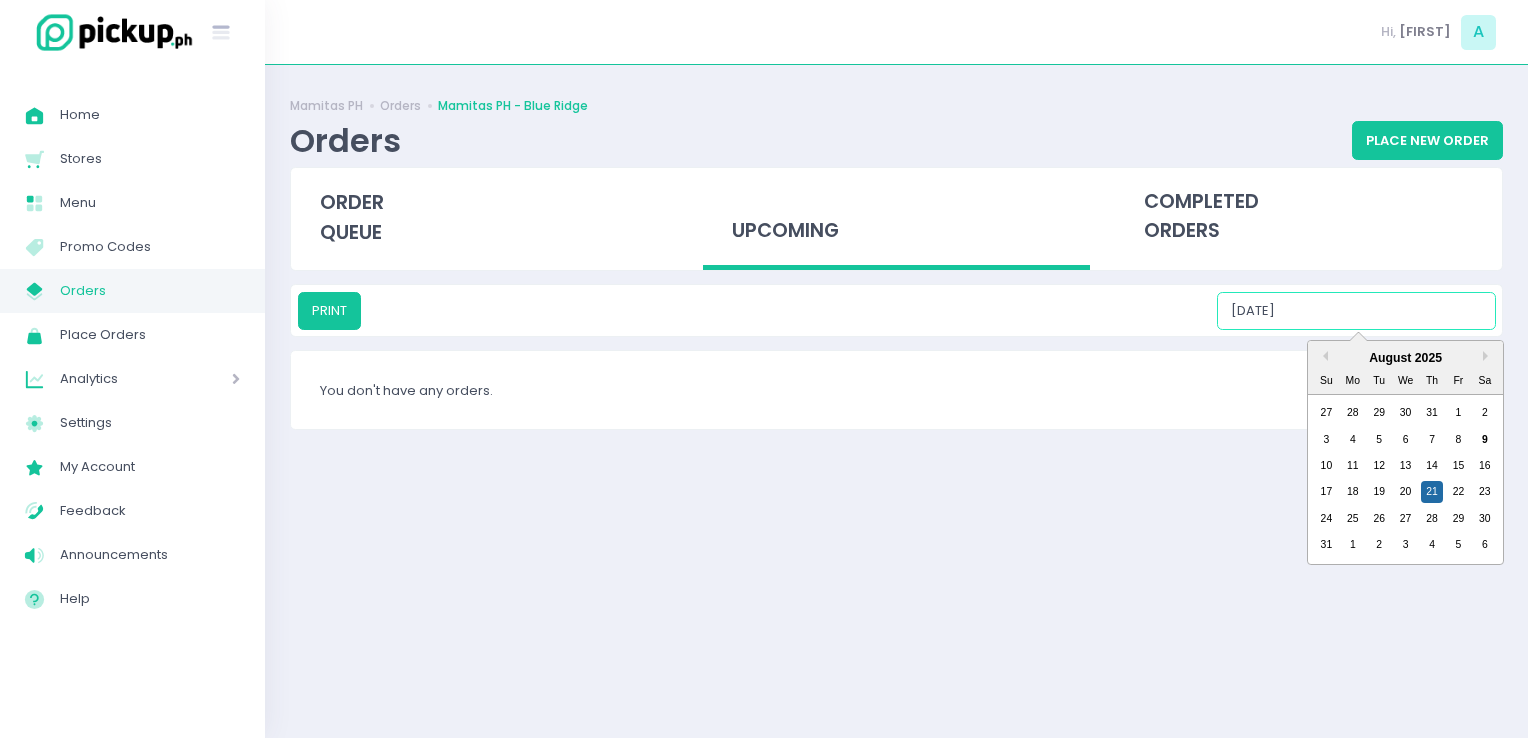 click on "[DATE]" at bounding box center [1356, 311] 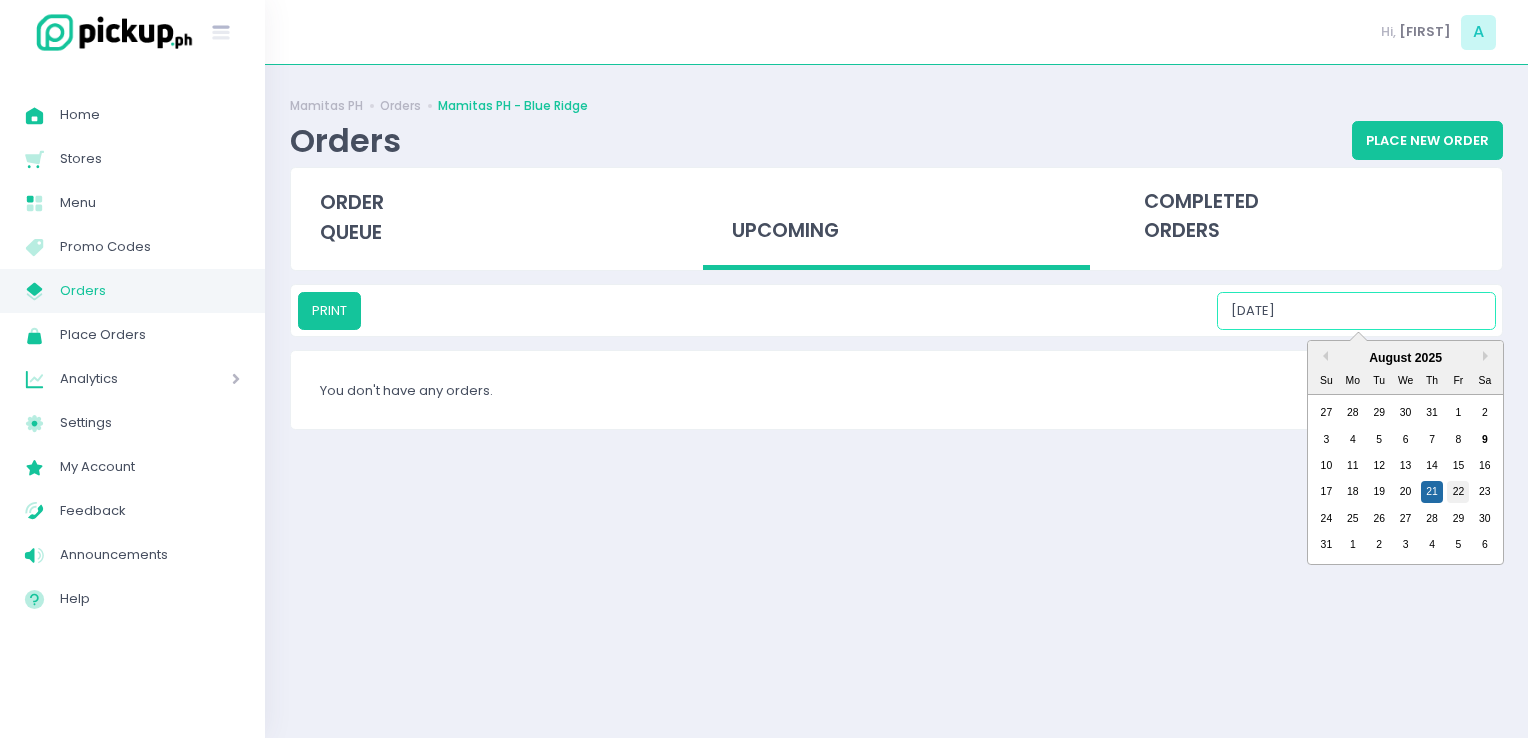 click on "22" at bounding box center [1458, 492] 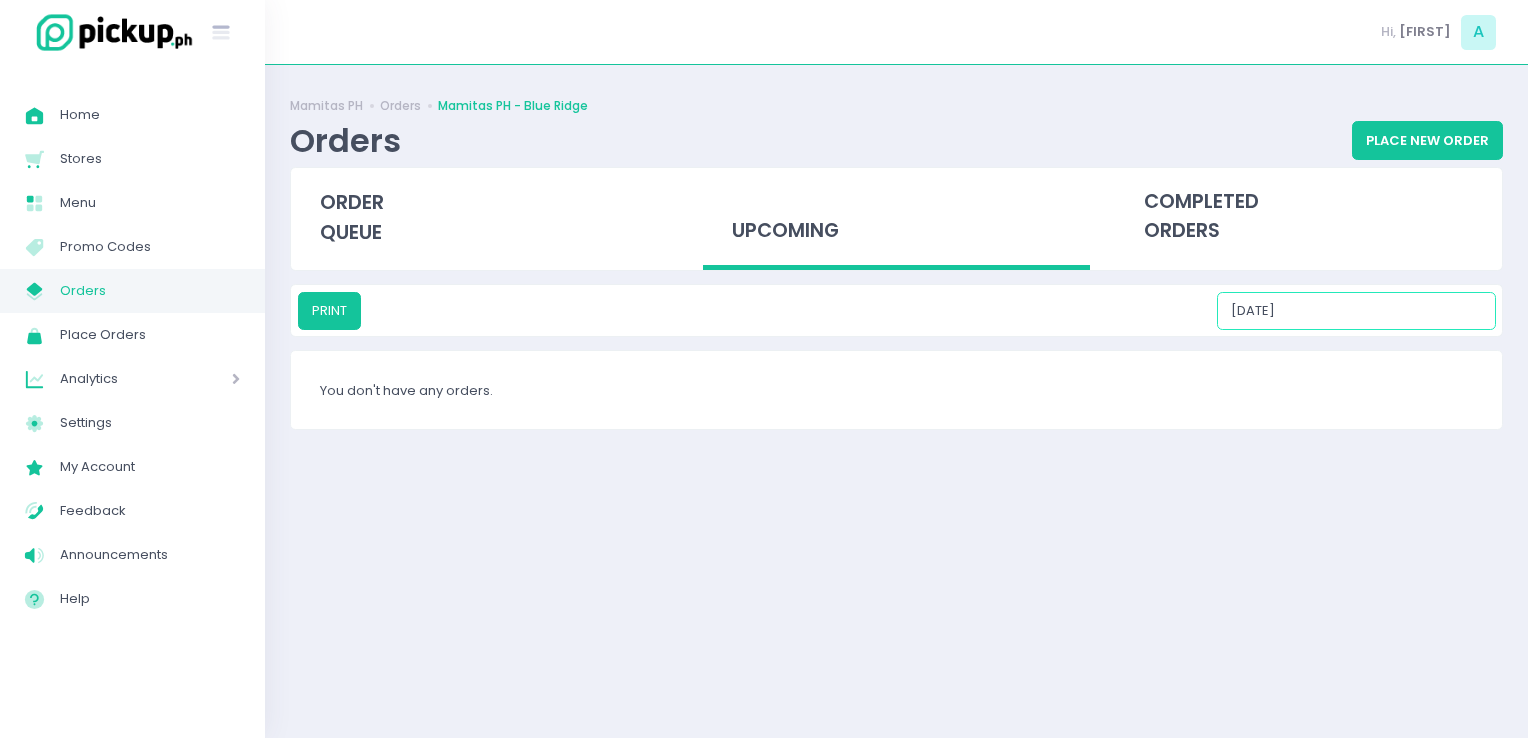 click on "[DATE]" at bounding box center (1356, 311) 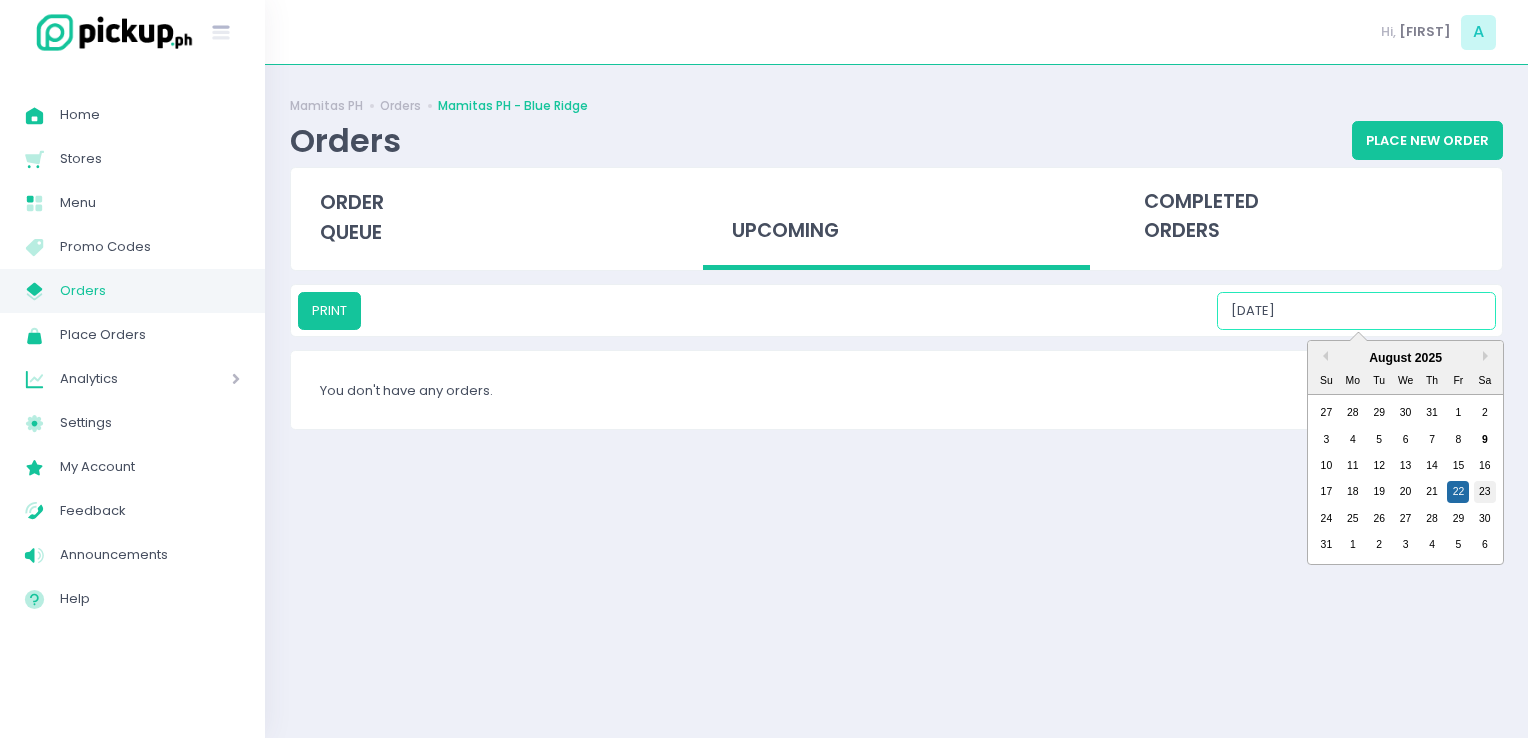 click on "23" at bounding box center [1485, 492] 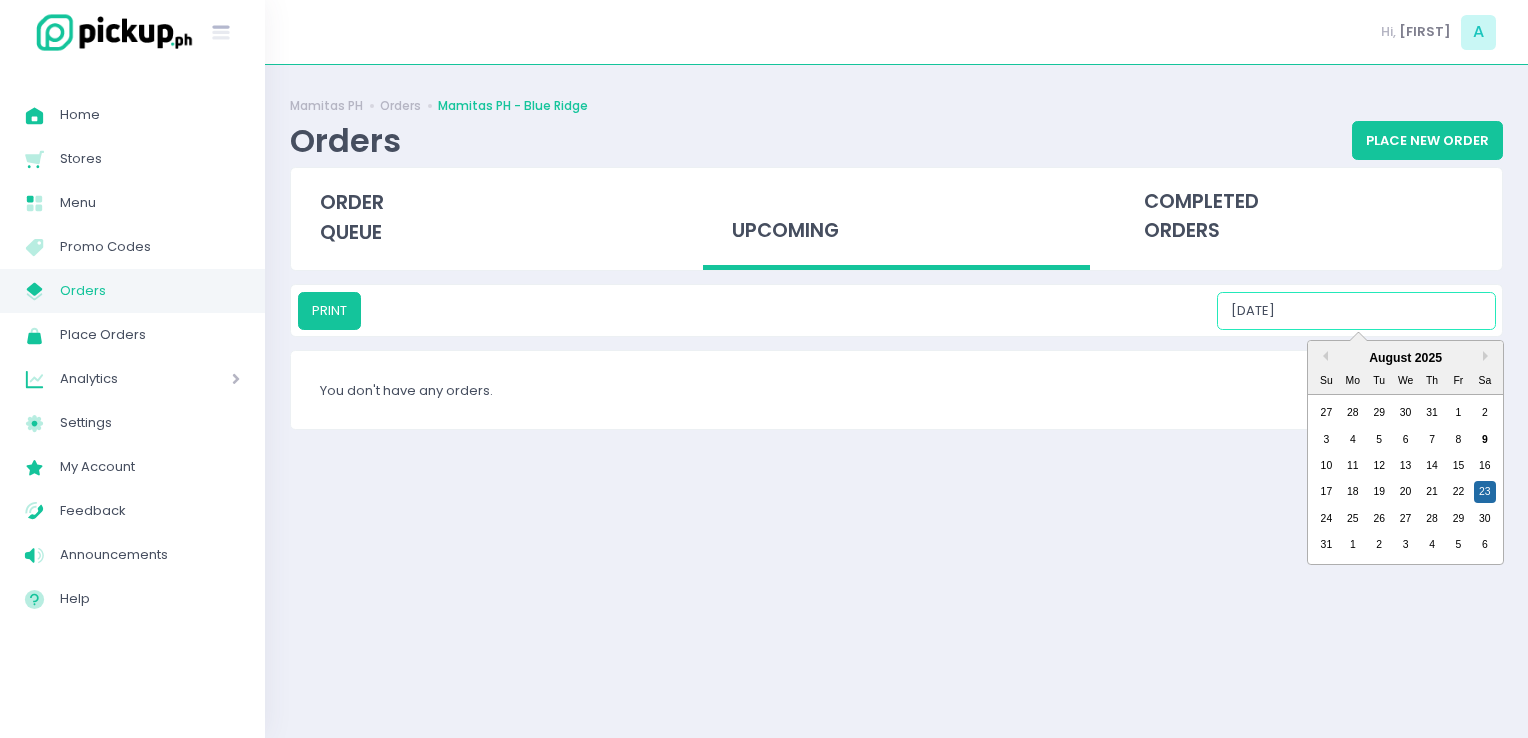 click on "[DATE]" at bounding box center (1356, 311) 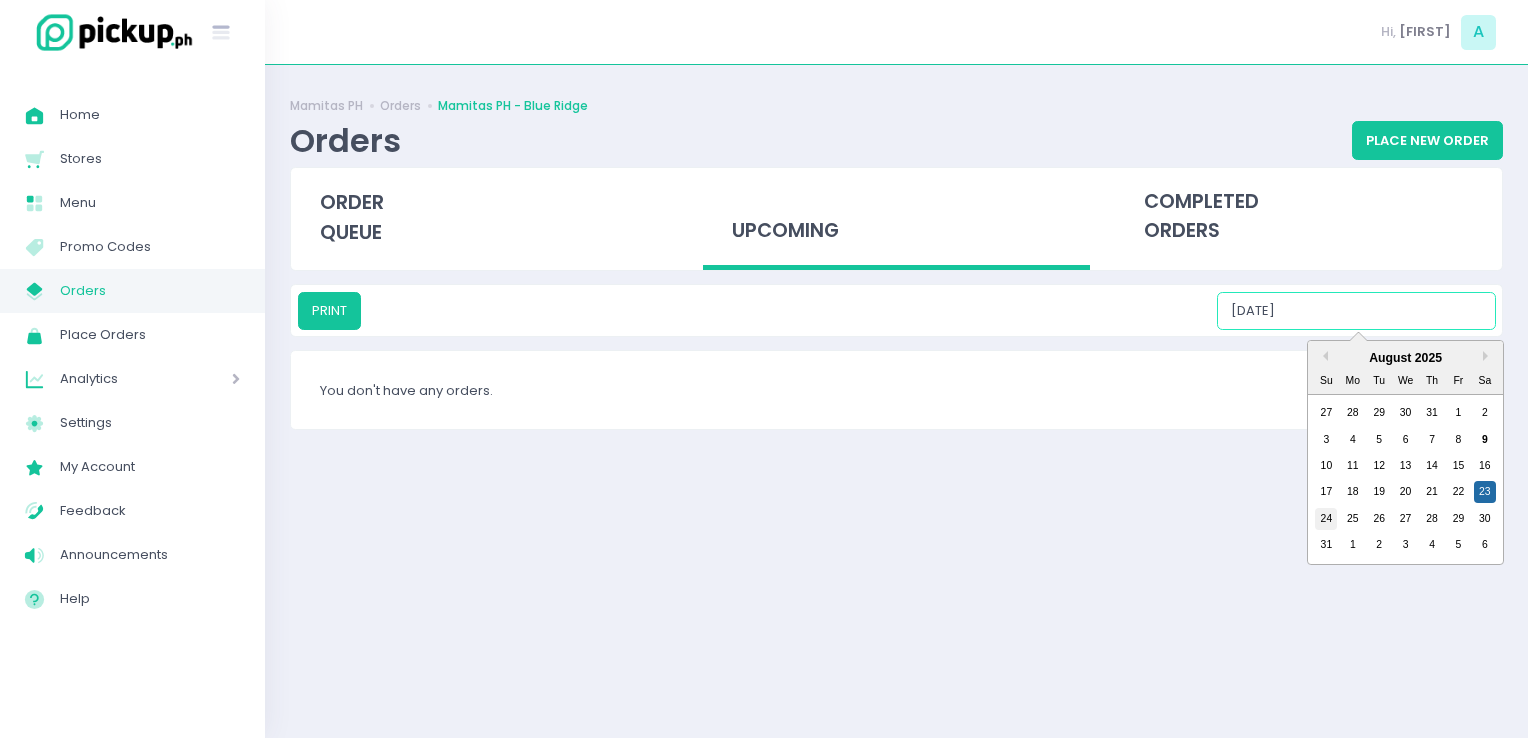 click on "24" at bounding box center (1326, 519) 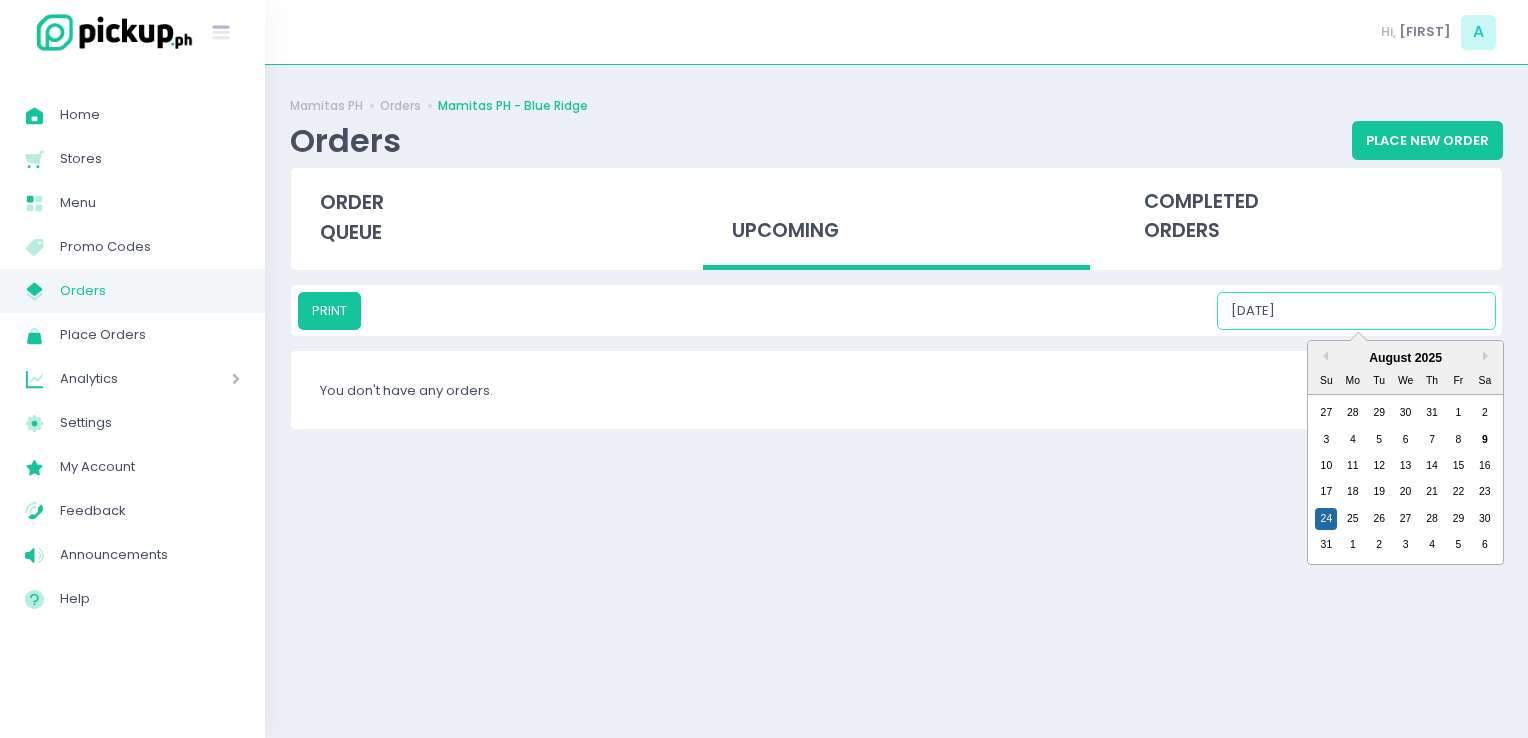 click on "[DATE]" at bounding box center (1356, 311) 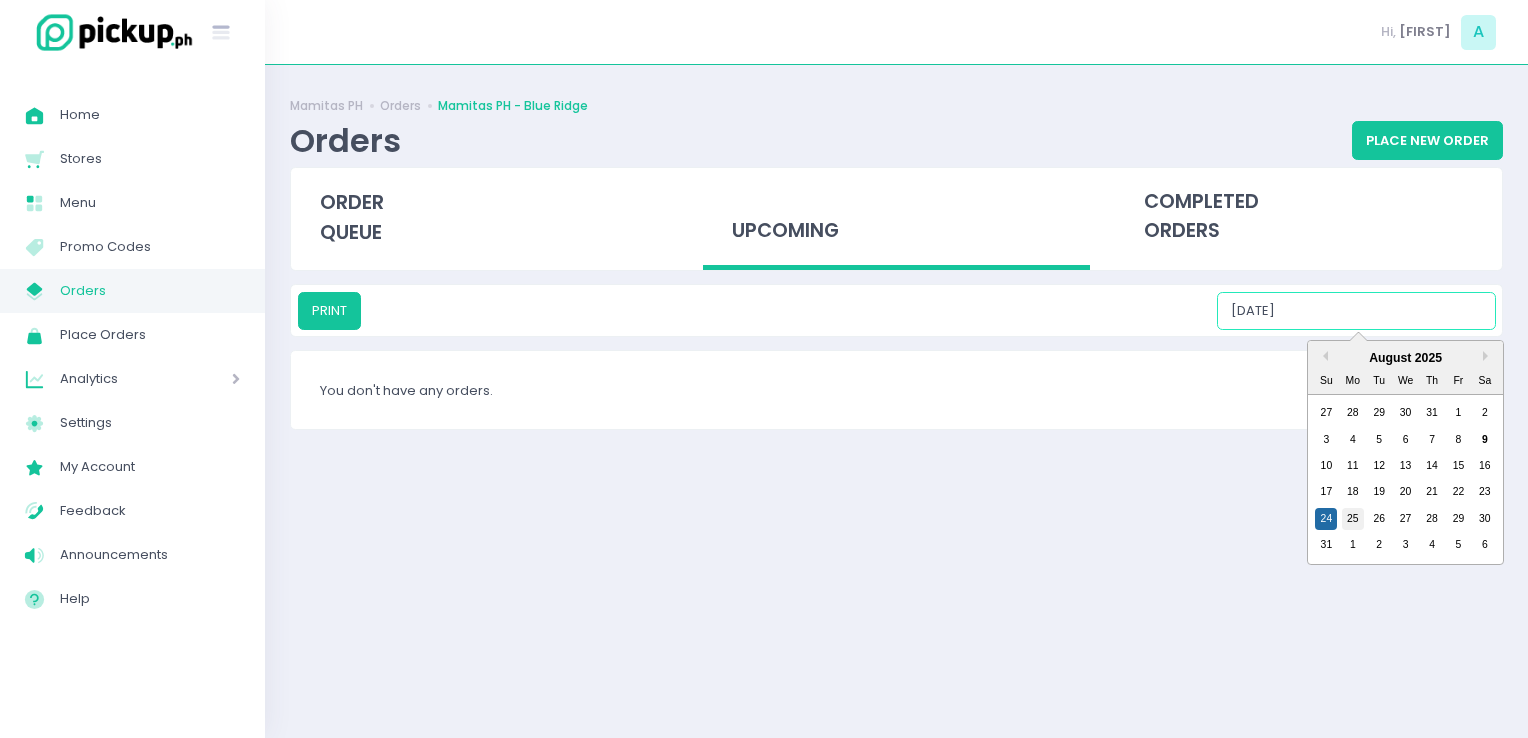 click on "25" at bounding box center (1353, 519) 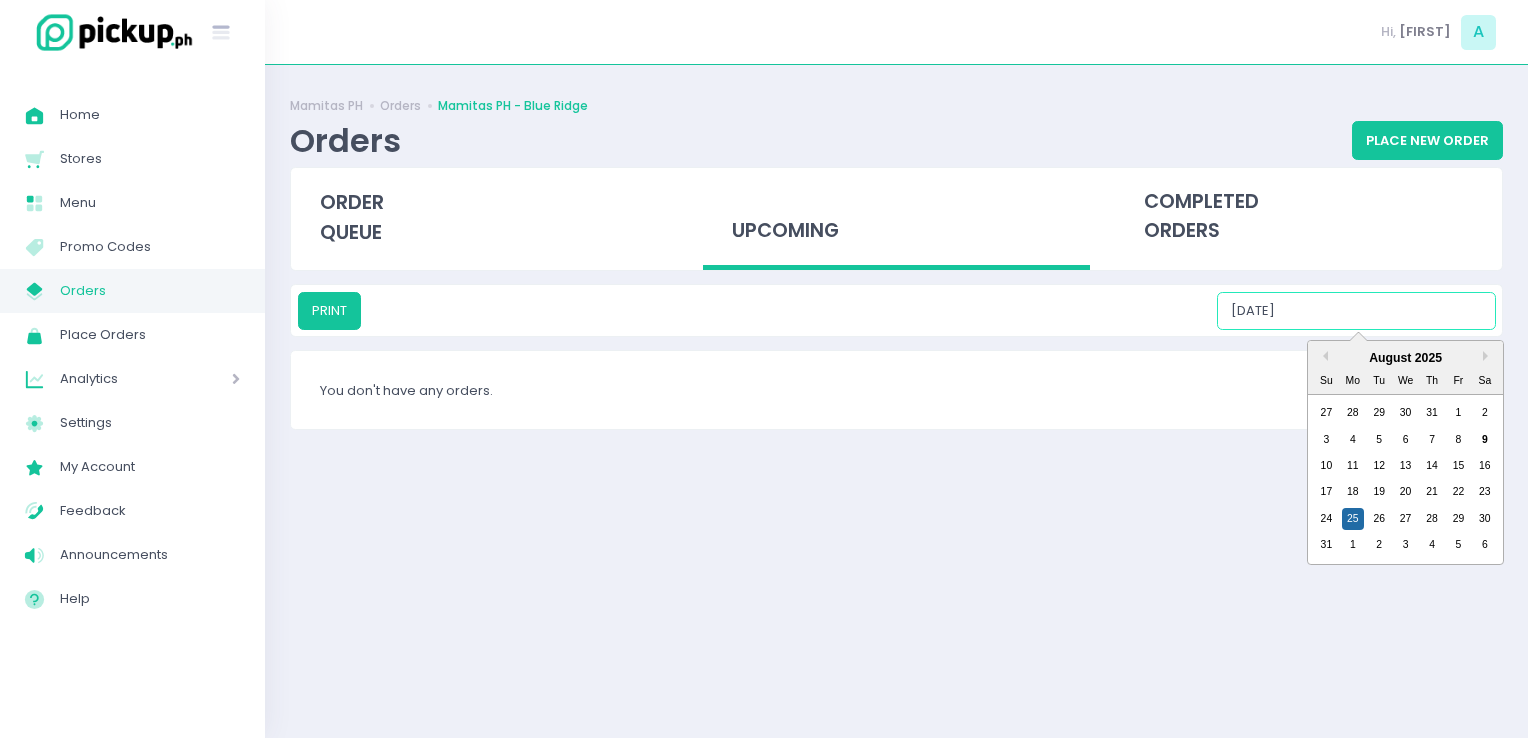 click on "[DATE]" at bounding box center [1356, 311] 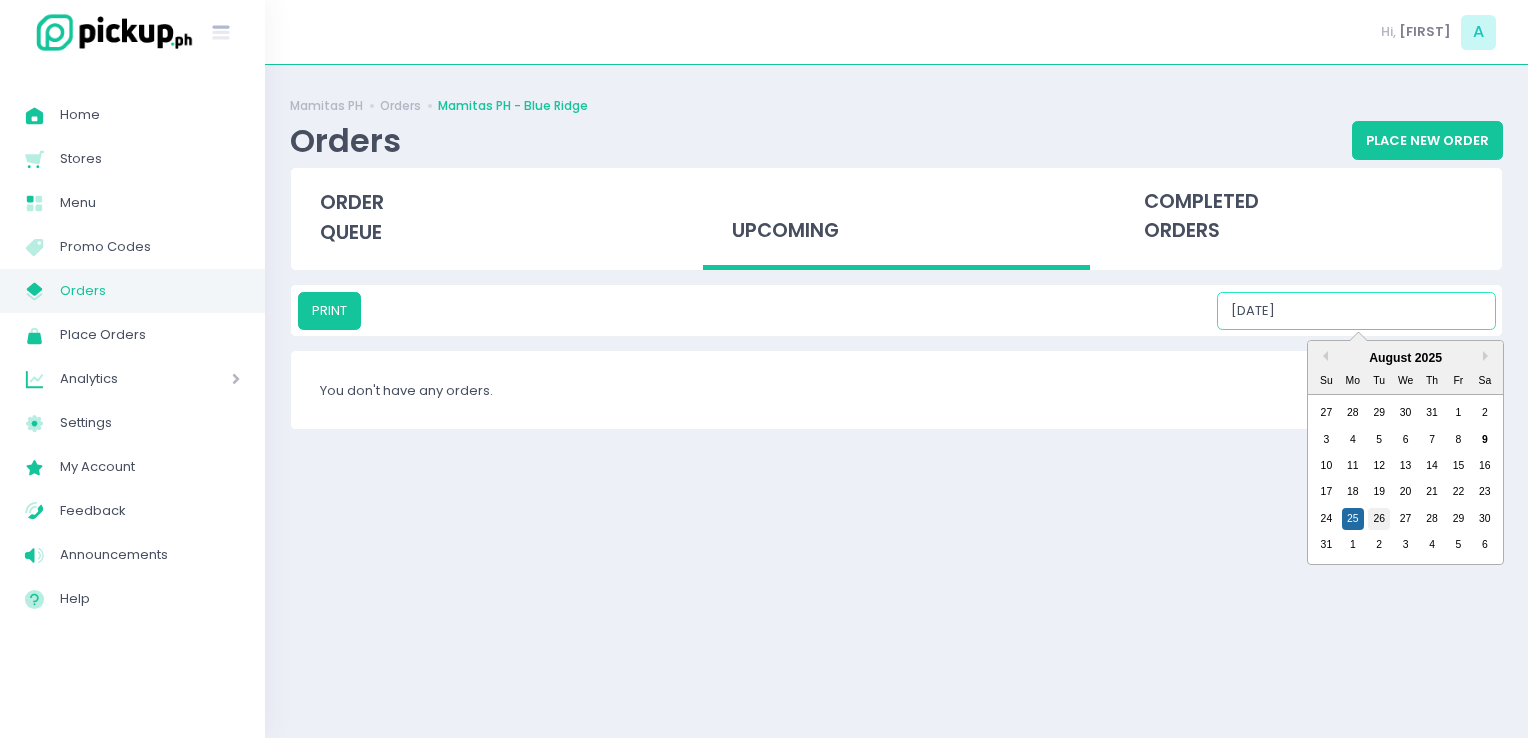 click on "26" at bounding box center (1379, 519) 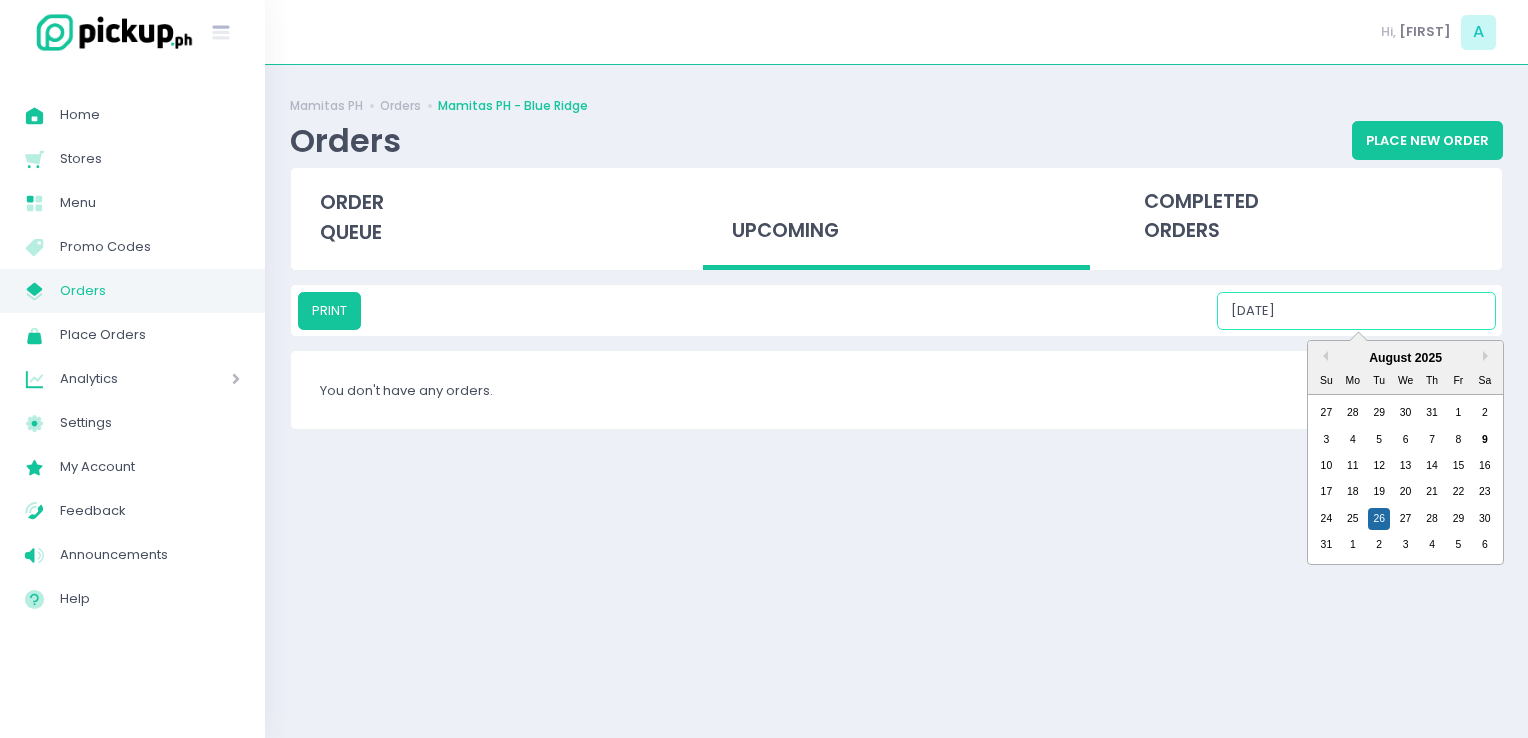 click on "[DATE]" at bounding box center (1356, 311) 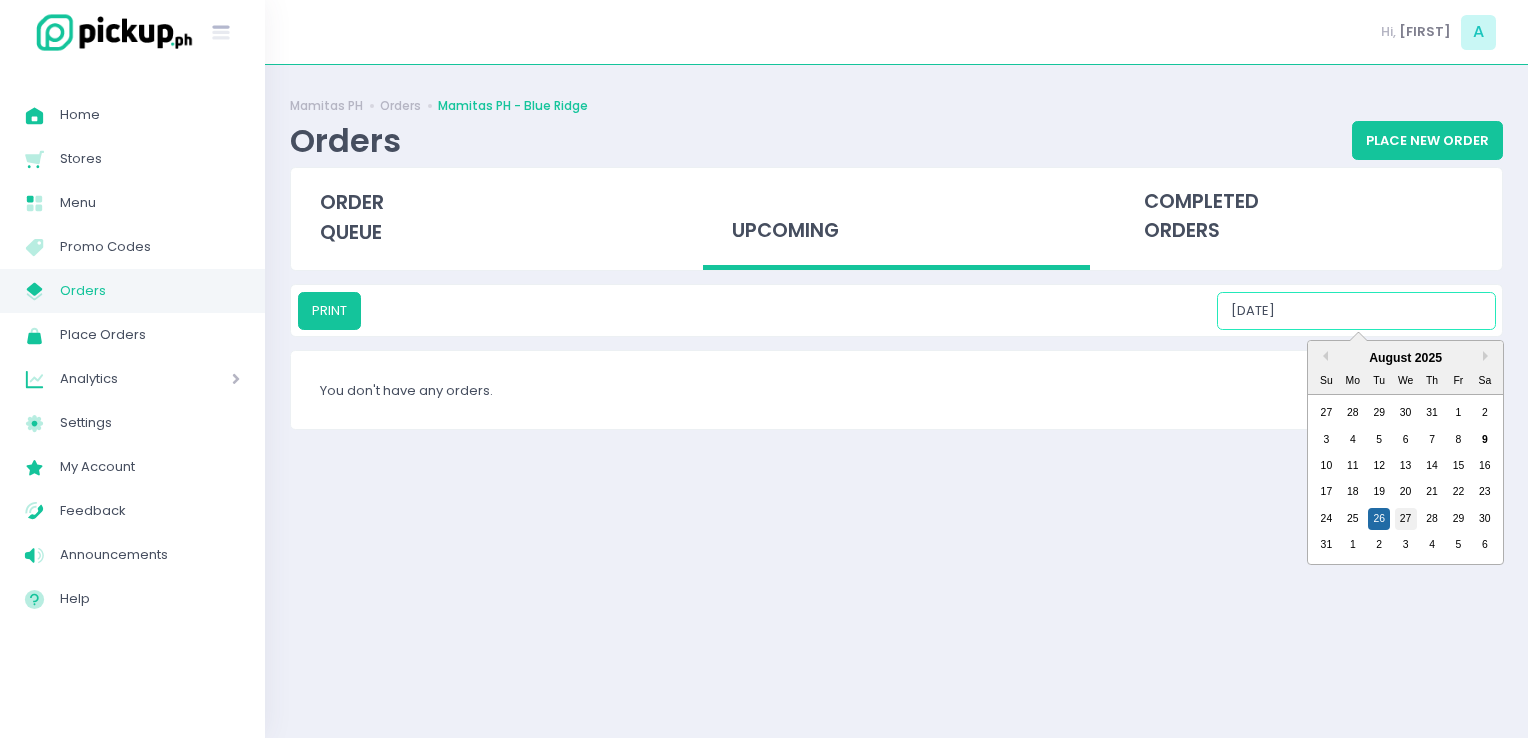 click on "27" at bounding box center [1406, 519] 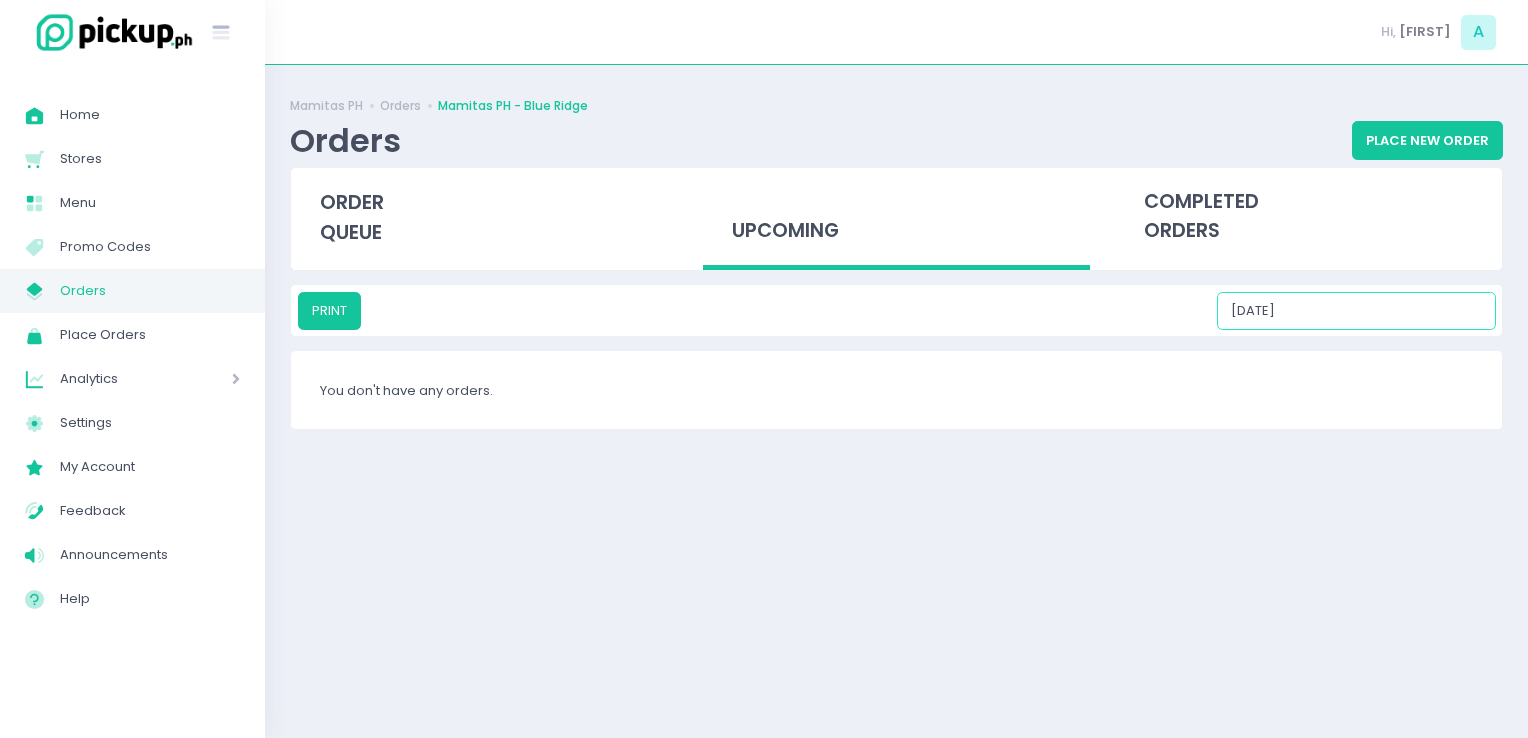 click on "[DATE]" at bounding box center [1356, 311] 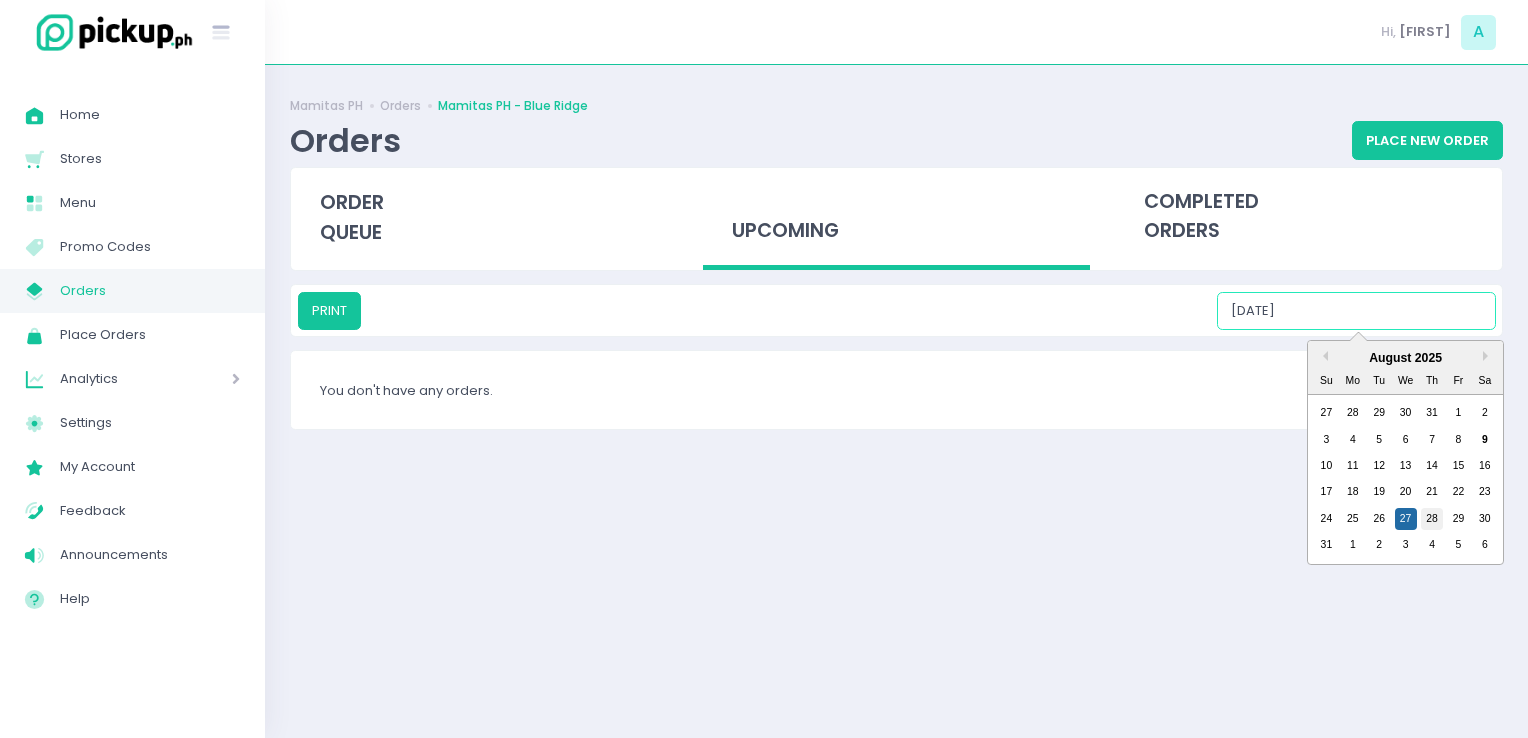 click on "28" at bounding box center (1432, 519) 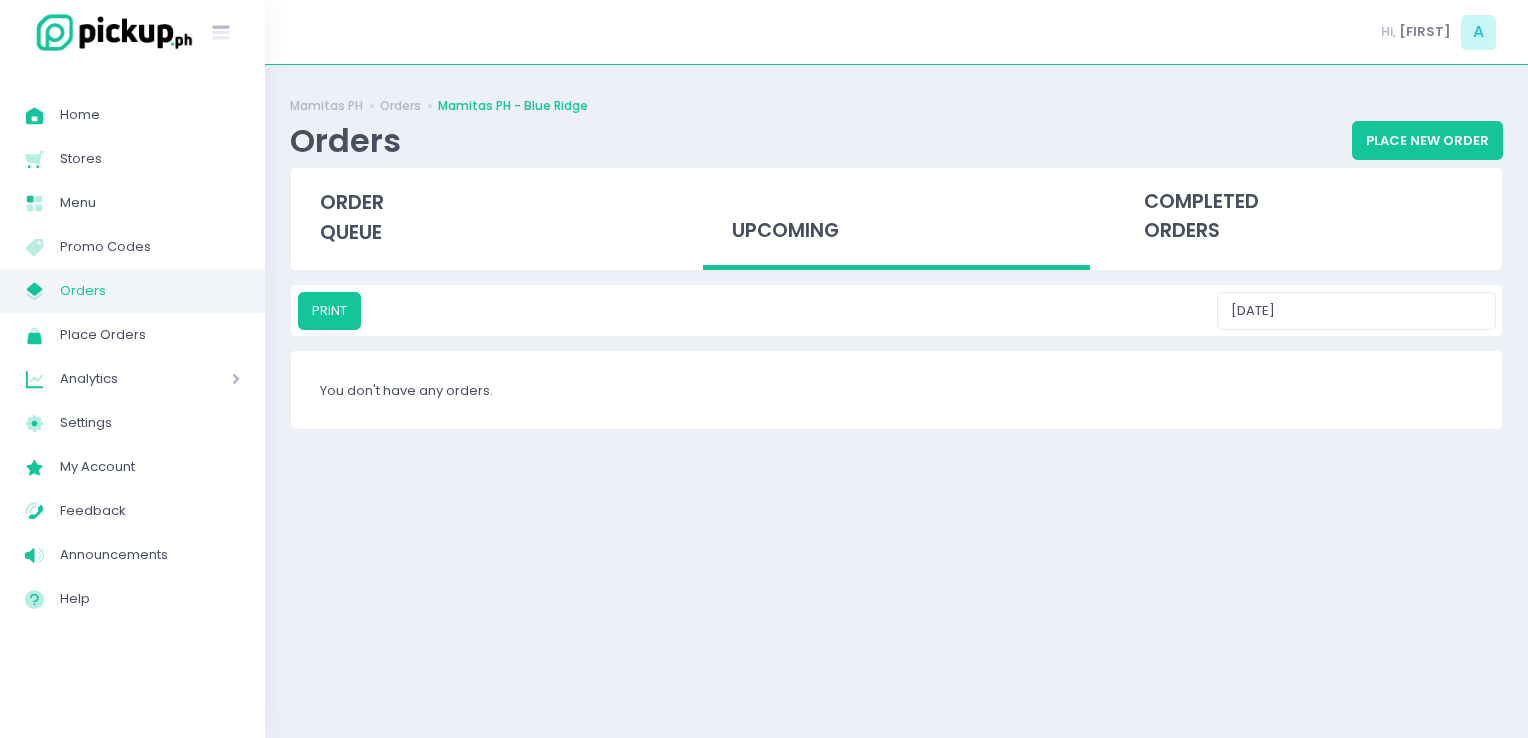 click on "PRINT [DATE]" at bounding box center (896, 310) 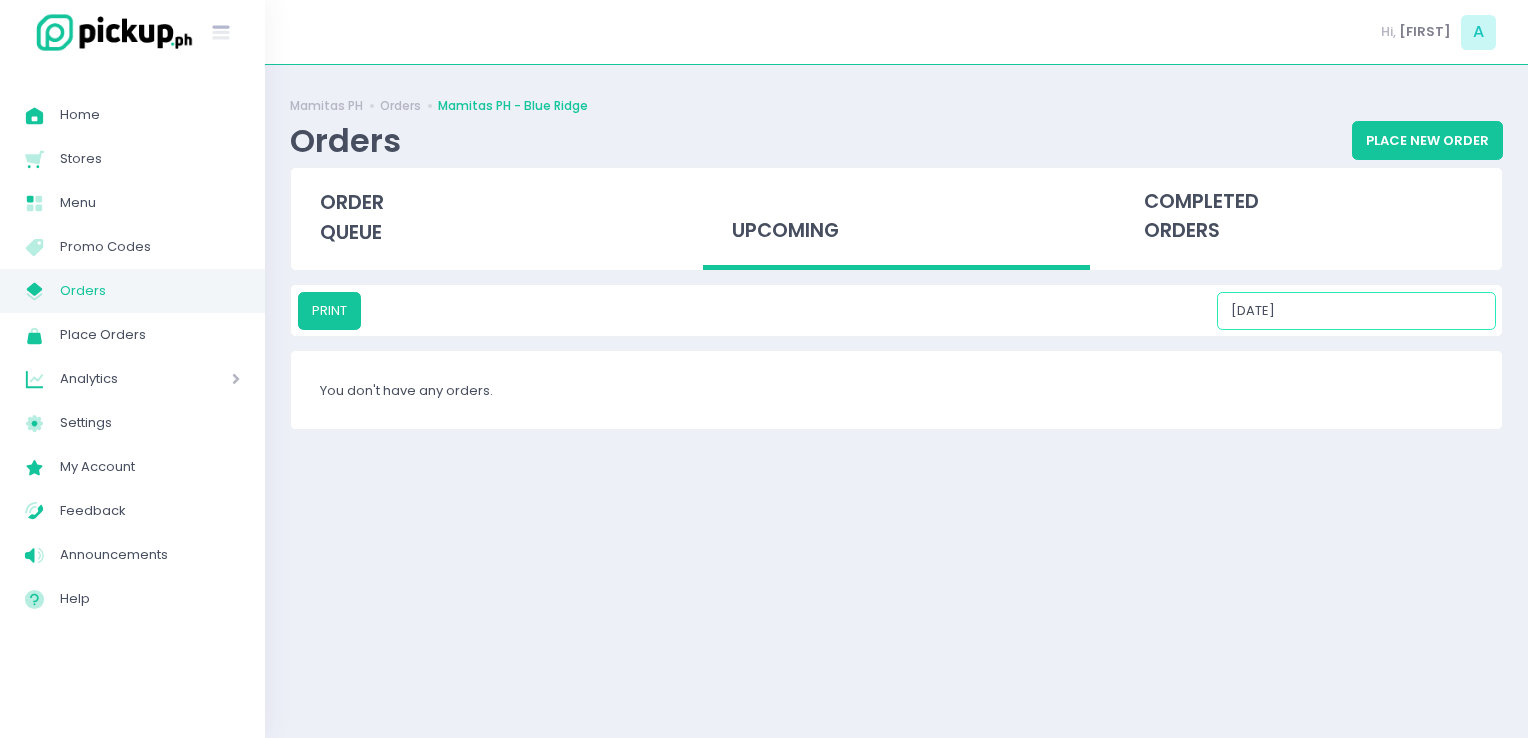 click on "[DATE]" at bounding box center [1356, 311] 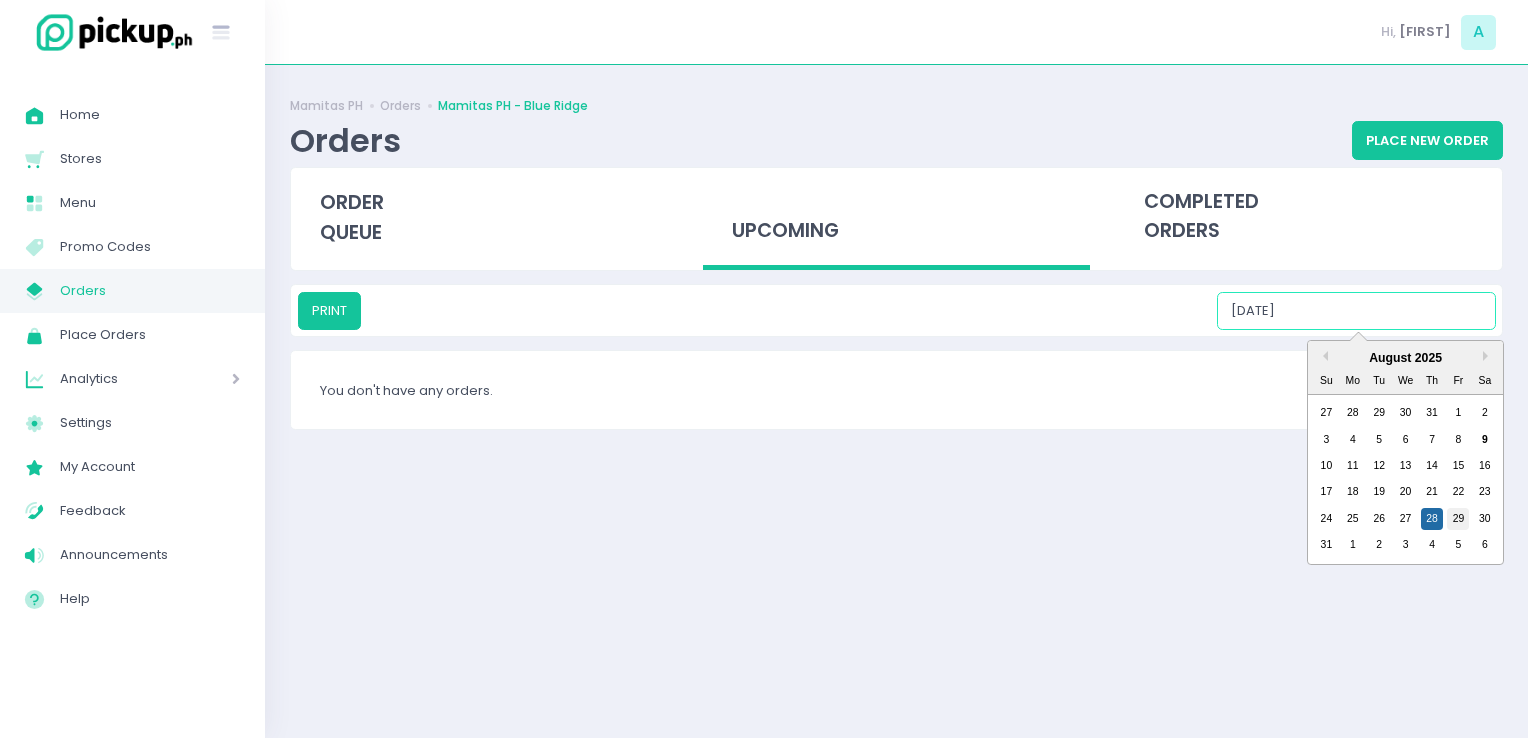 click on "29" at bounding box center (1458, 519) 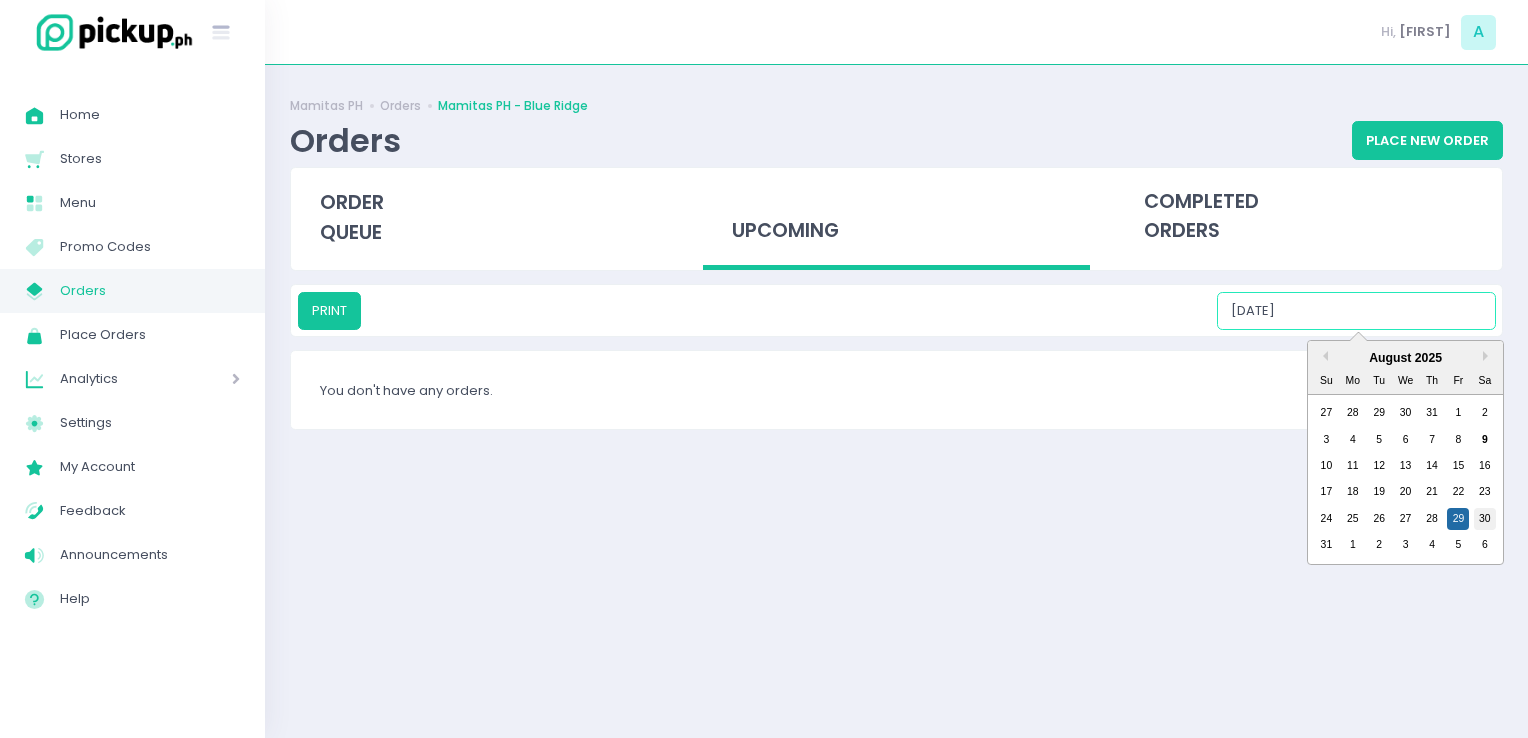 drag, startPoint x: 1367, startPoint y: 326, endPoint x: 1480, endPoint y: 518, distance: 222.78465 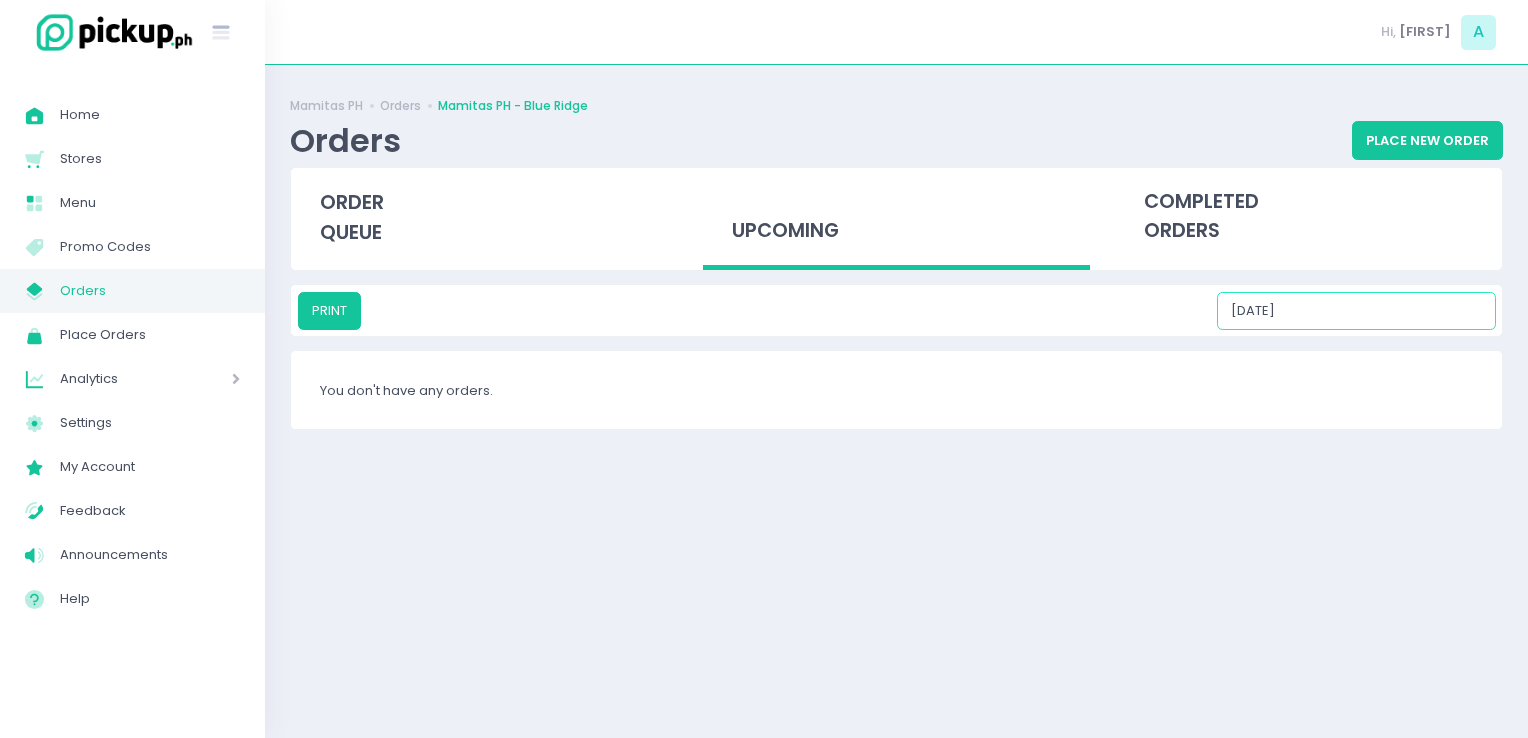 click on "[DATE]" at bounding box center [1356, 311] 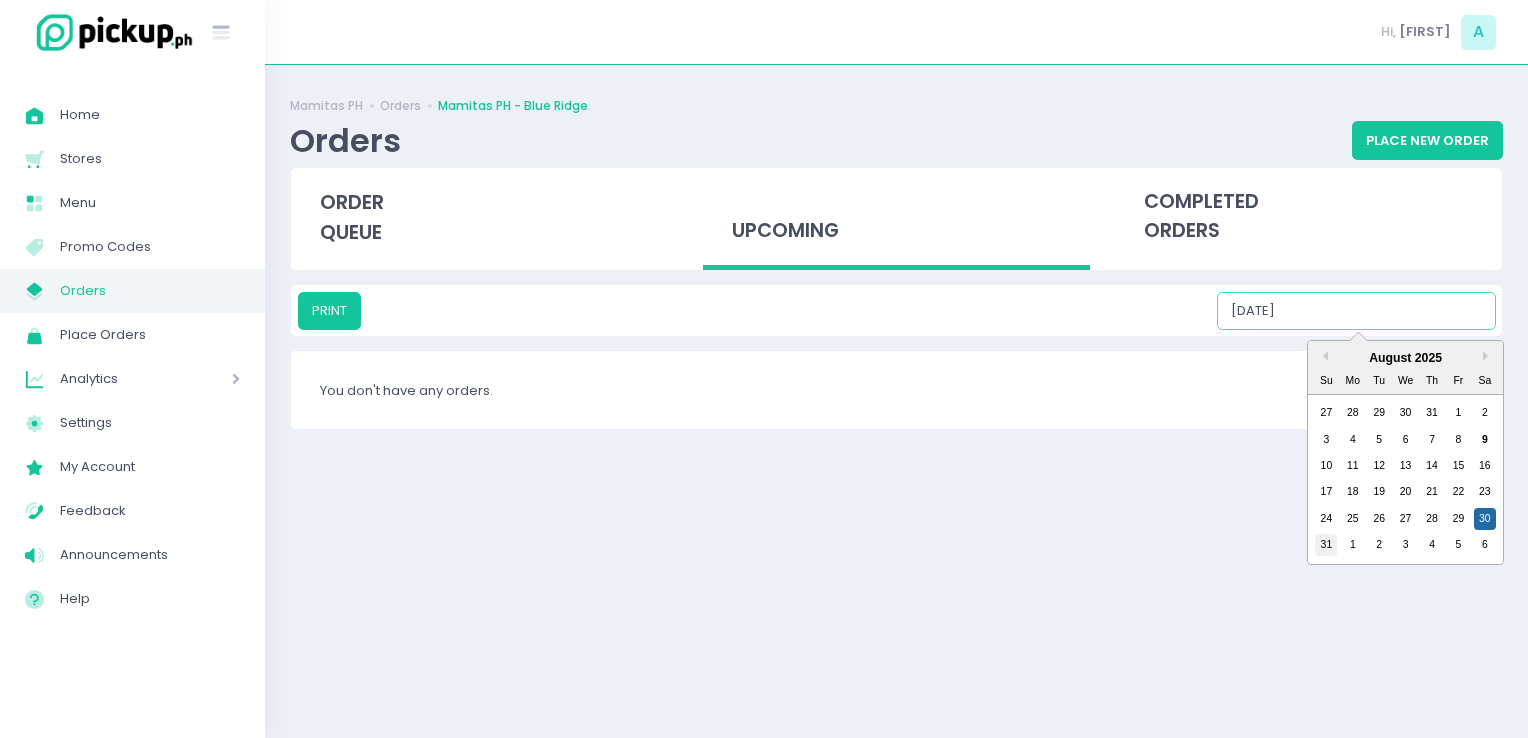 click on "31" at bounding box center [1326, 545] 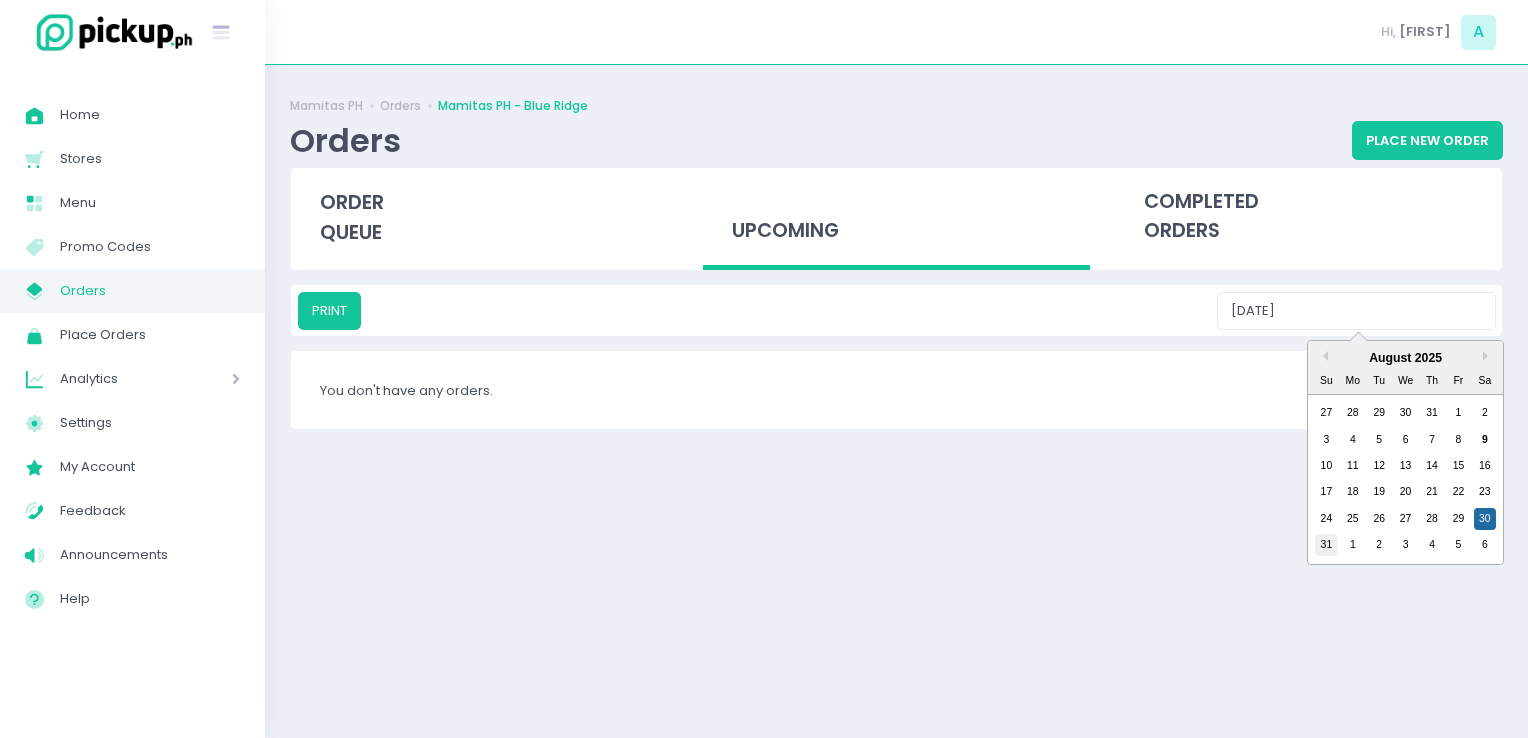 type on "[DATE]" 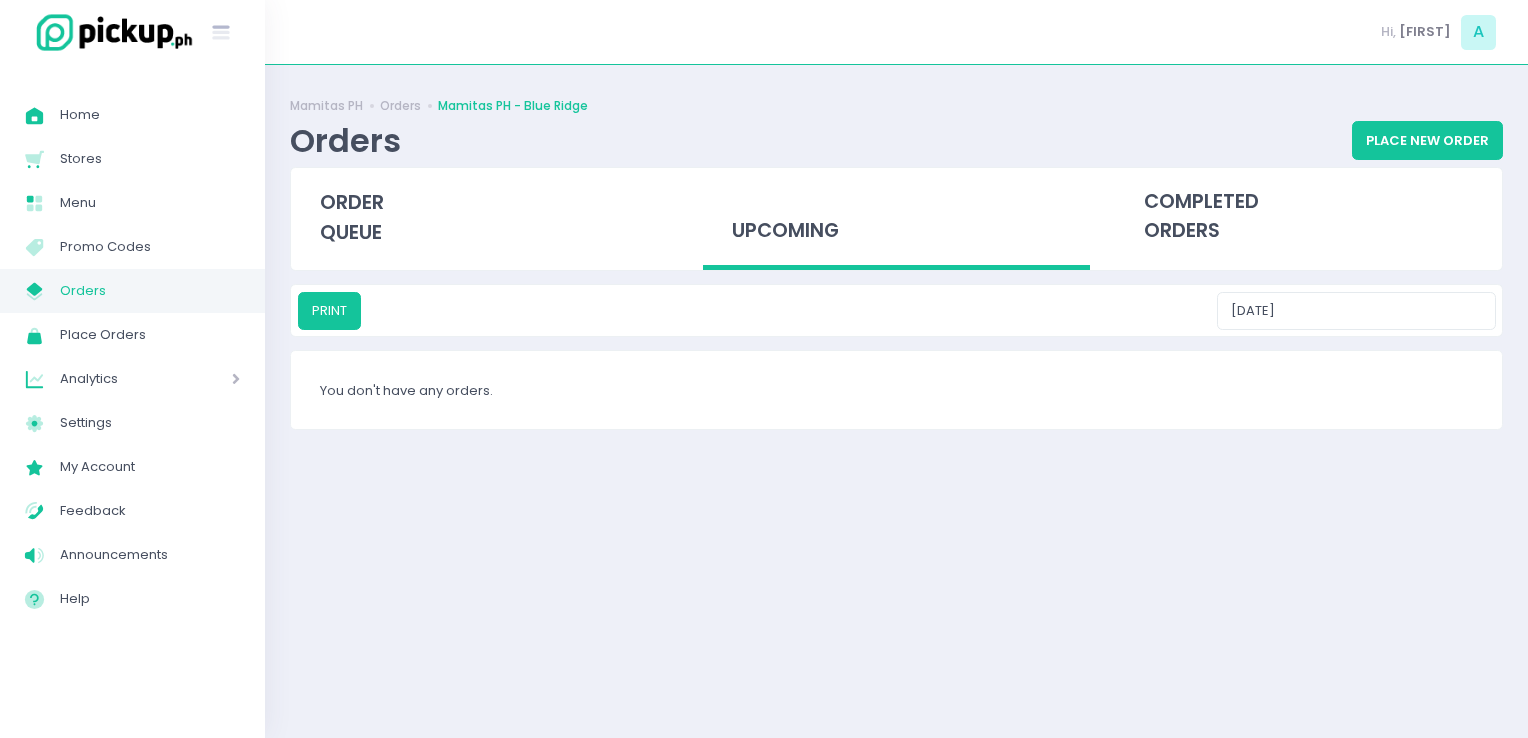 click on "My Store Created with Sketch. Orders" at bounding box center [132, 291] 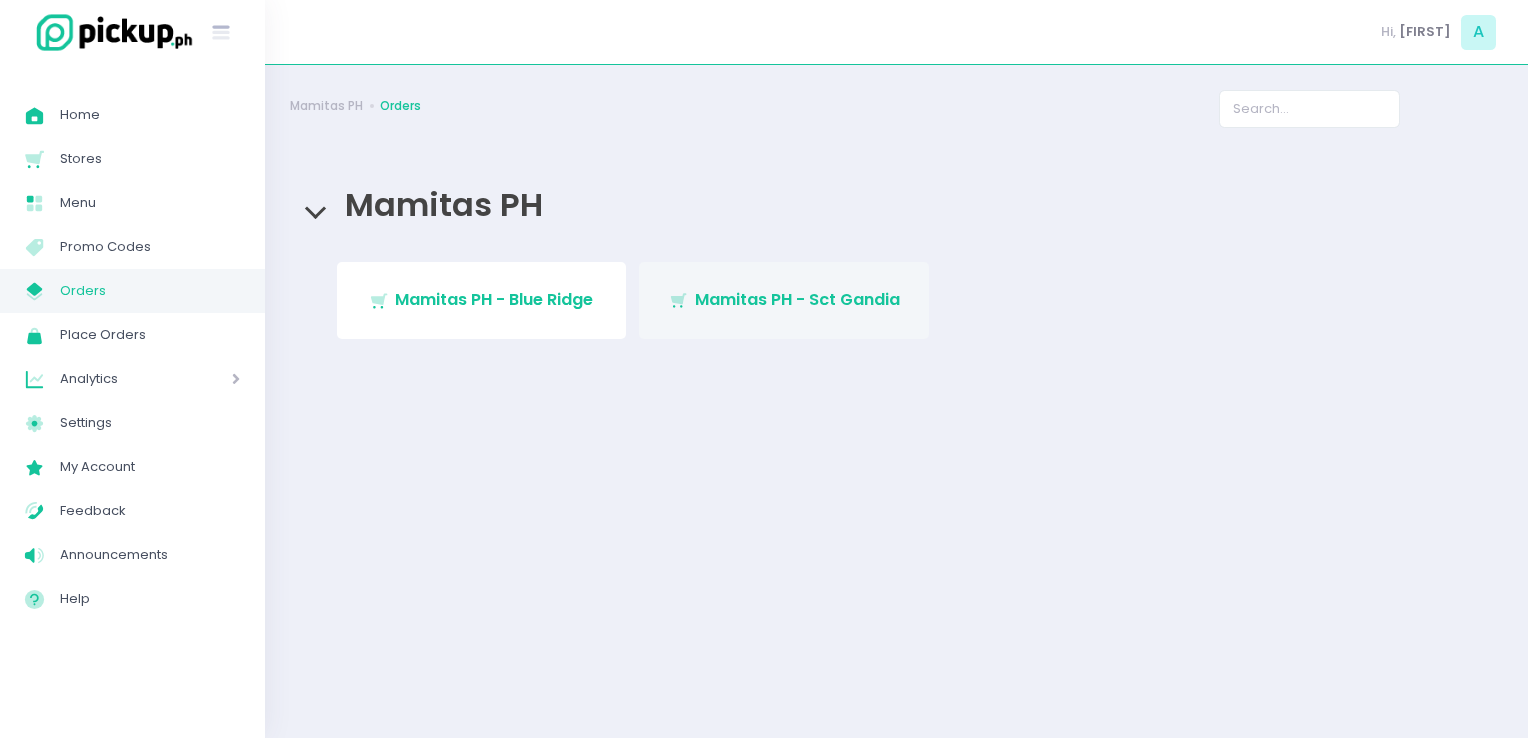 click on "Stockholm-icons / Shopping / Cart1 Created with Sketch. Mamitas PH - Sct Gandia" at bounding box center [784, 300] 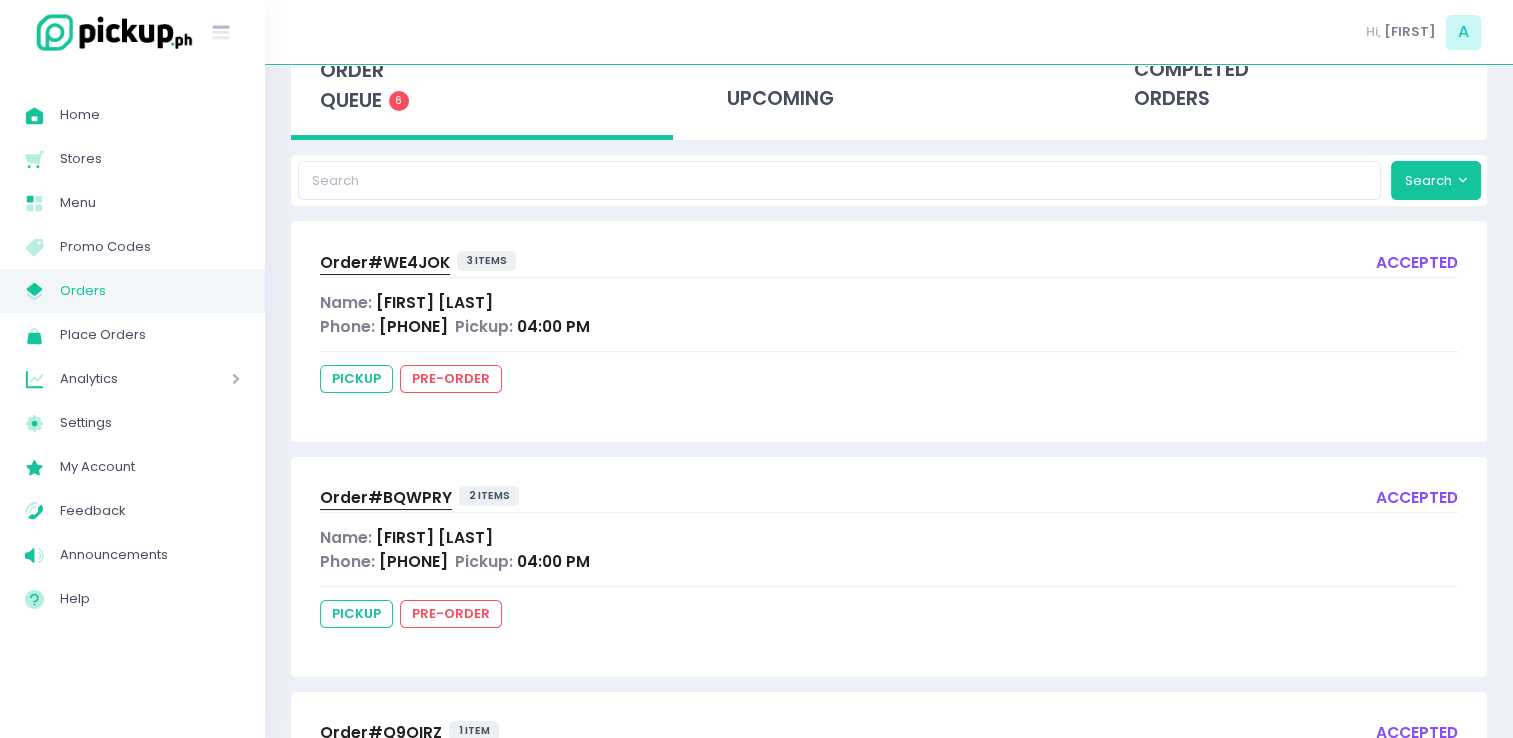 scroll, scrollTop: 164, scrollLeft: 0, axis: vertical 